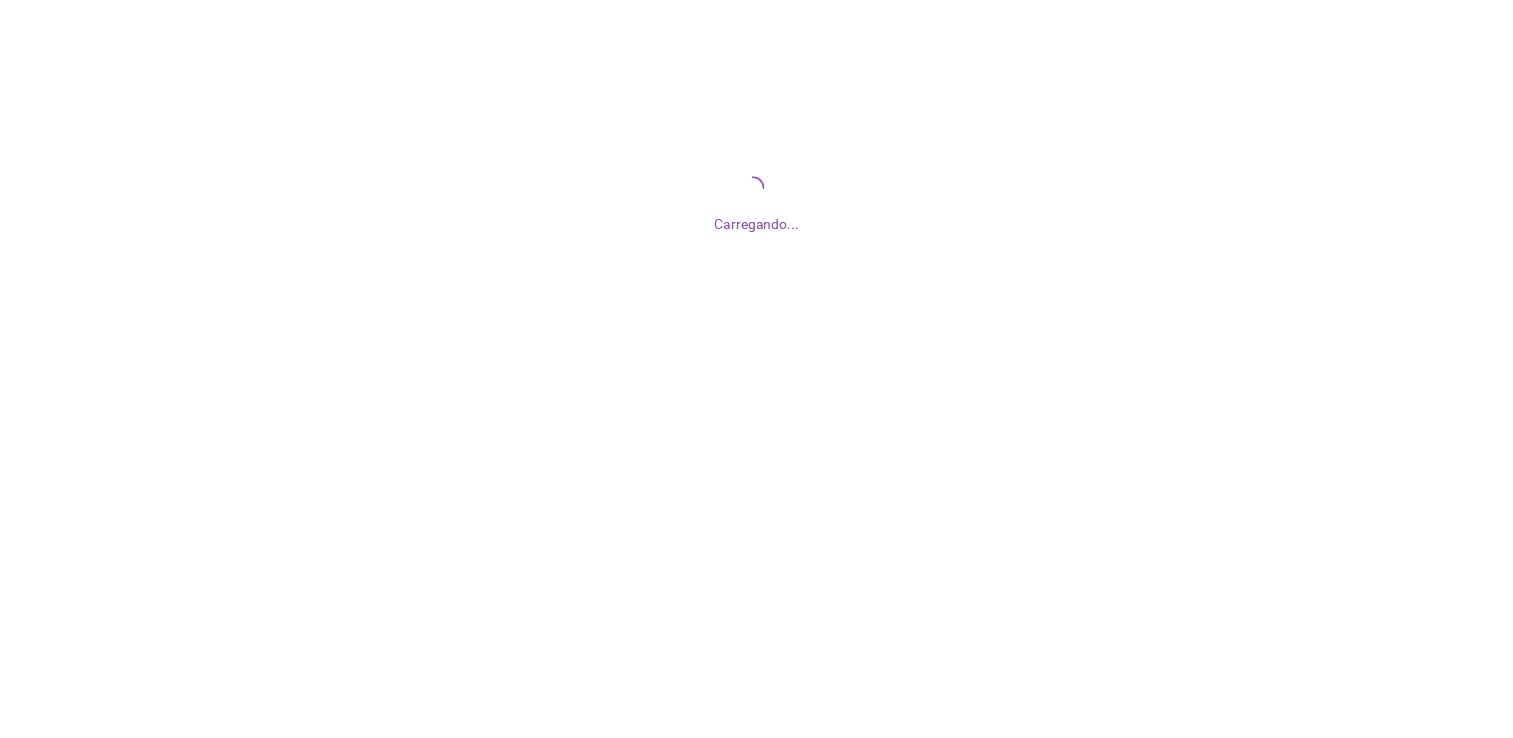 scroll, scrollTop: 0, scrollLeft: 0, axis: both 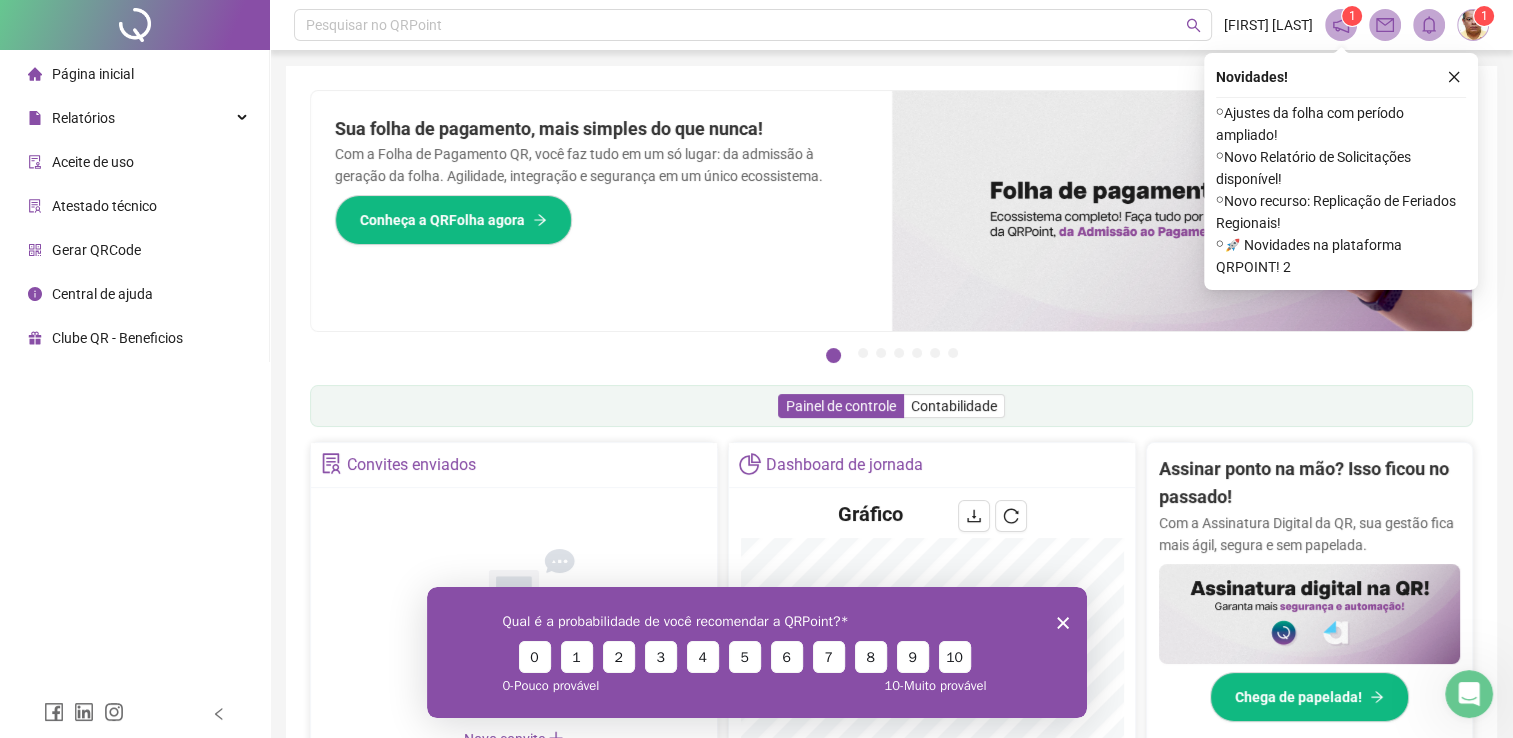 click 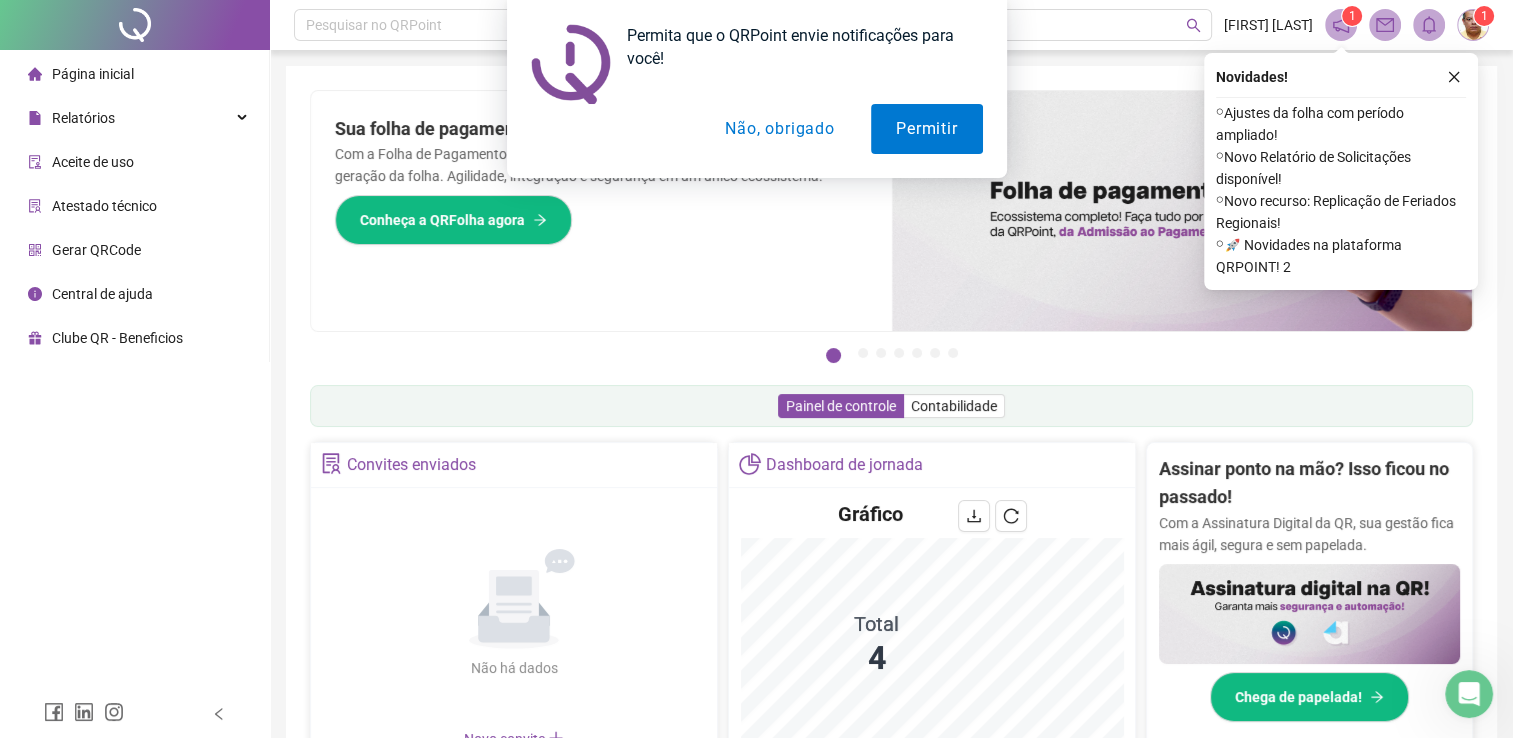 click on "Permita que o QRPoint envie notificações para você! Permitir Não, obrigado" at bounding box center (756, 89) 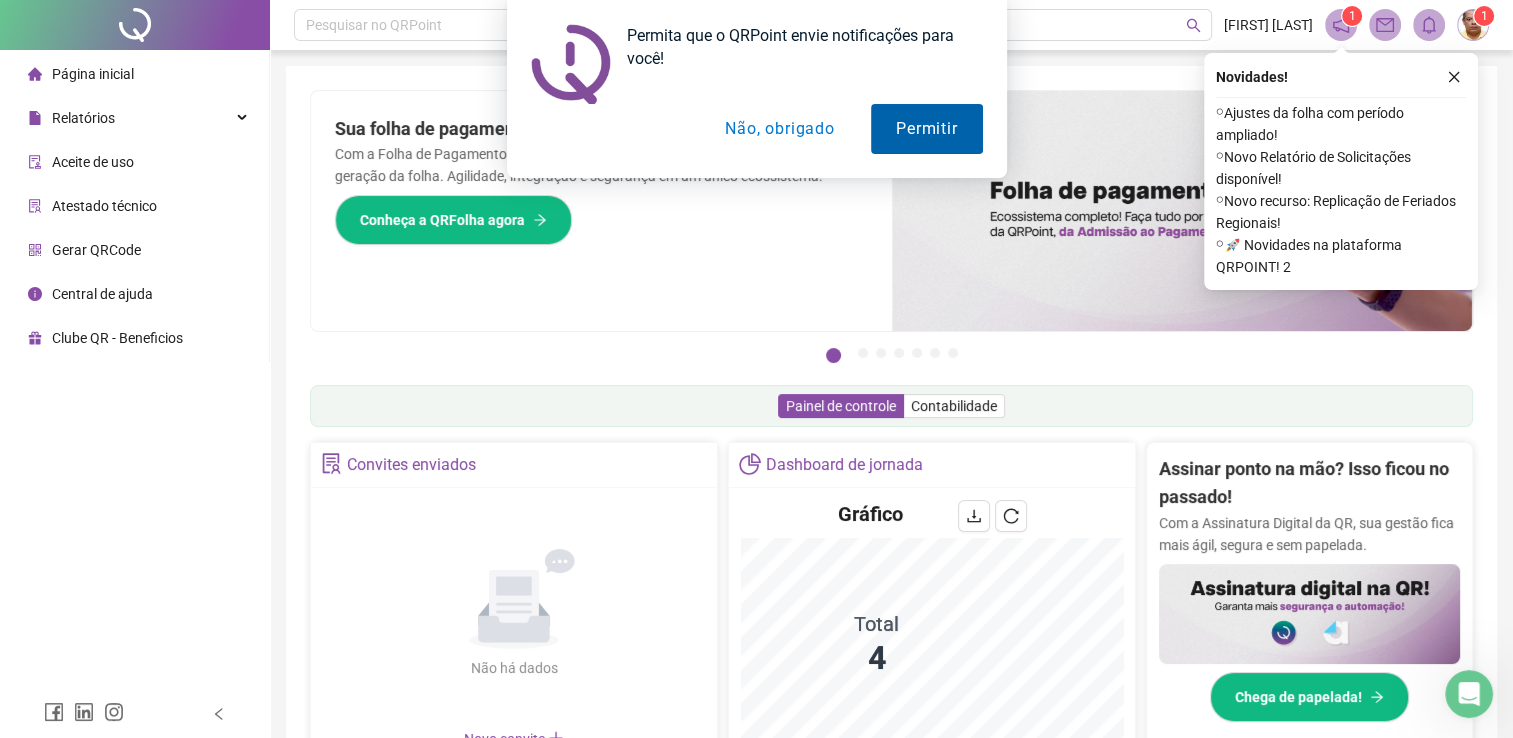 click on "Permitir" at bounding box center (926, 129) 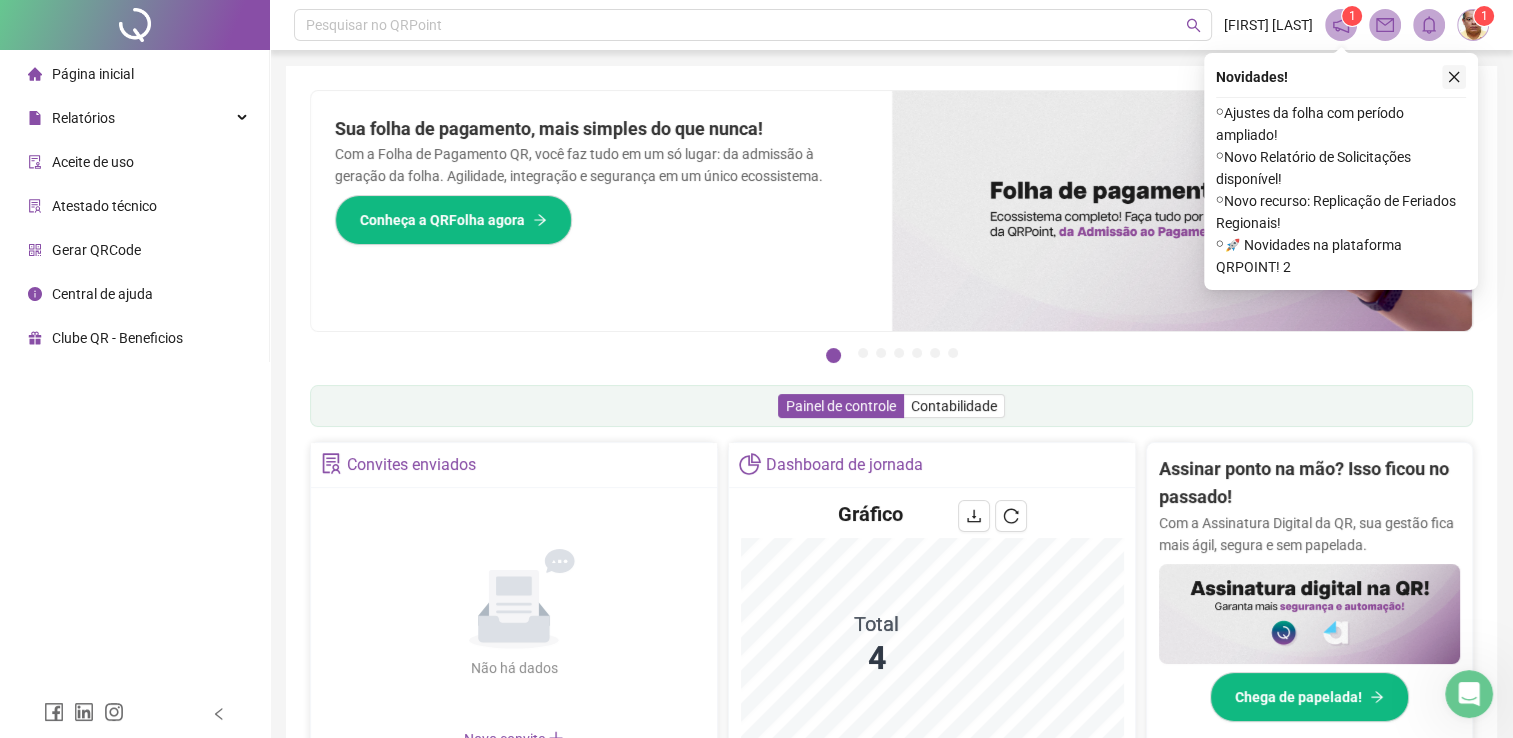 click 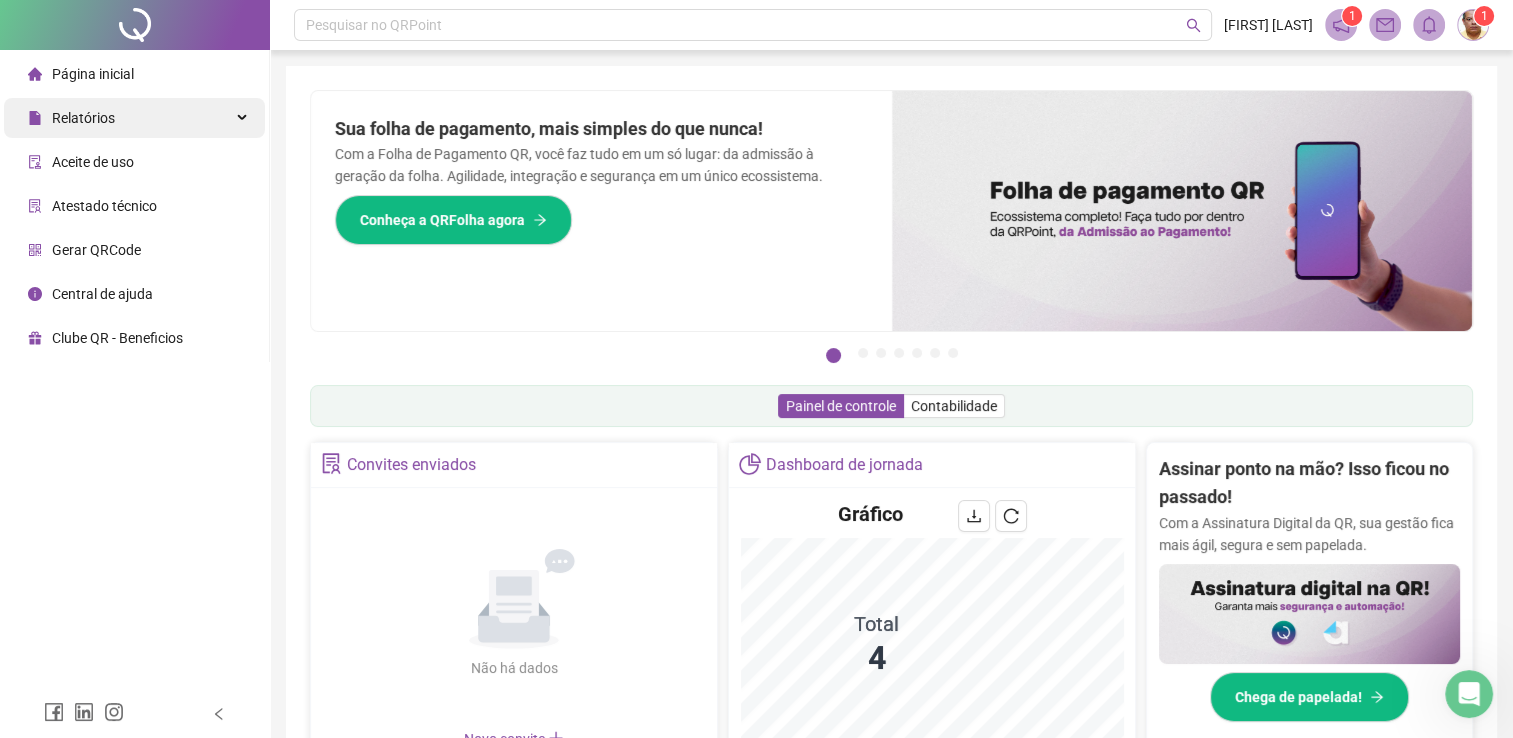 click on "Relatórios" at bounding box center (83, 118) 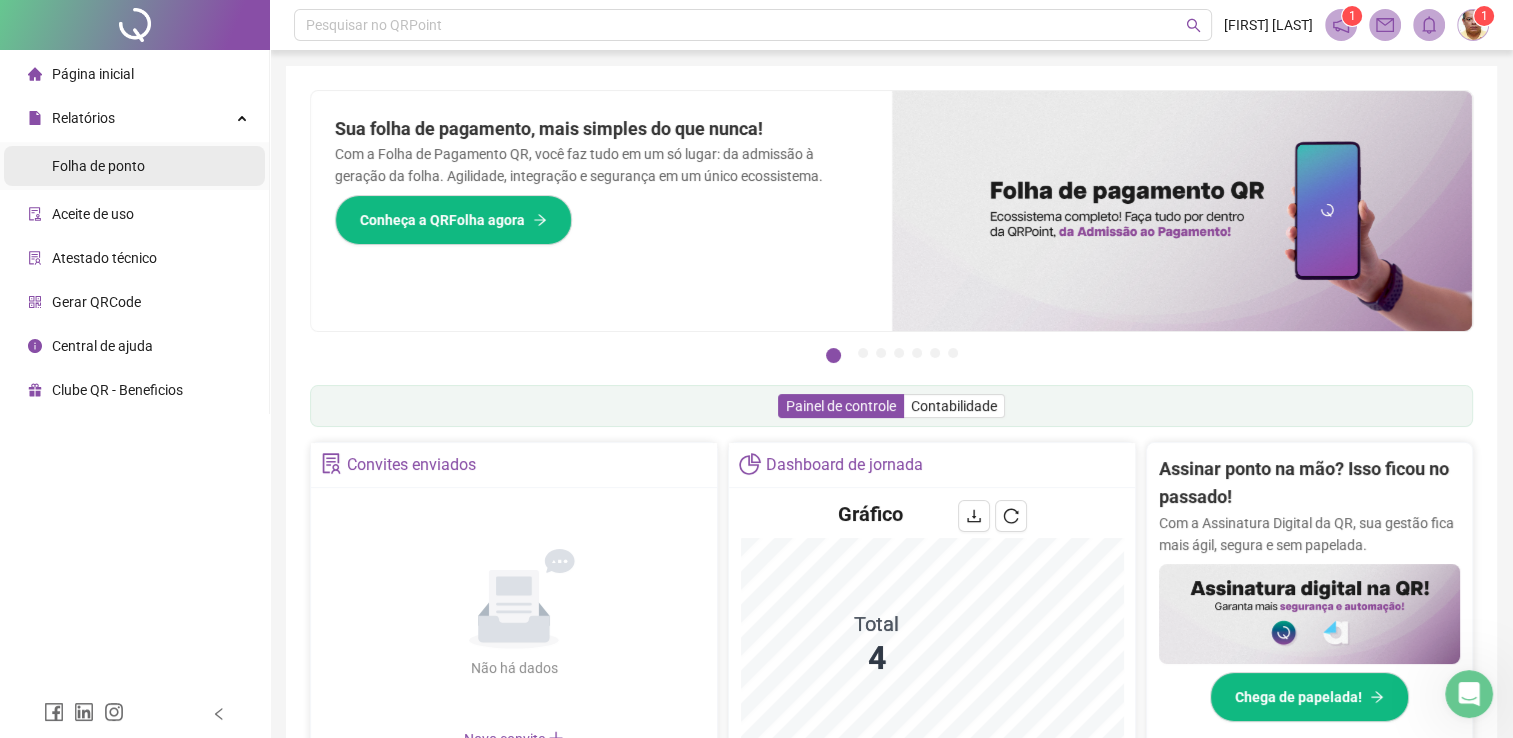 click on "Folha de ponto" at bounding box center [98, 166] 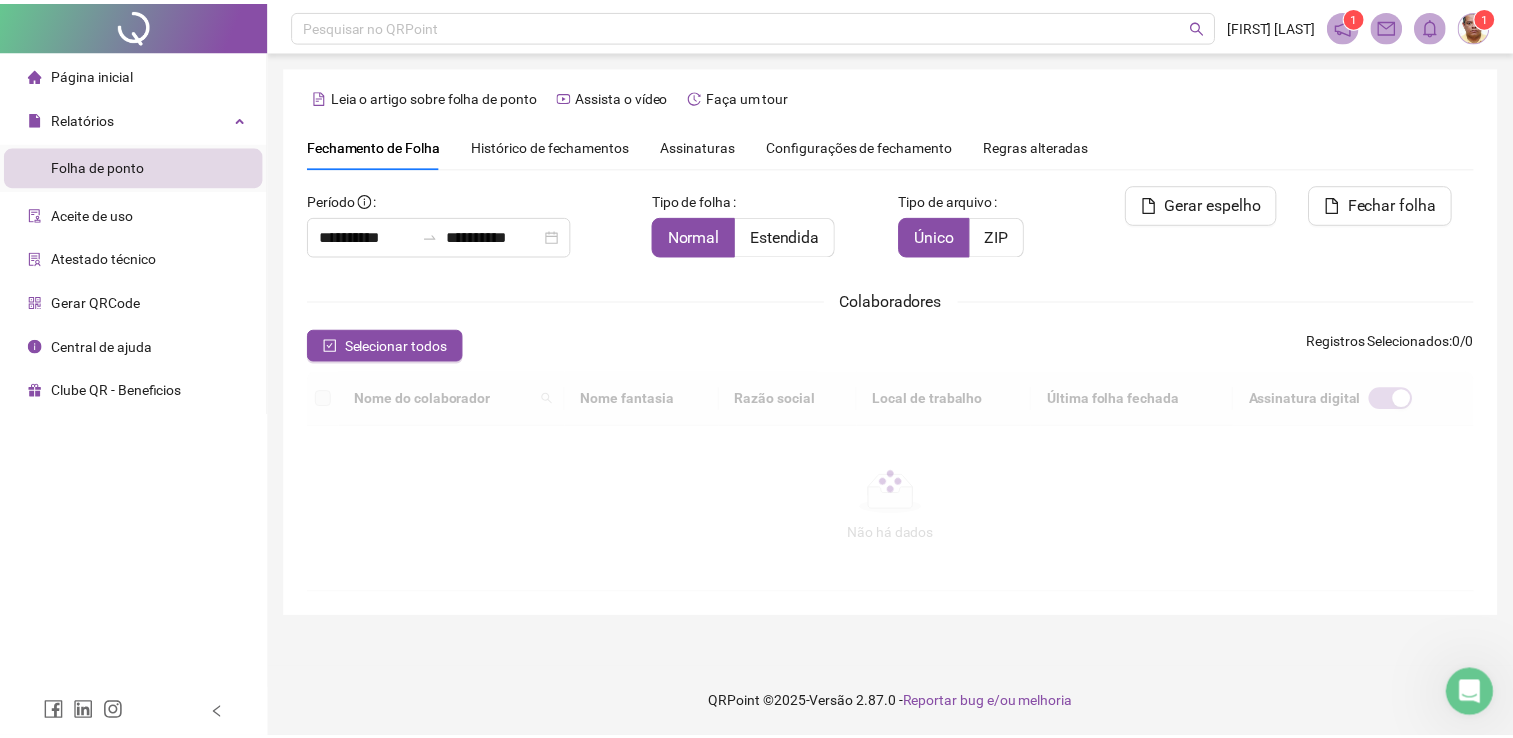 scroll, scrollTop: 40, scrollLeft: 0, axis: vertical 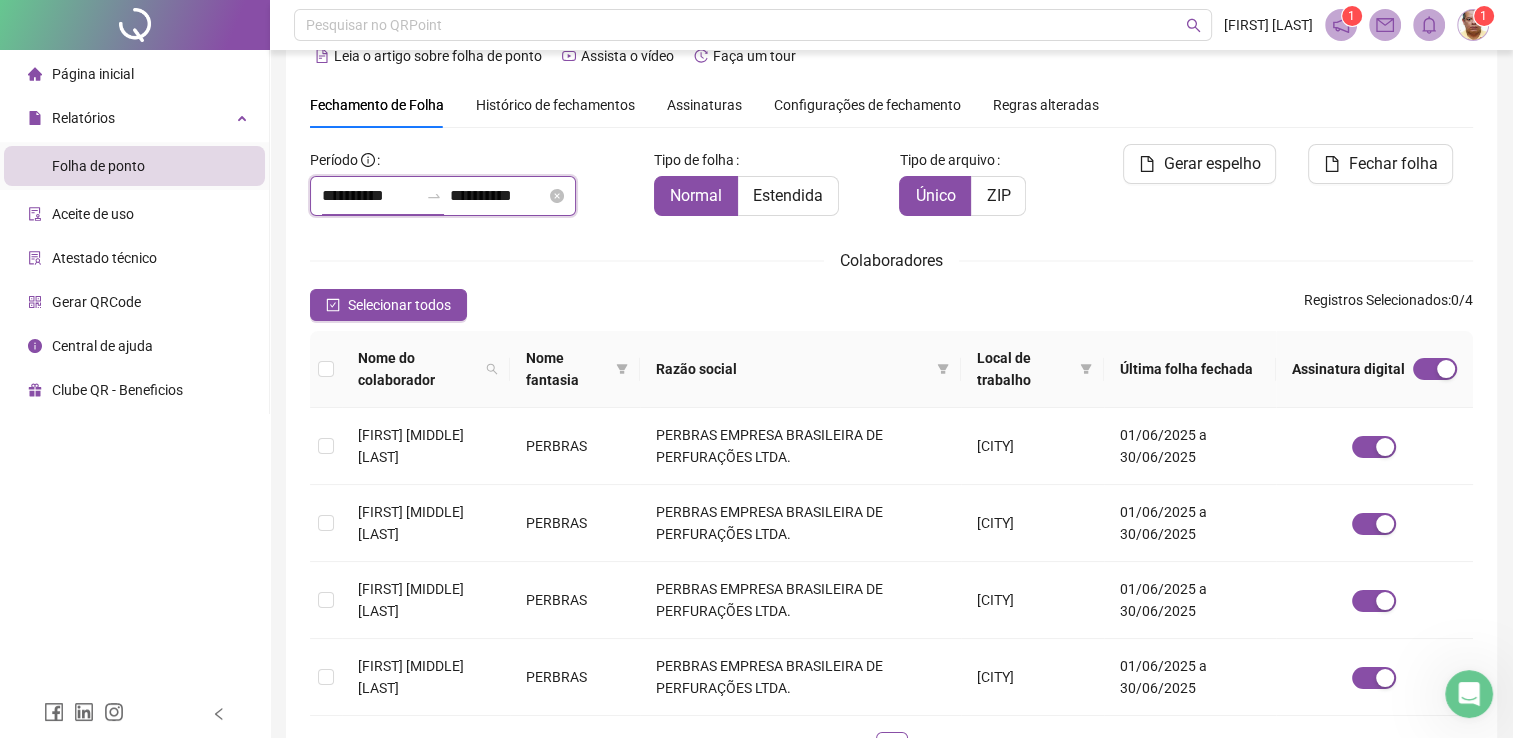click on "**********" at bounding box center [370, 196] 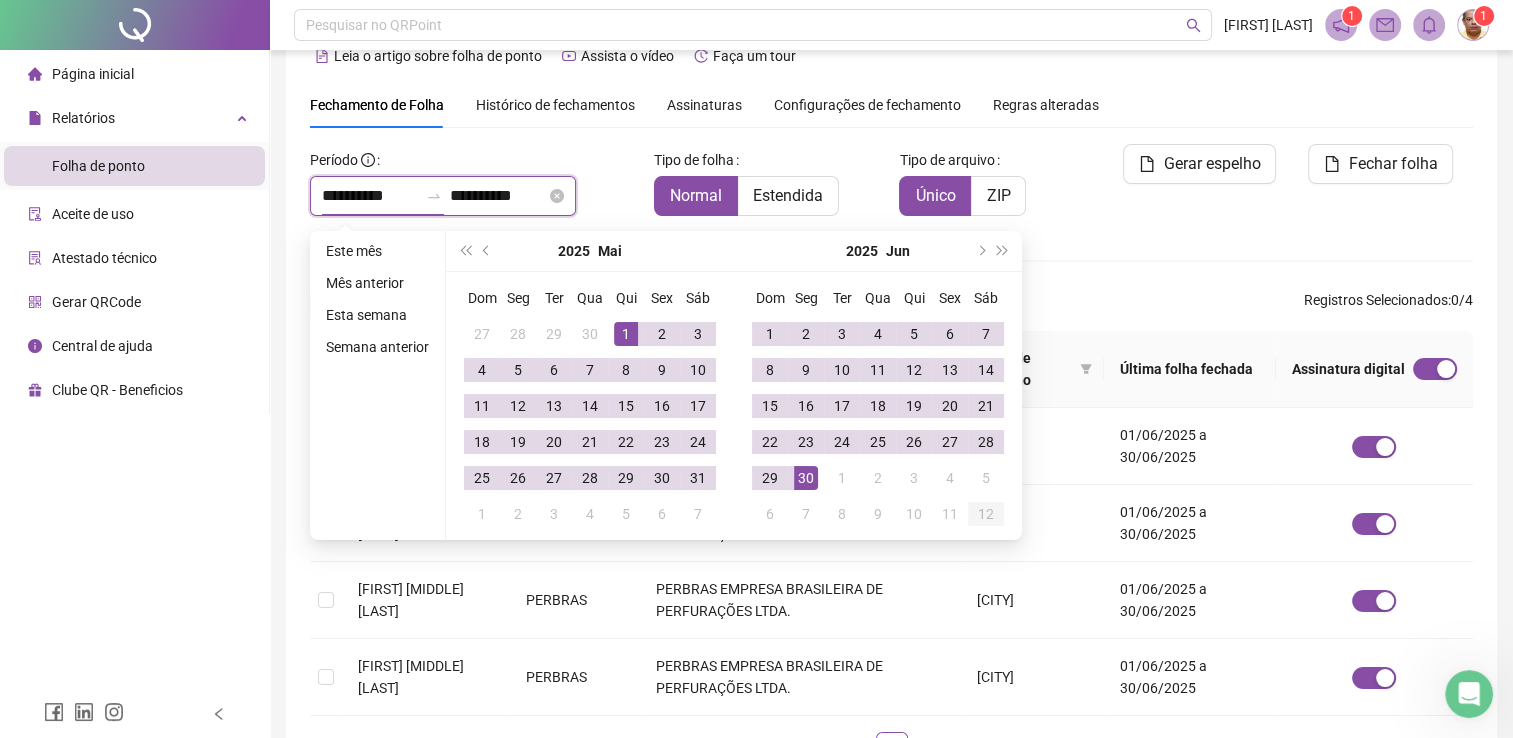 click on "**********" at bounding box center [370, 196] 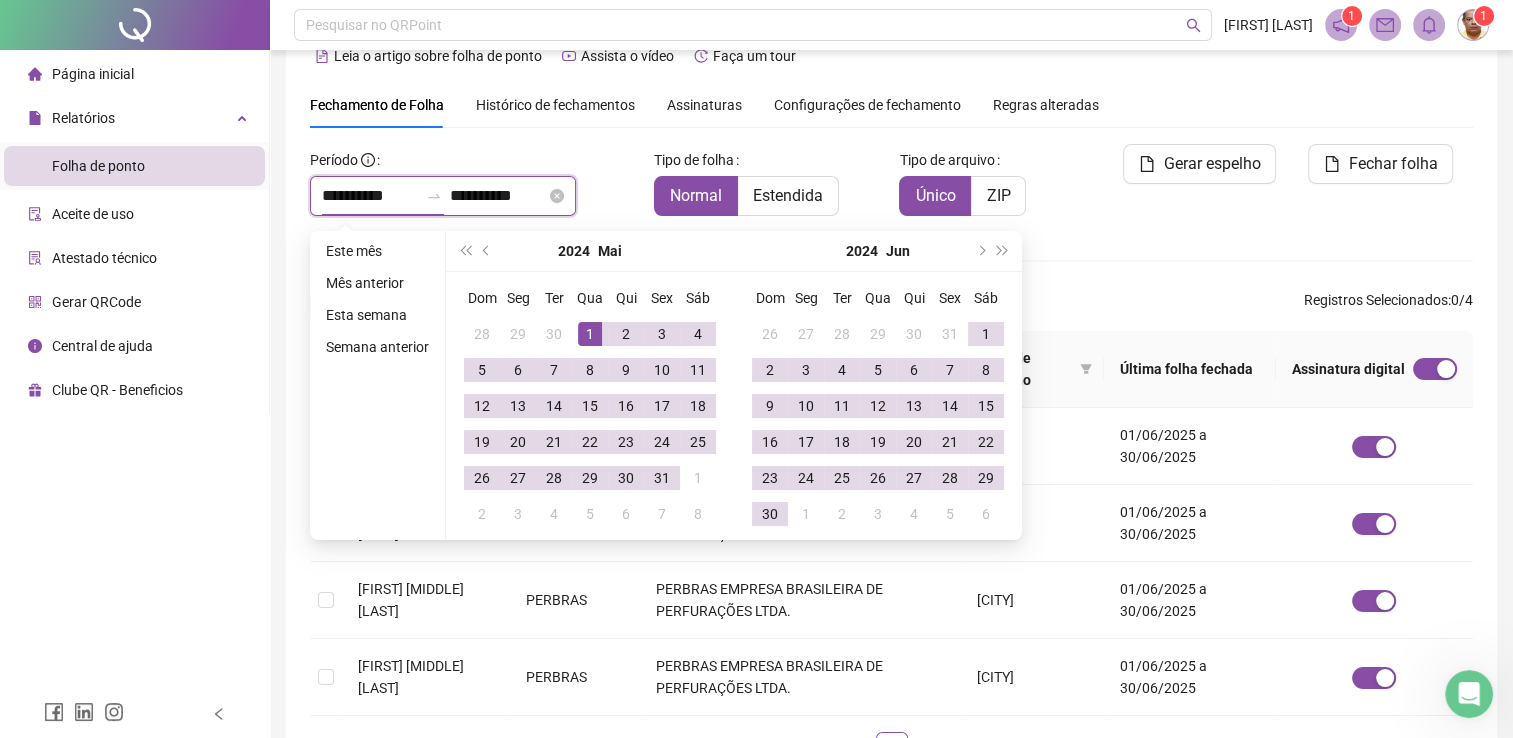 type on "**********" 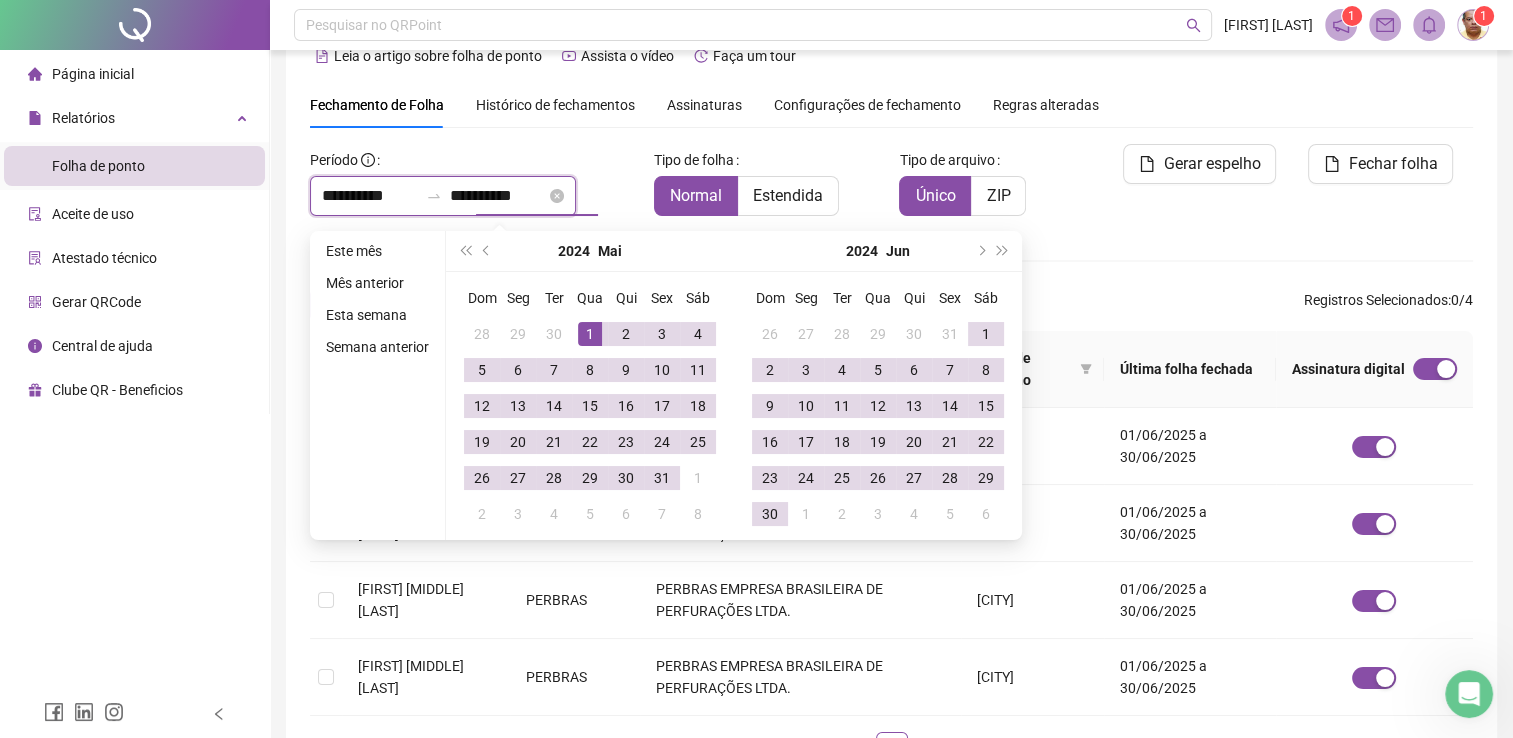 click on "**********" at bounding box center (498, 196) 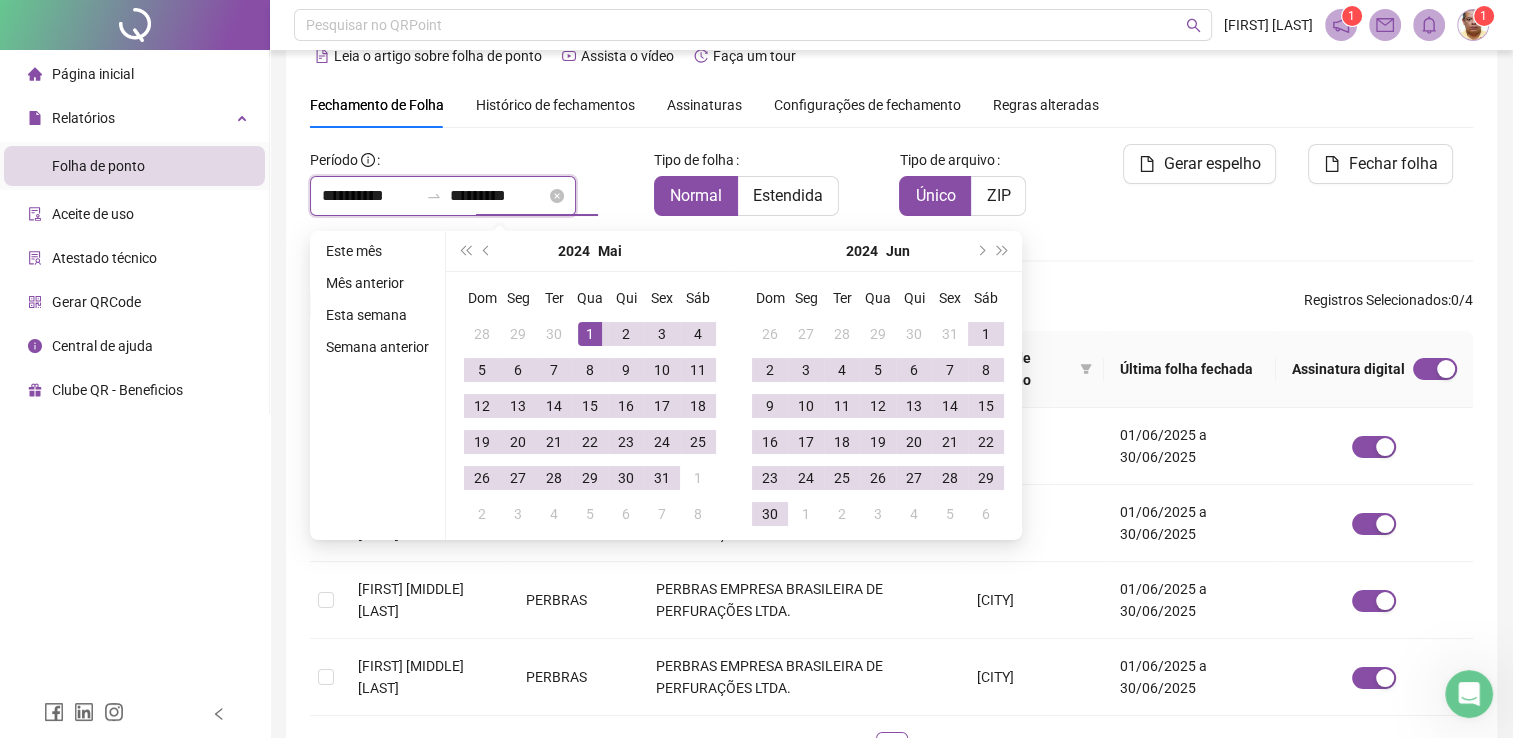 type on "**********" 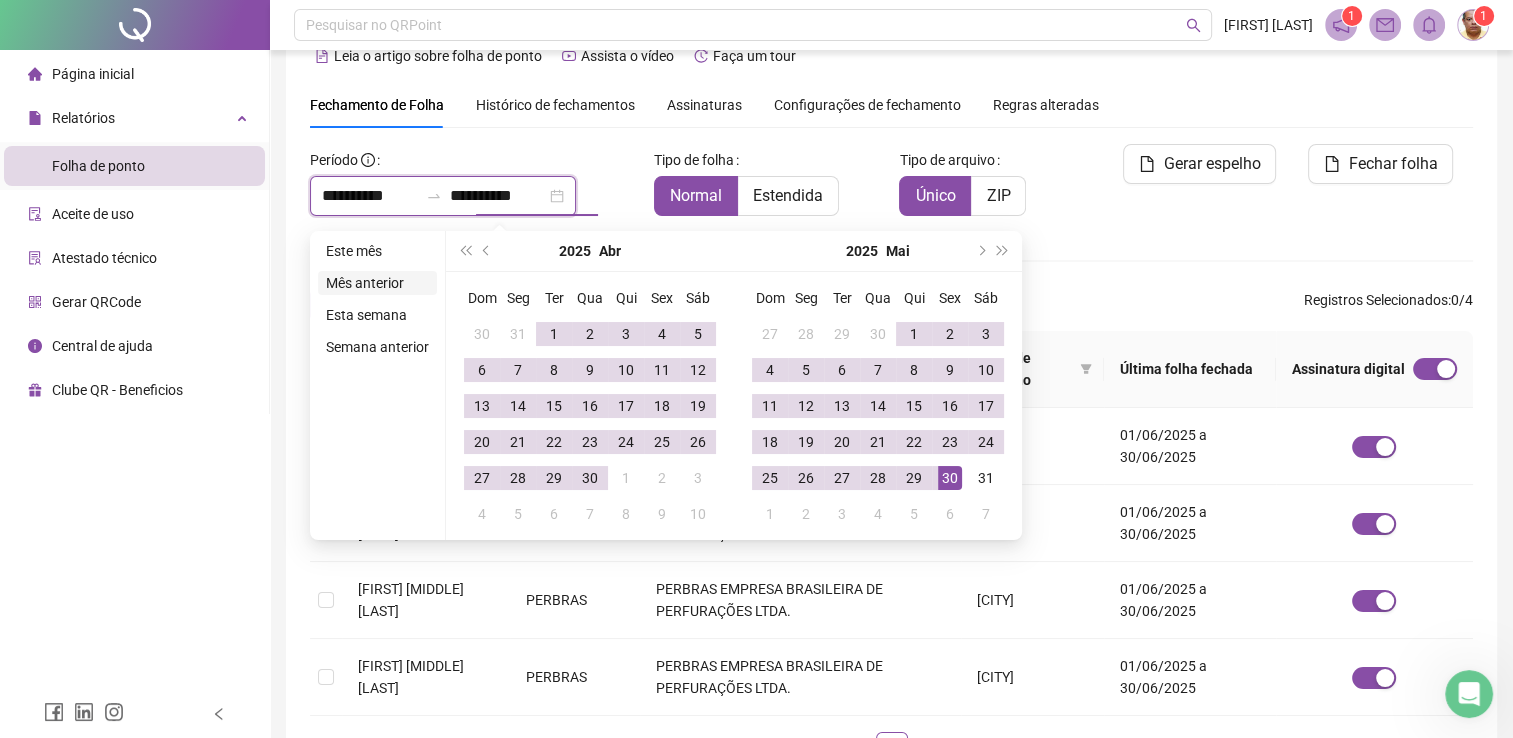 type on "**********" 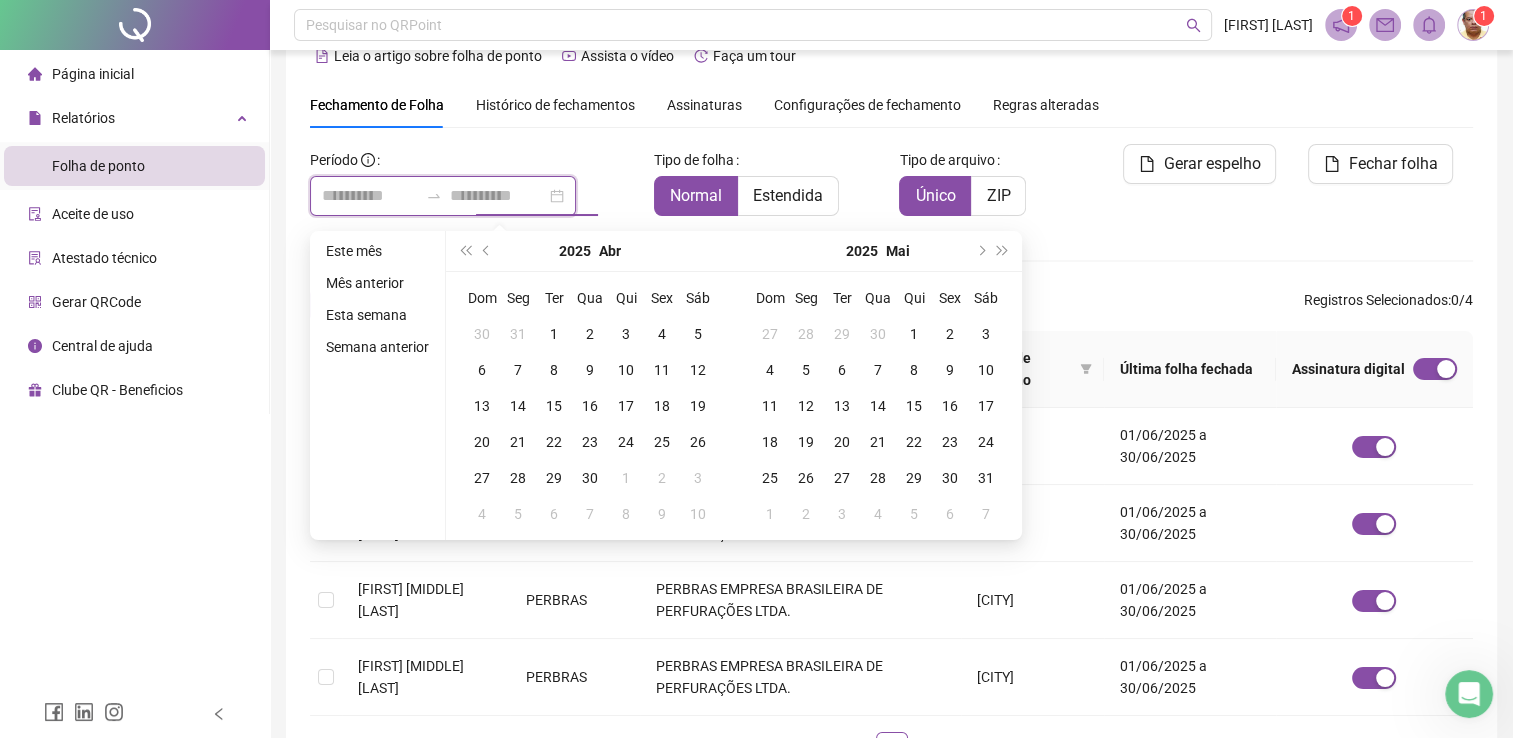 type on "**********" 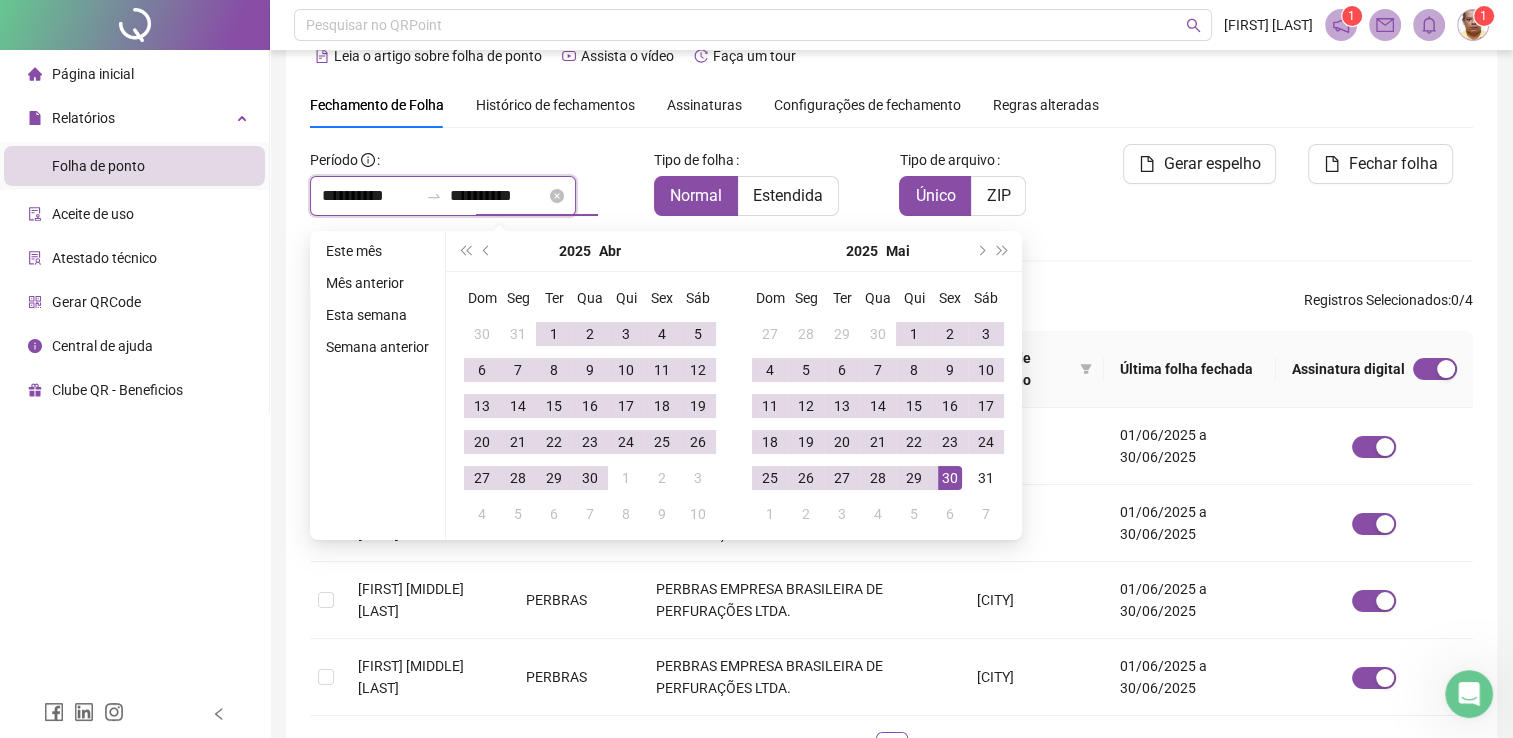 click on "**********" at bounding box center (498, 196) 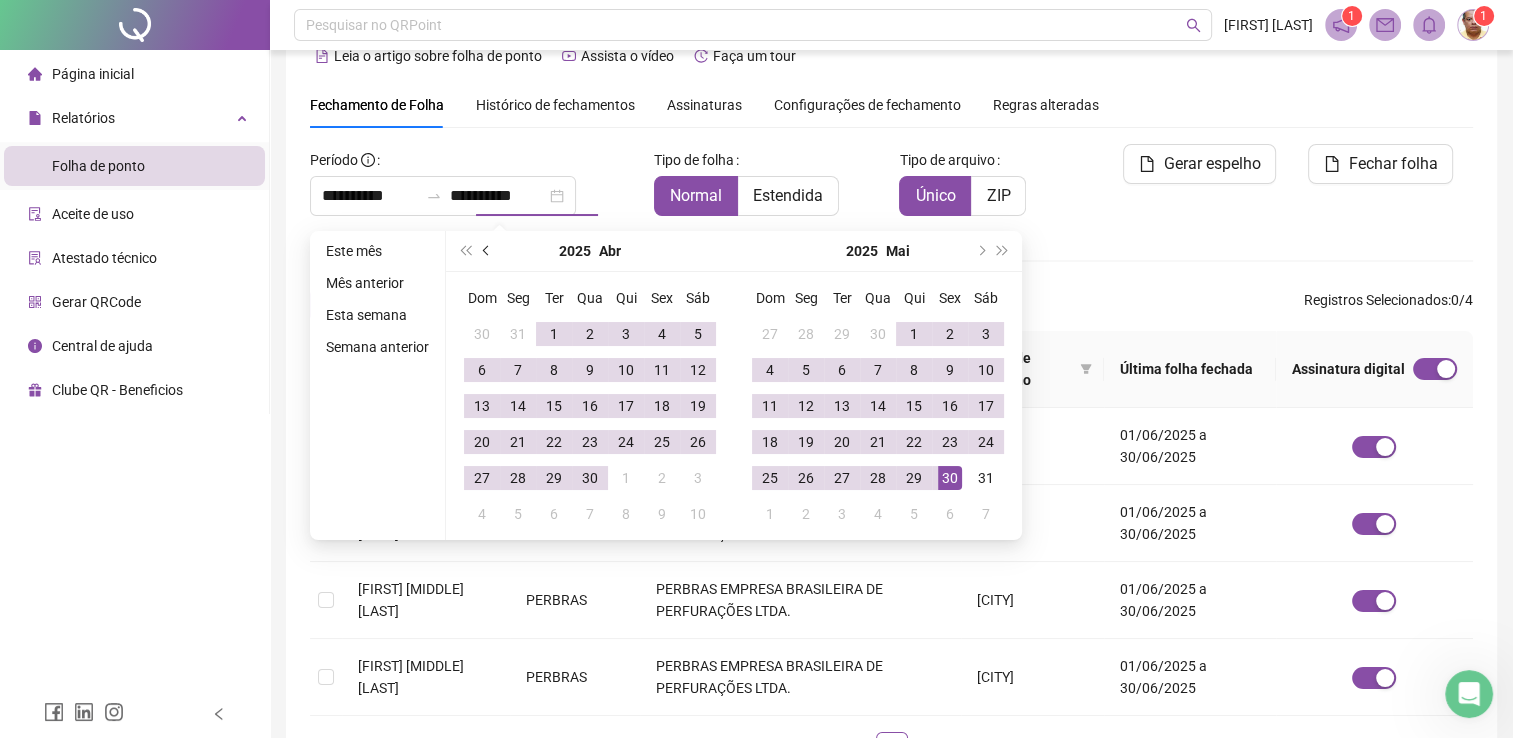 click at bounding box center (487, 251) 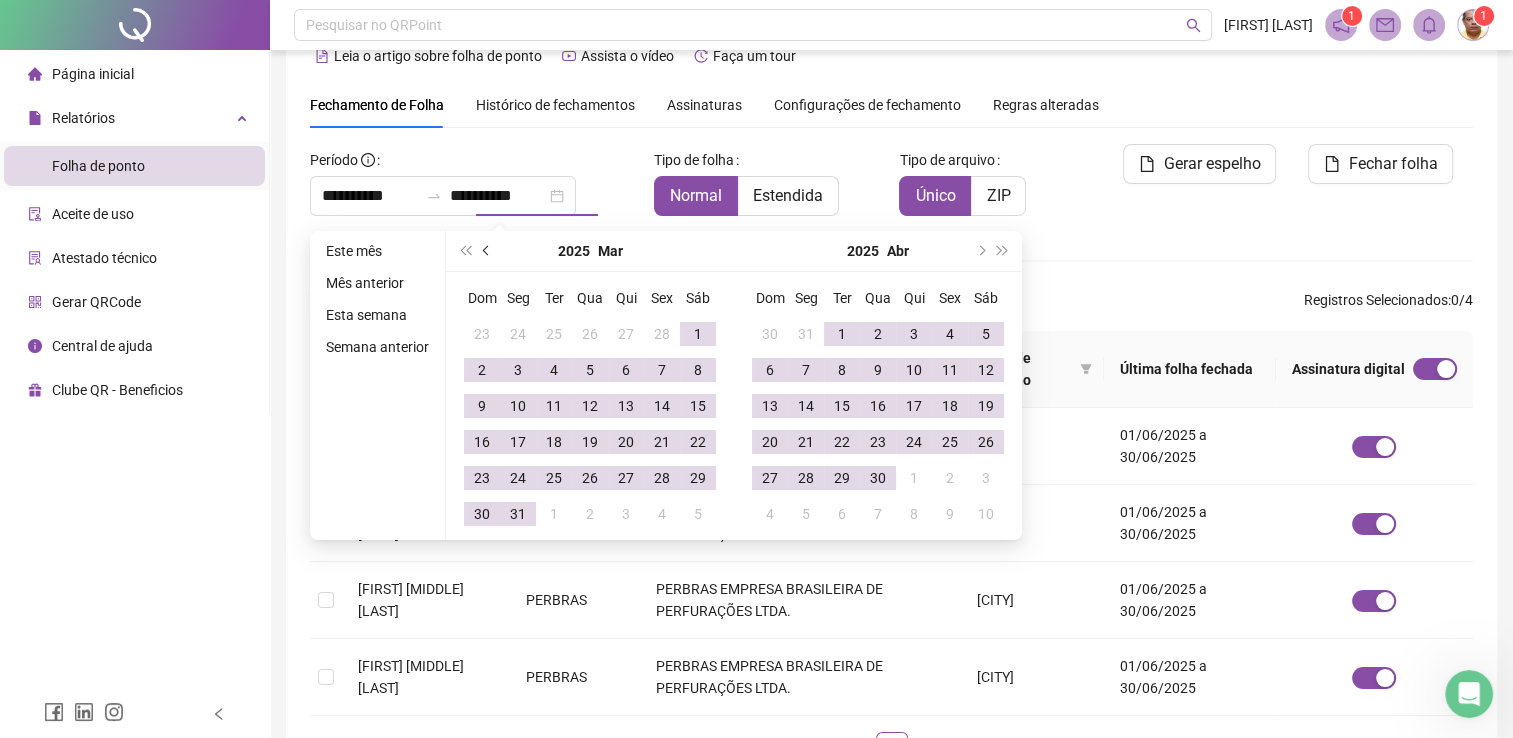 click at bounding box center [487, 251] 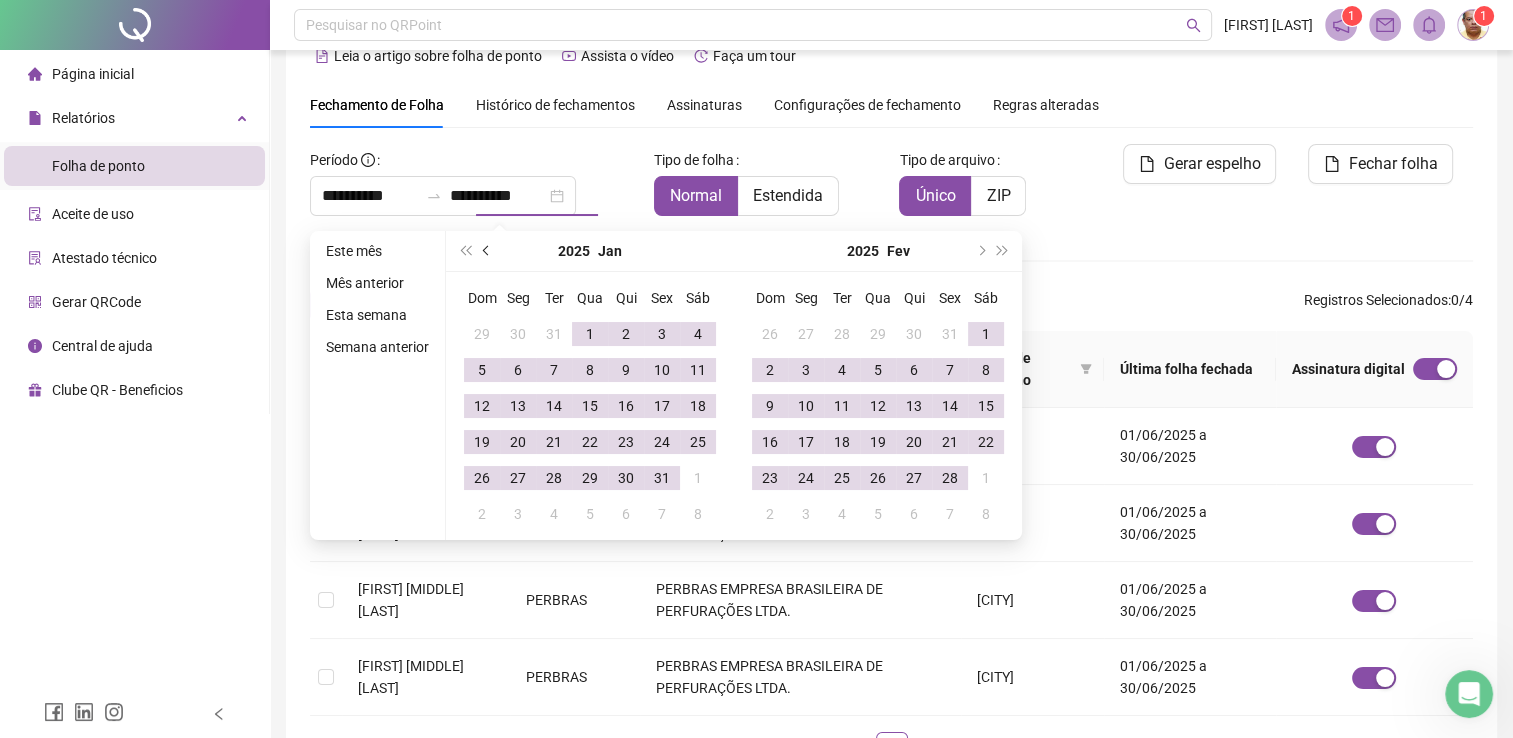 click at bounding box center (487, 251) 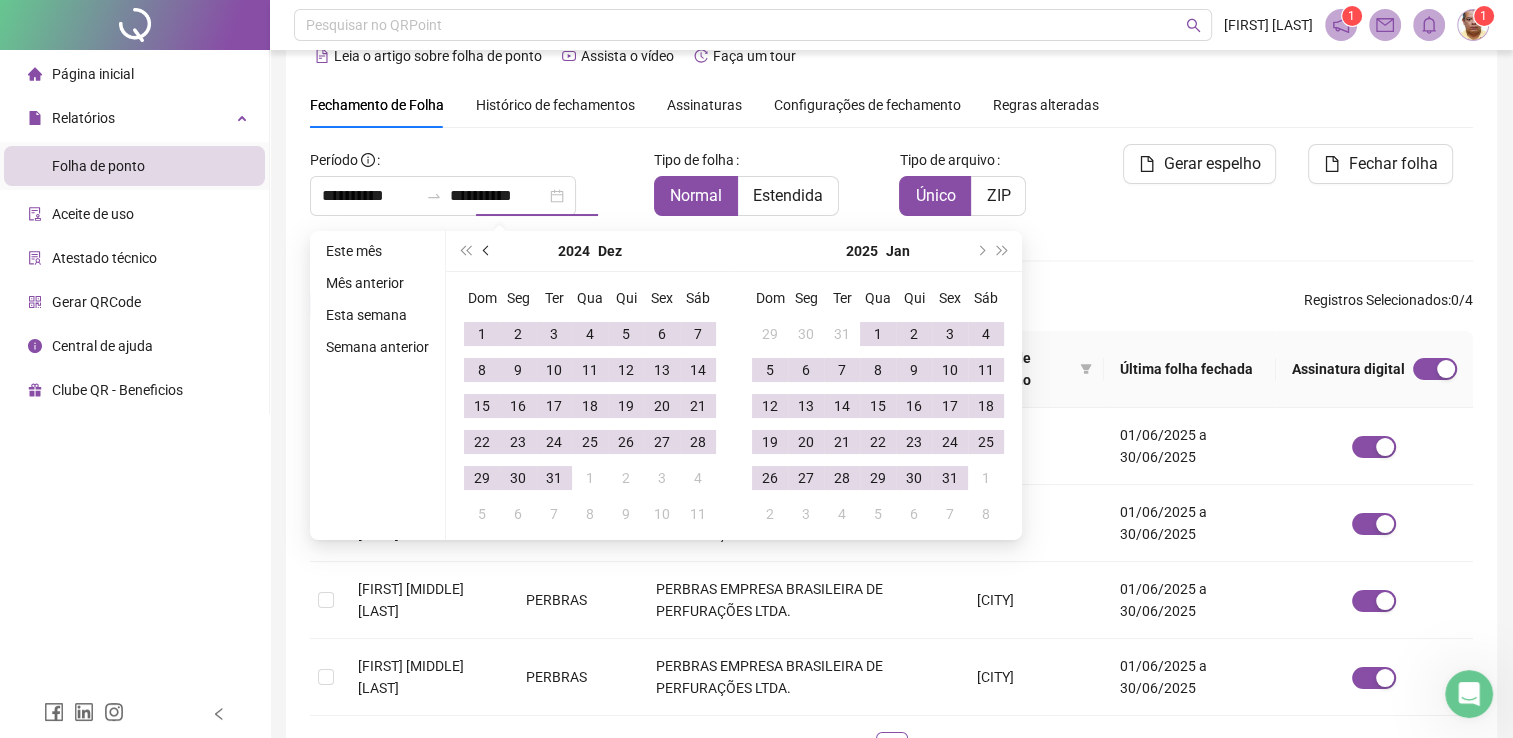 click at bounding box center (487, 251) 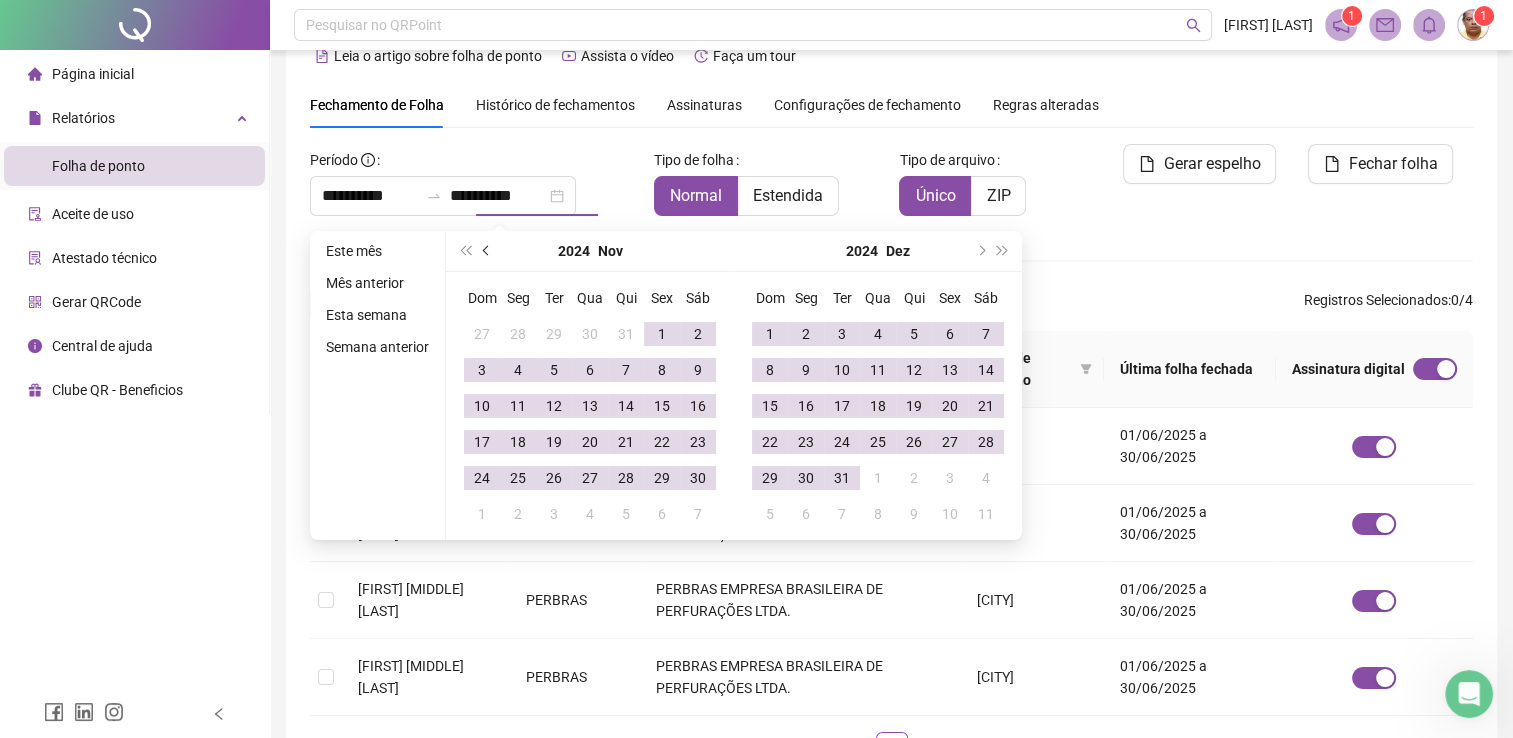 click at bounding box center (487, 251) 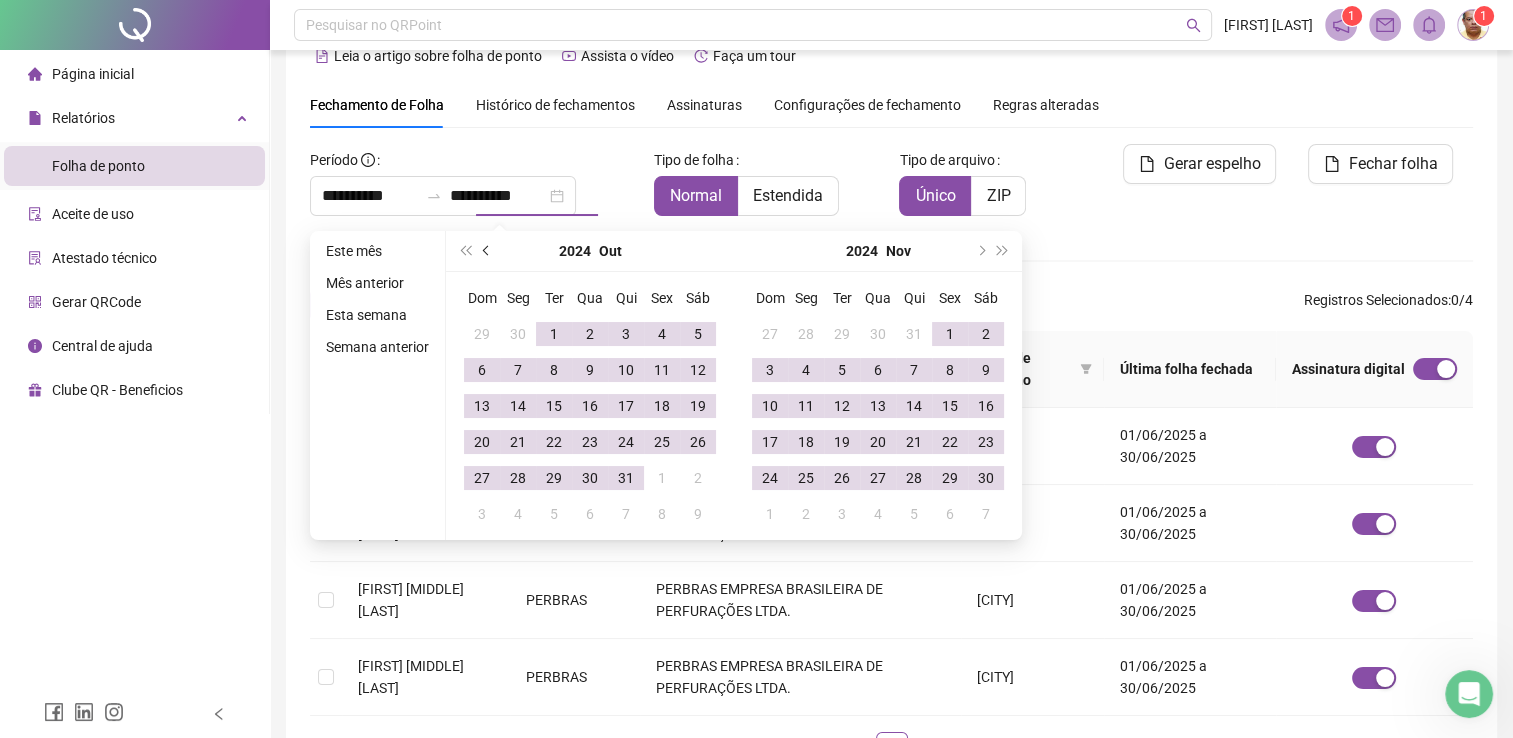 click at bounding box center [487, 251] 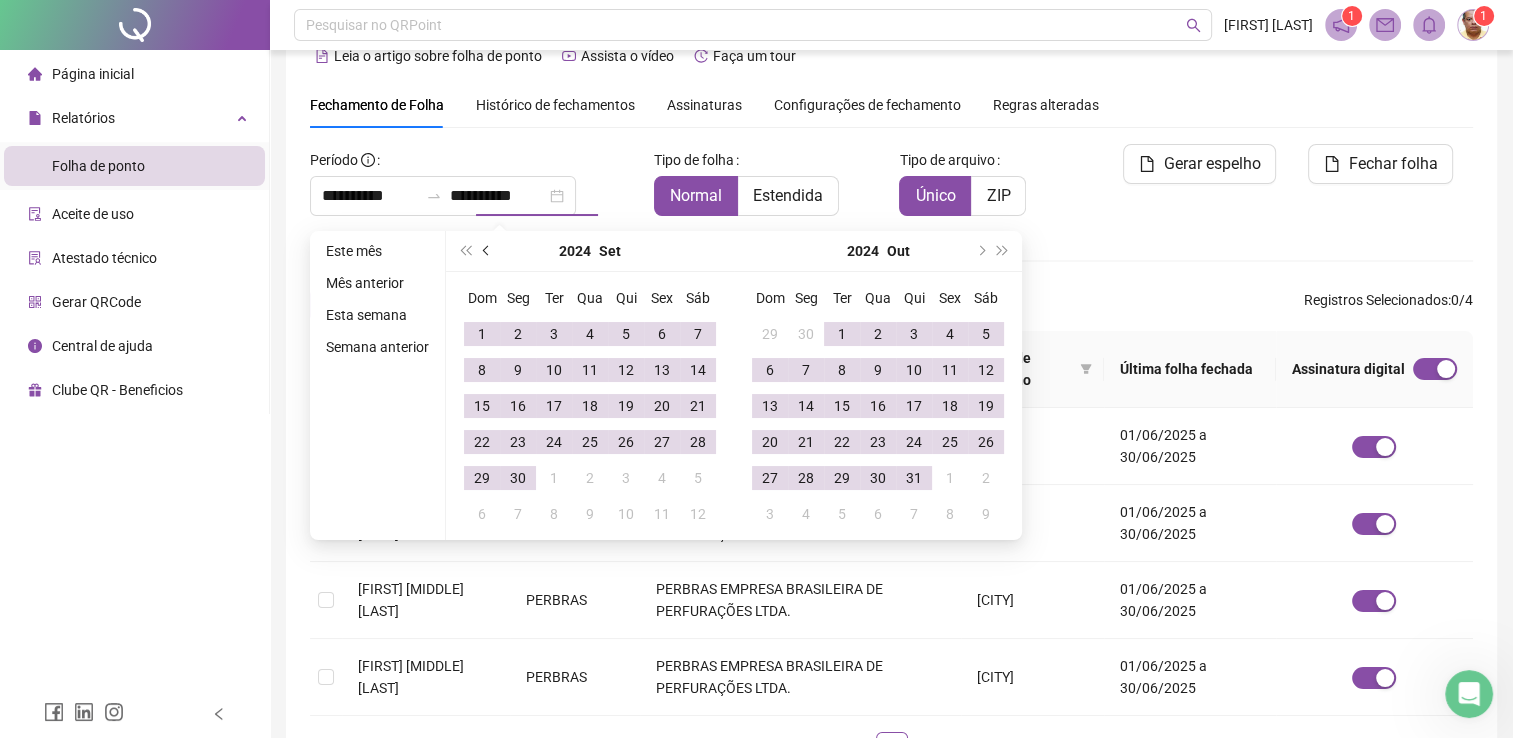 click at bounding box center [487, 251] 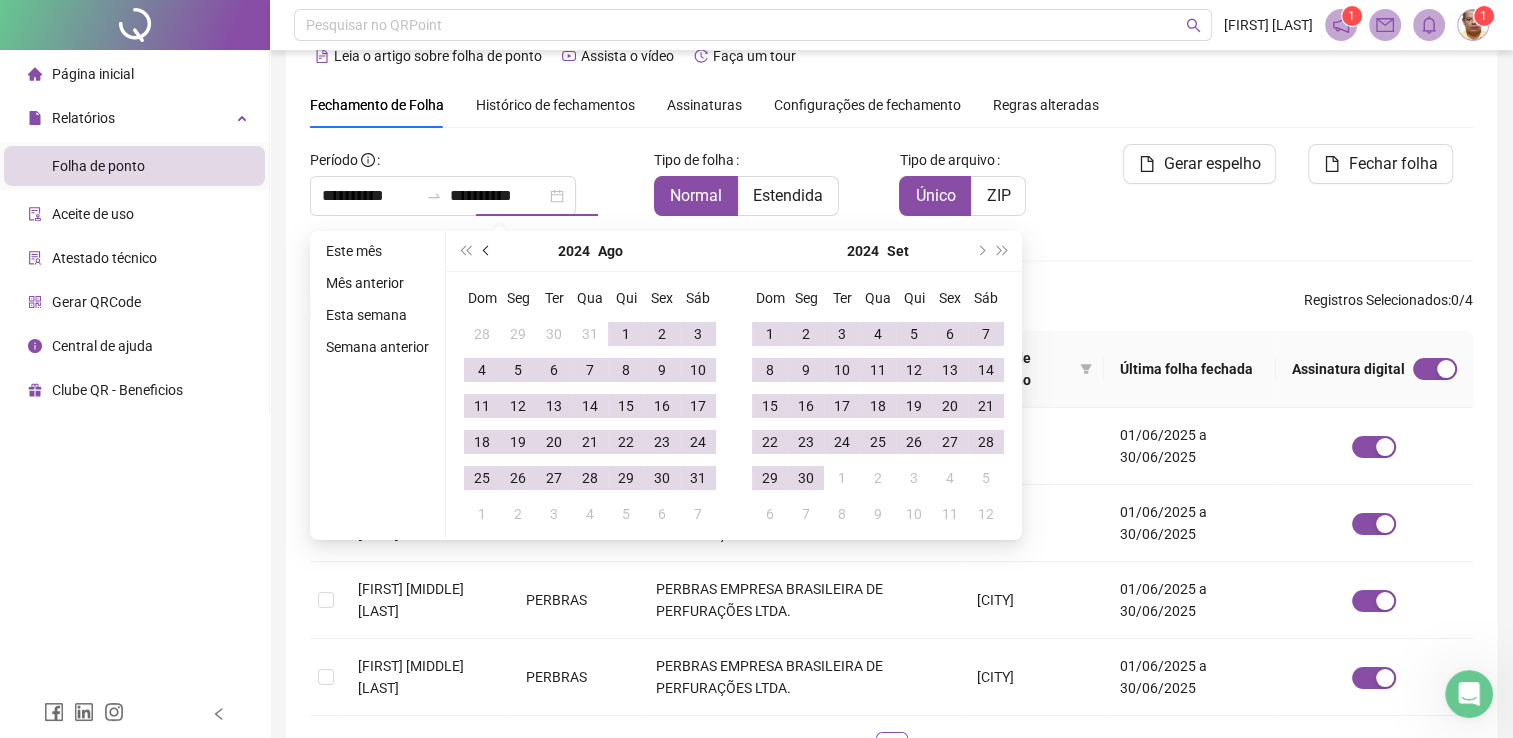 click at bounding box center (487, 251) 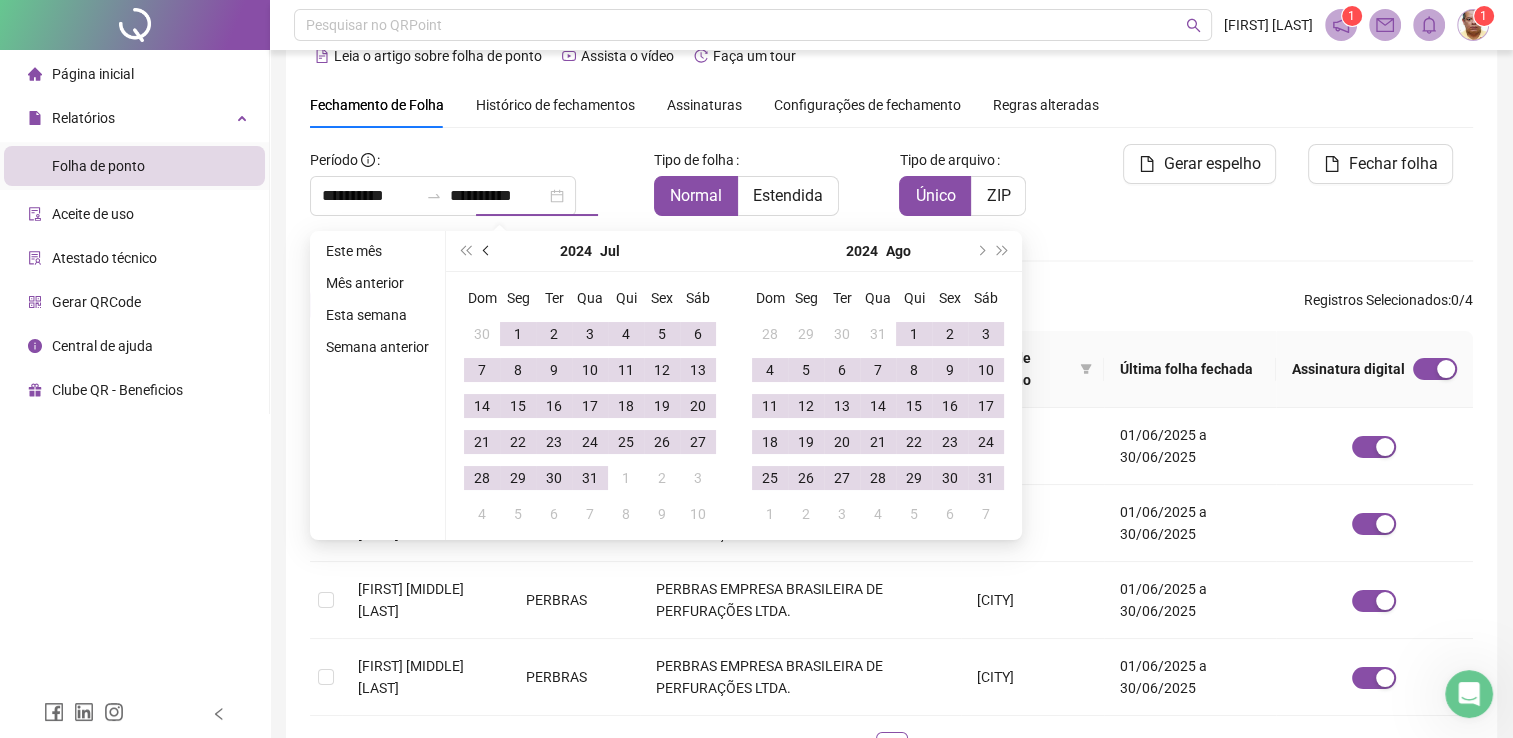 click at bounding box center (487, 251) 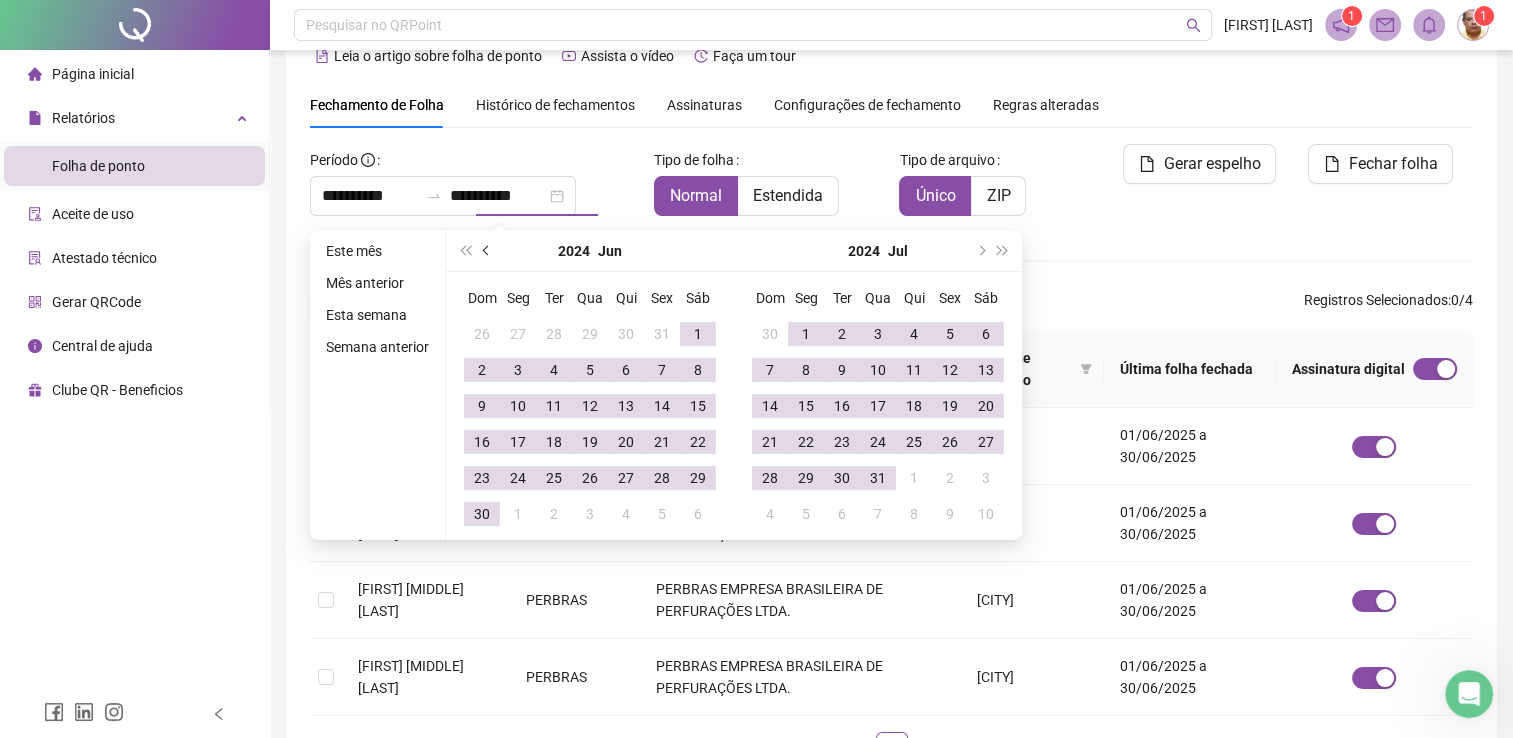 click at bounding box center (487, 251) 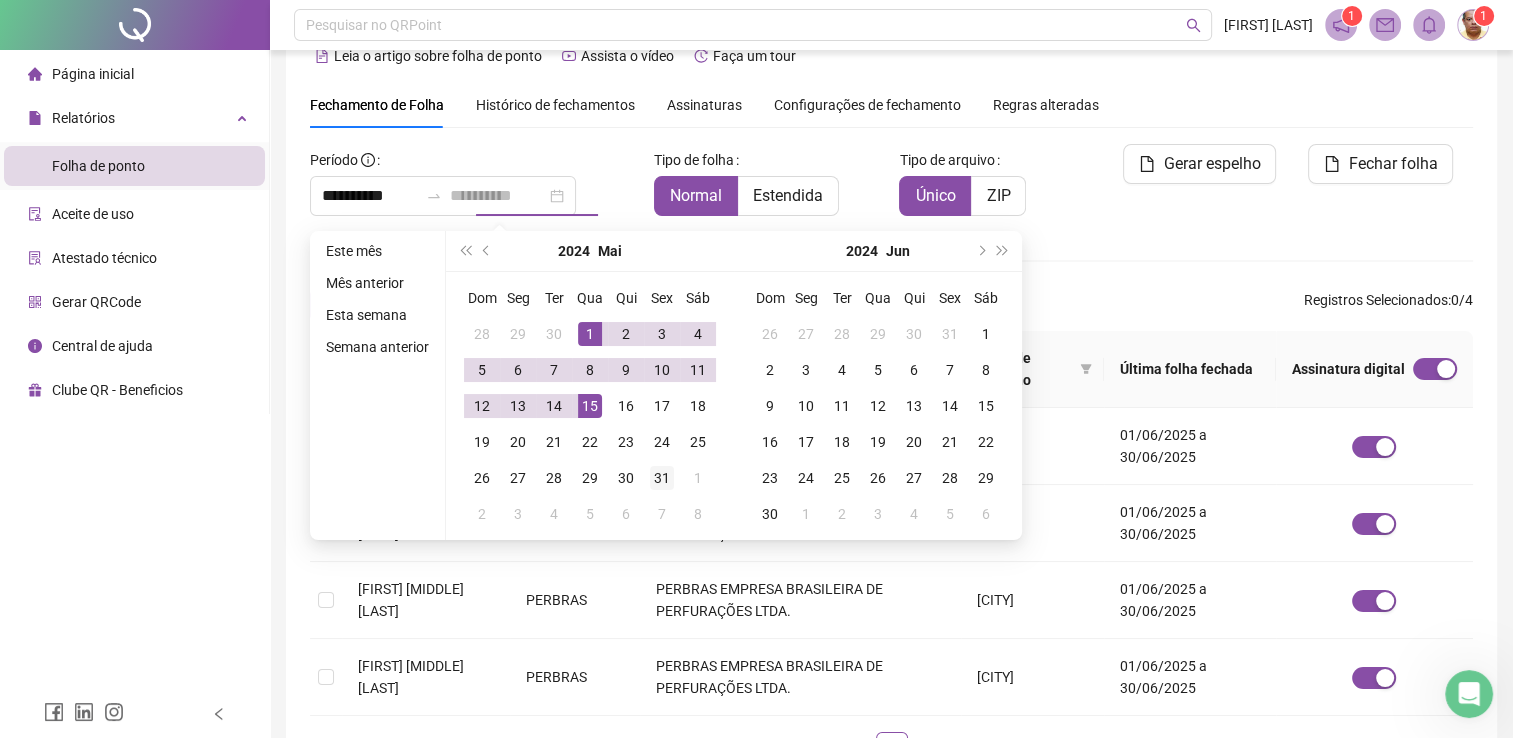 type on "**********" 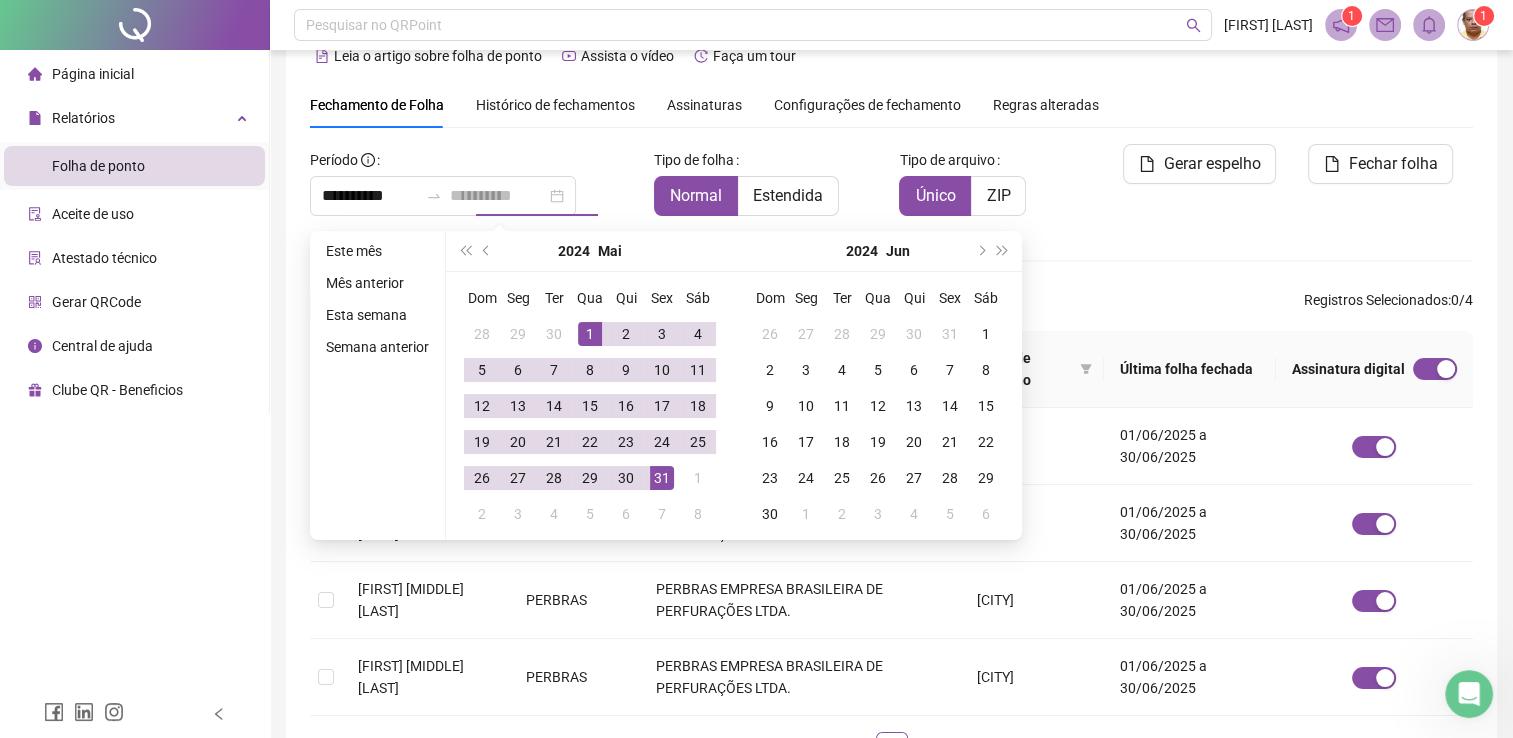 click on "31" at bounding box center [662, 478] 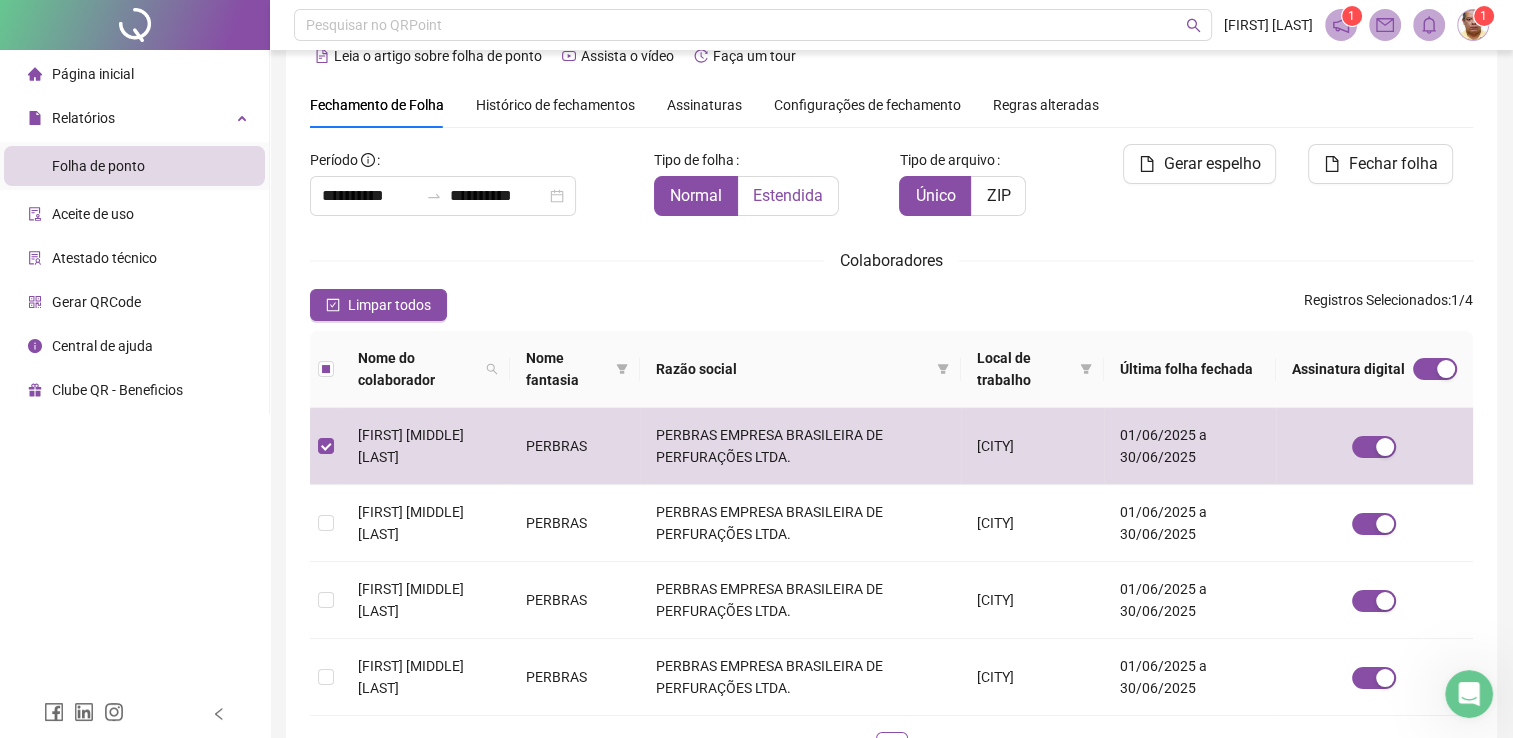 click on "Estendida" at bounding box center (788, 195) 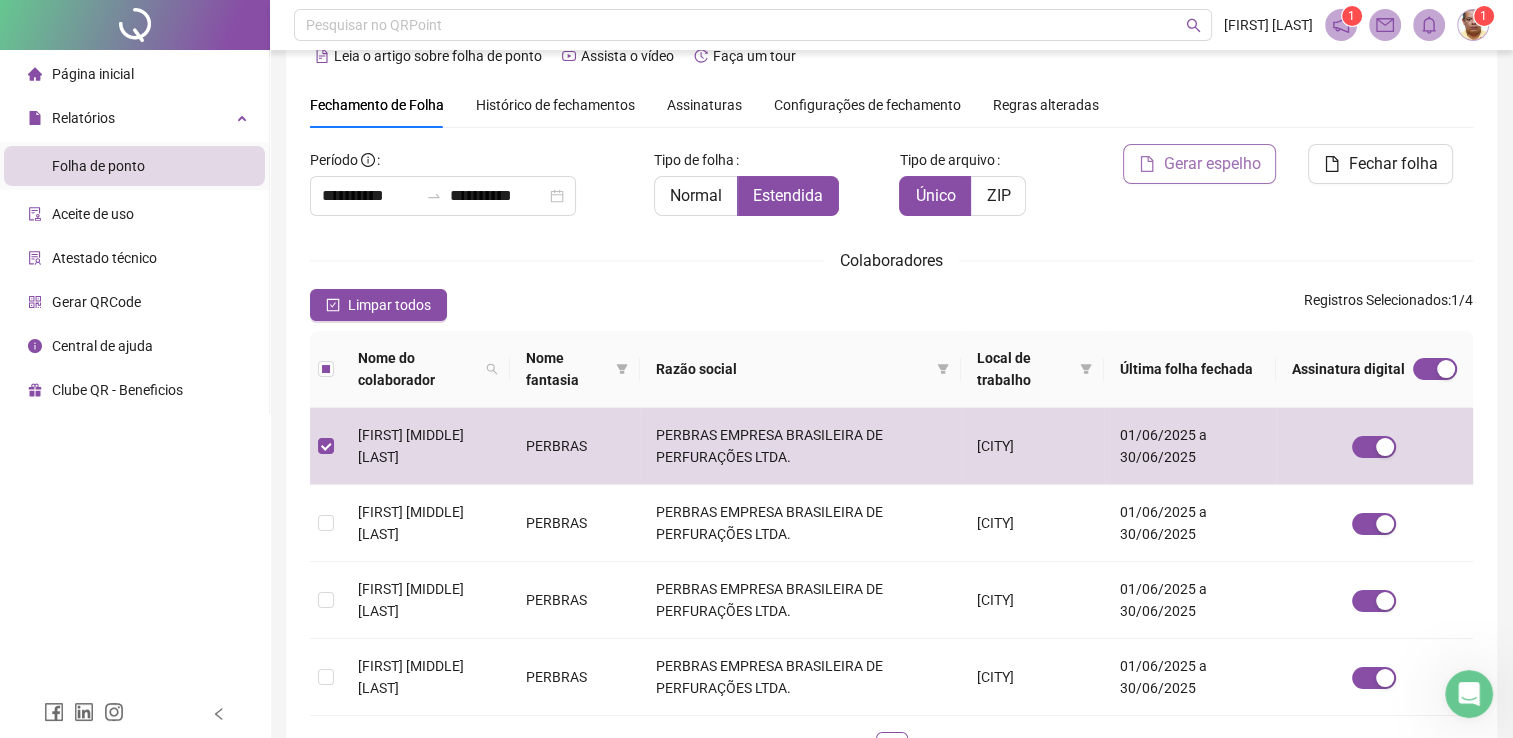 click on "Gerar espelho" at bounding box center [1211, 164] 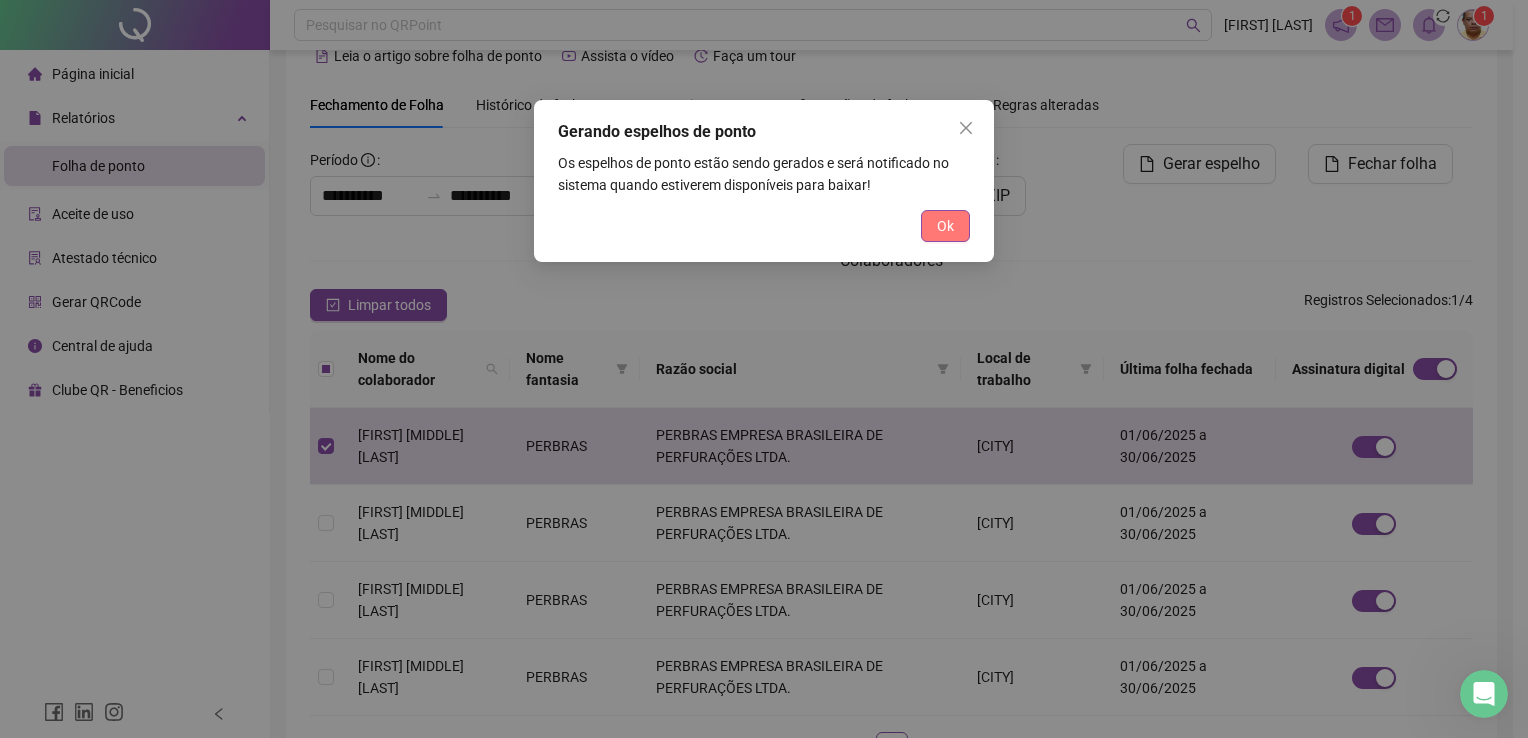 click on "Ok" at bounding box center [945, 226] 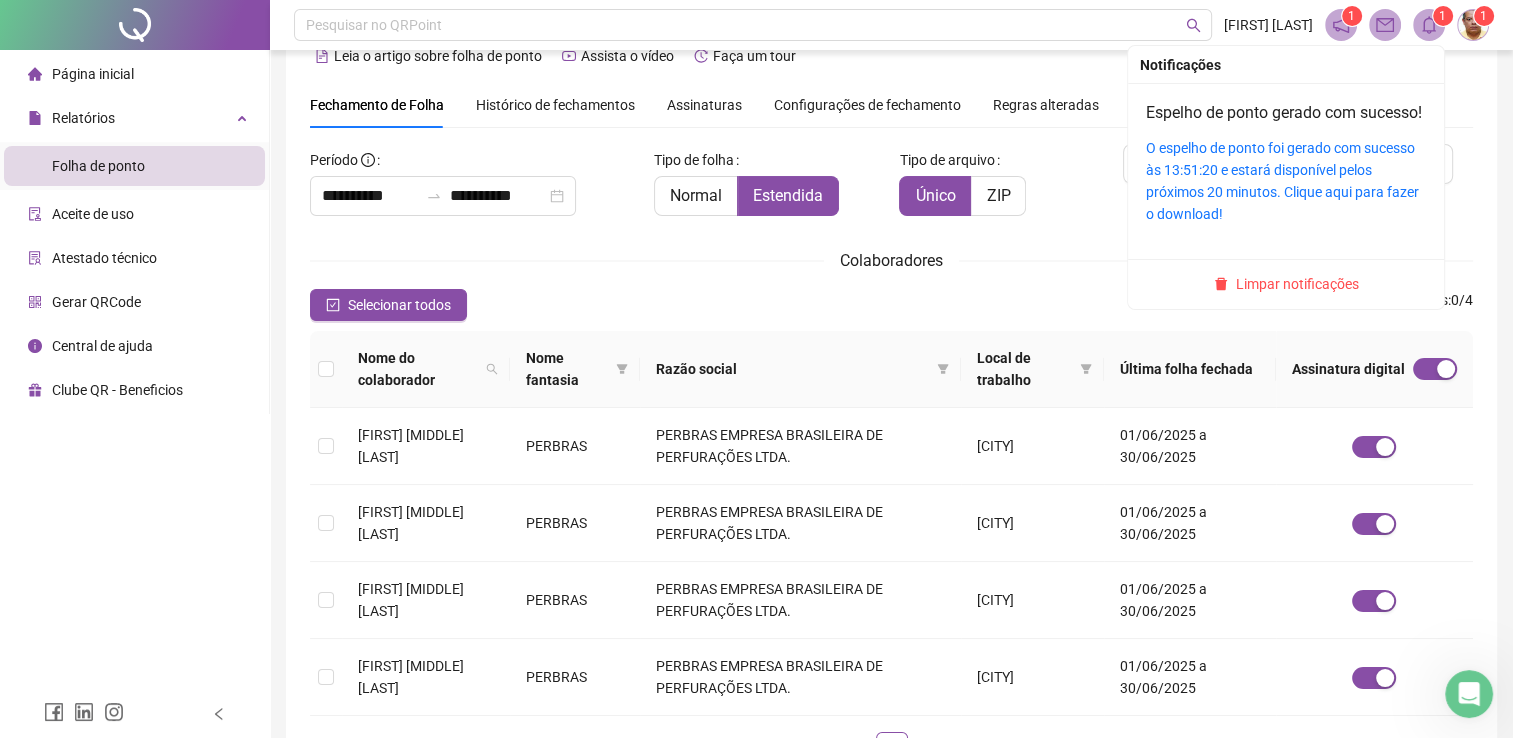 click on "O espelho de ponto foi gerado com sucesso às 13:51:20 e estará disponível pelos próximos 20 minutos.
Clique aqui para fazer o download!" at bounding box center [1286, 181] 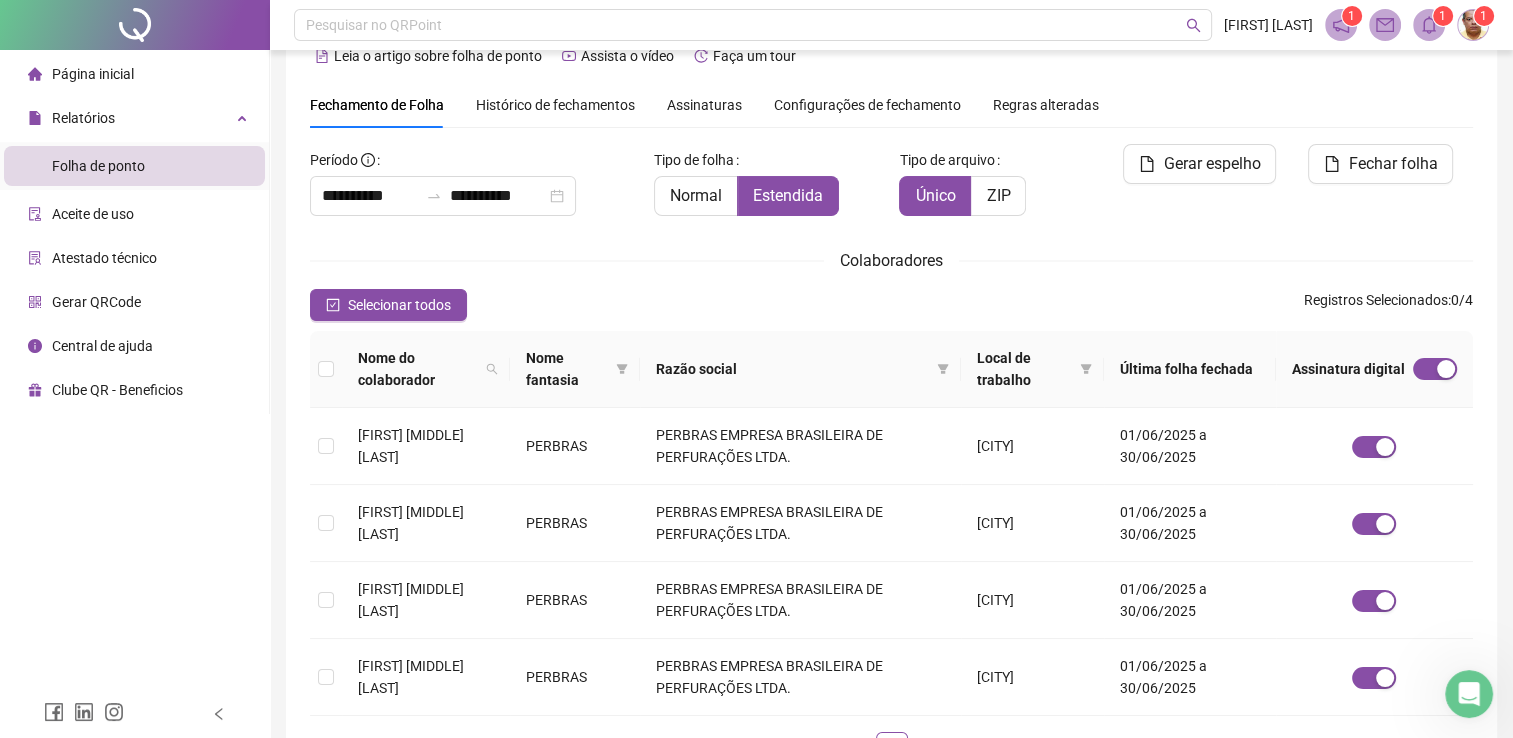 click at bounding box center (1473, 25) 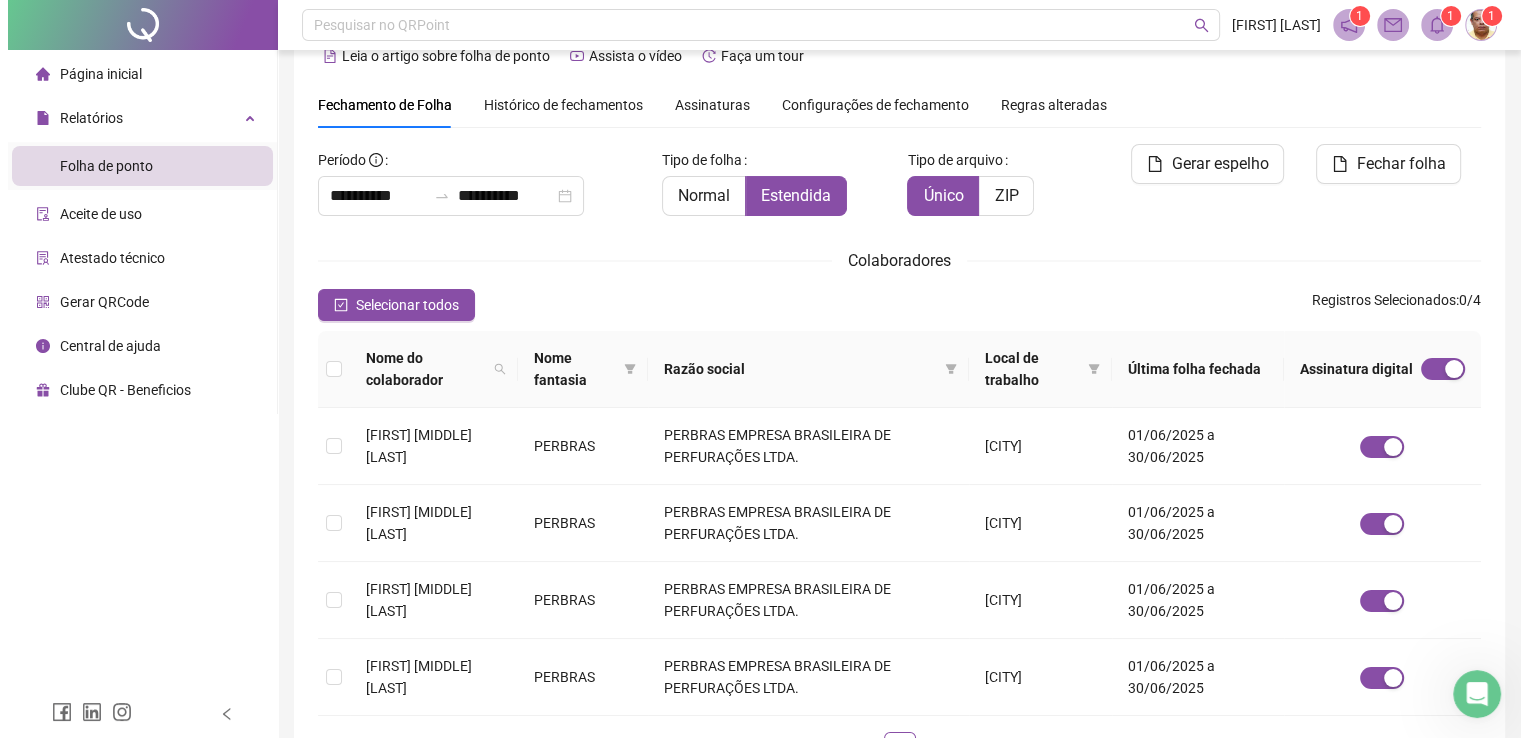 scroll, scrollTop: 0, scrollLeft: 0, axis: both 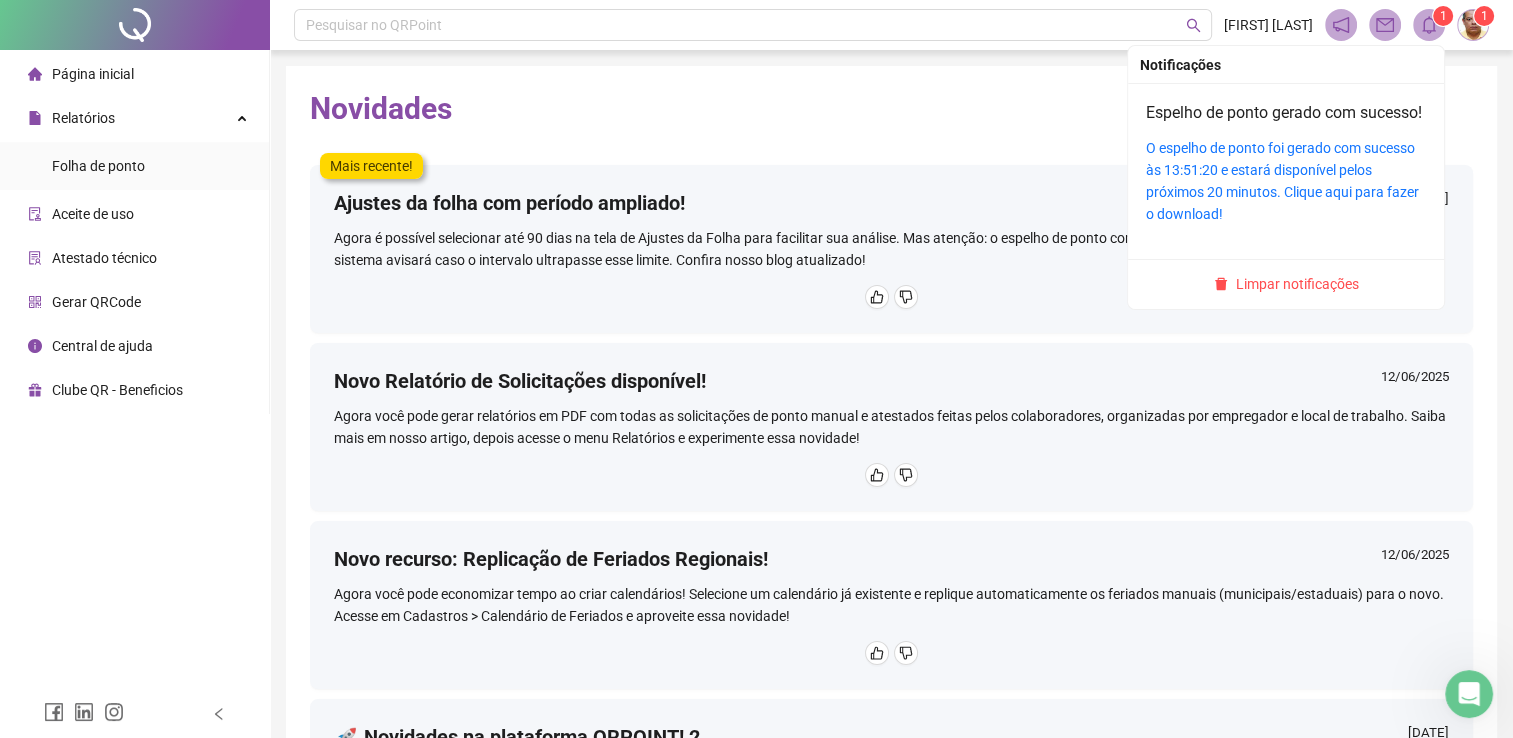 click 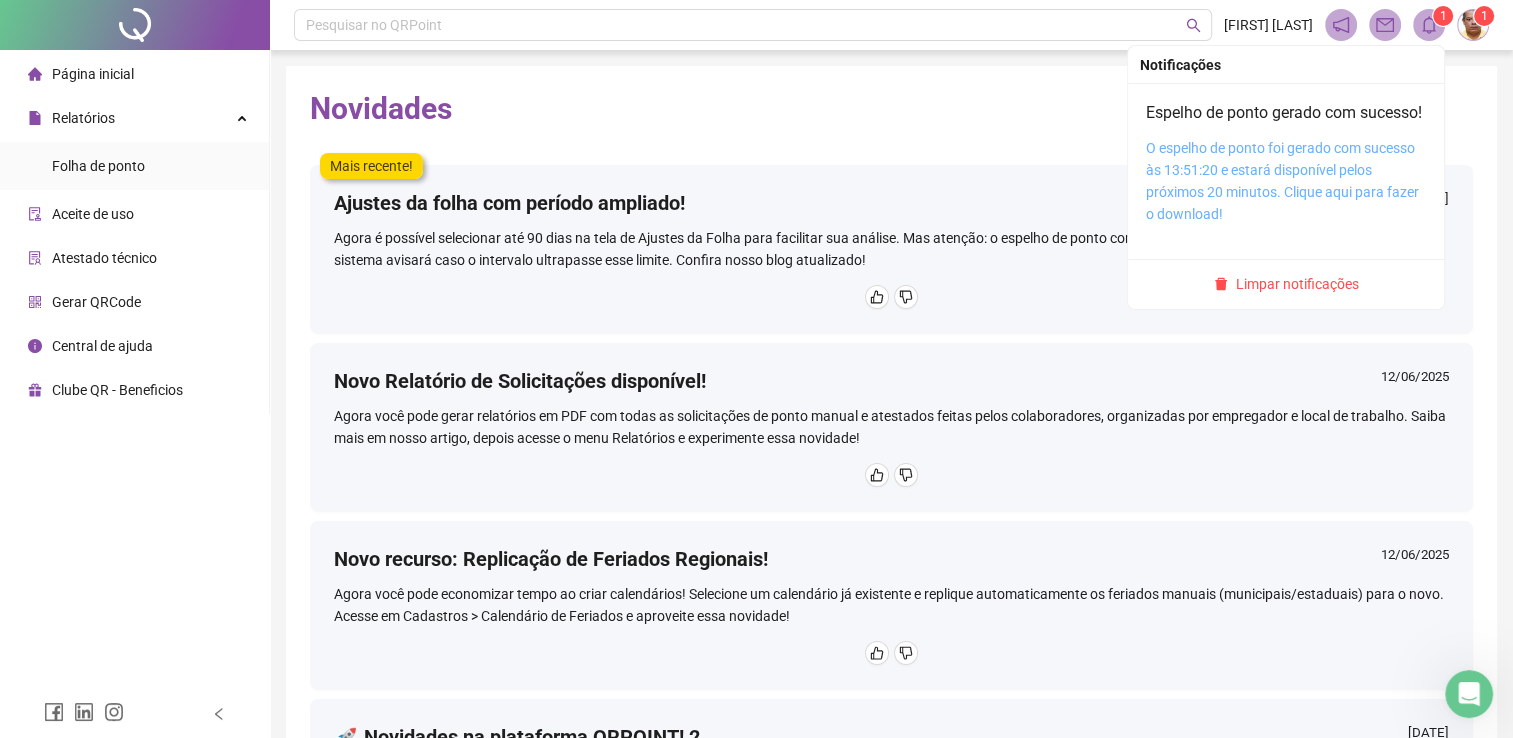 click on "O espelho de ponto foi gerado com sucesso às 13:51:20 e estará disponível pelos próximos 20 minutos.
Clique aqui para fazer o download!" at bounding box center (1282, 181) 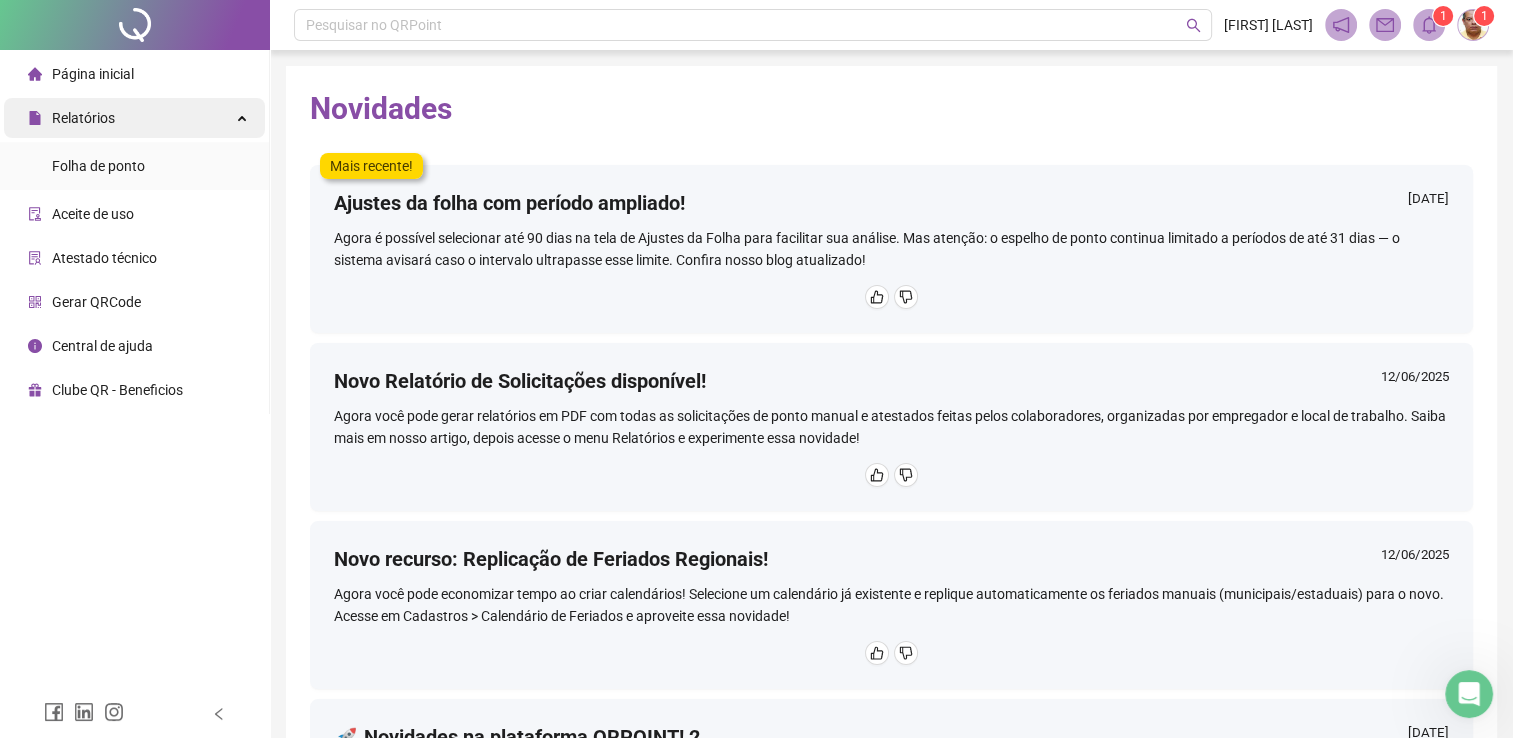 click on "Relatórios" at bounding box center [134, 118] 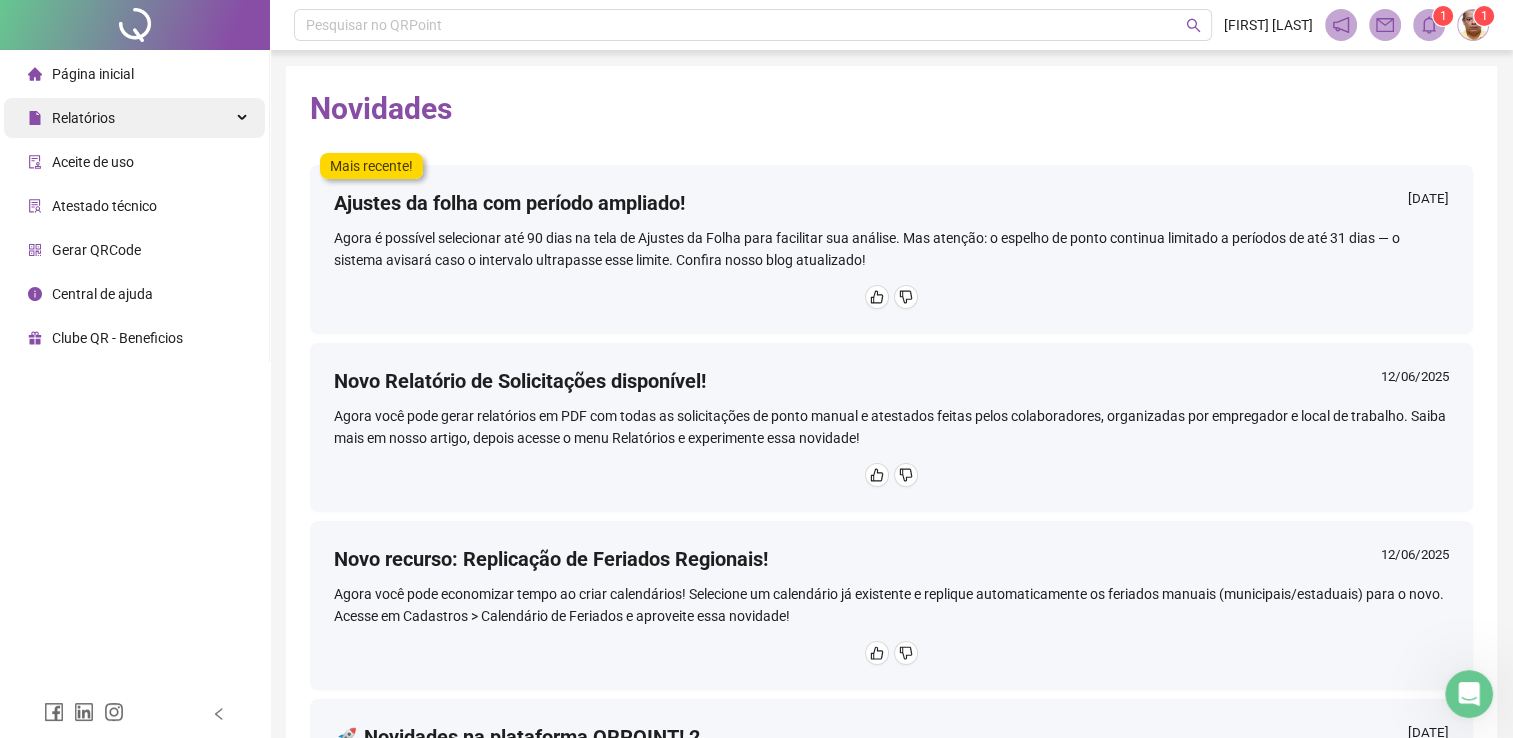 click on "Relatórios" at bounding box center (134, 118) 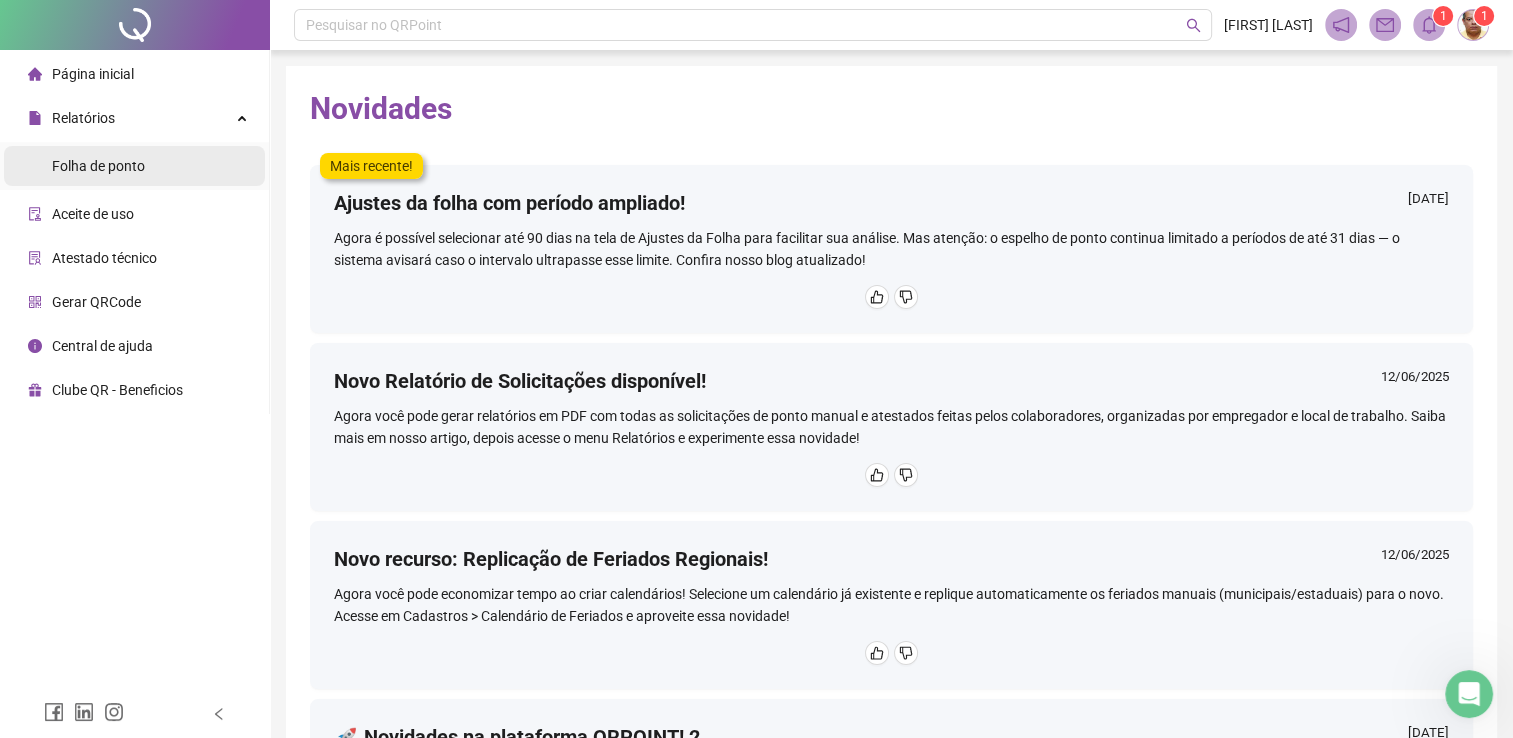 click on "Folha de ponto" at bounding box center [98, 166] 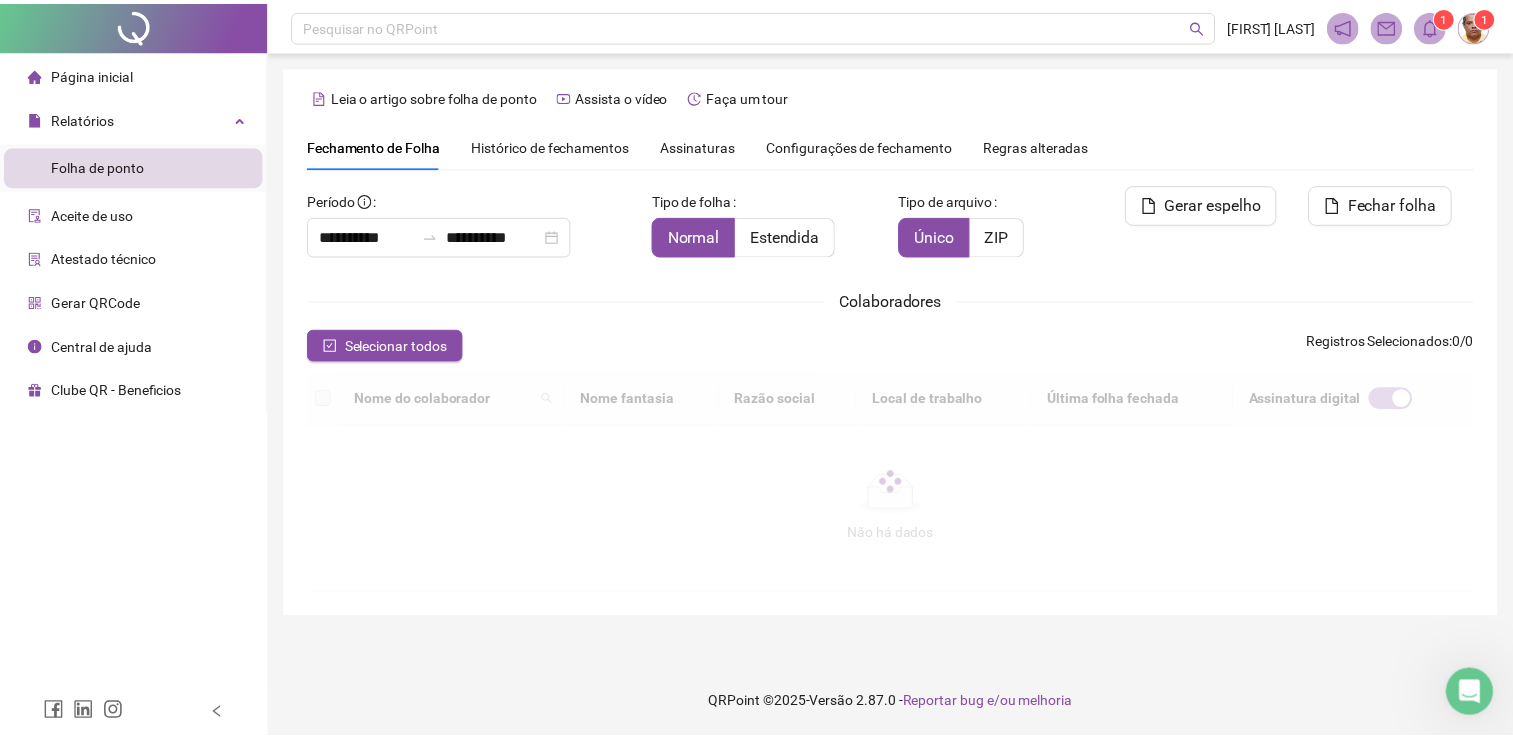 scroll, scrollTop: 40, scrollLeft: 0, axis: vertical 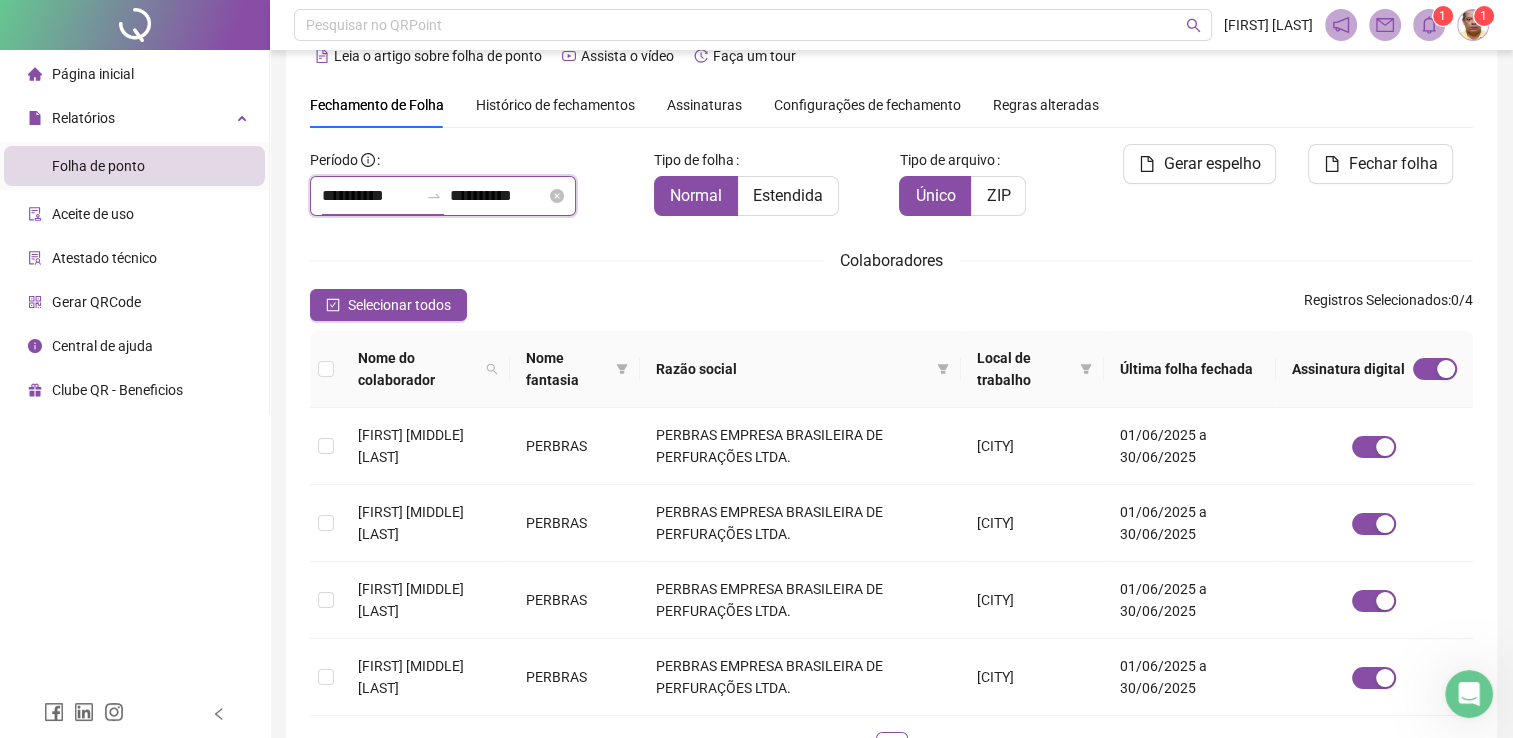 click on "**********" at bounding box center [370, 196] 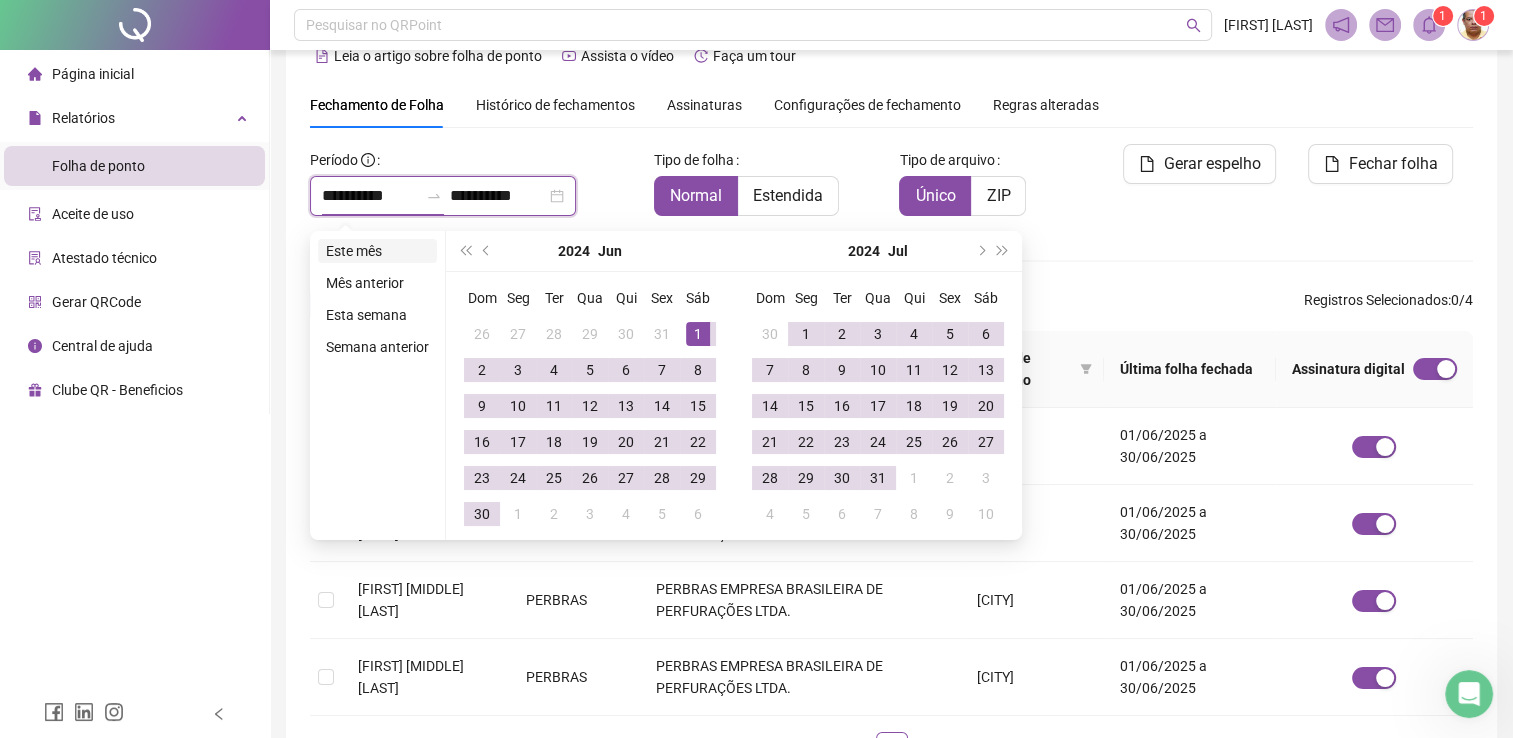 type on "**********" 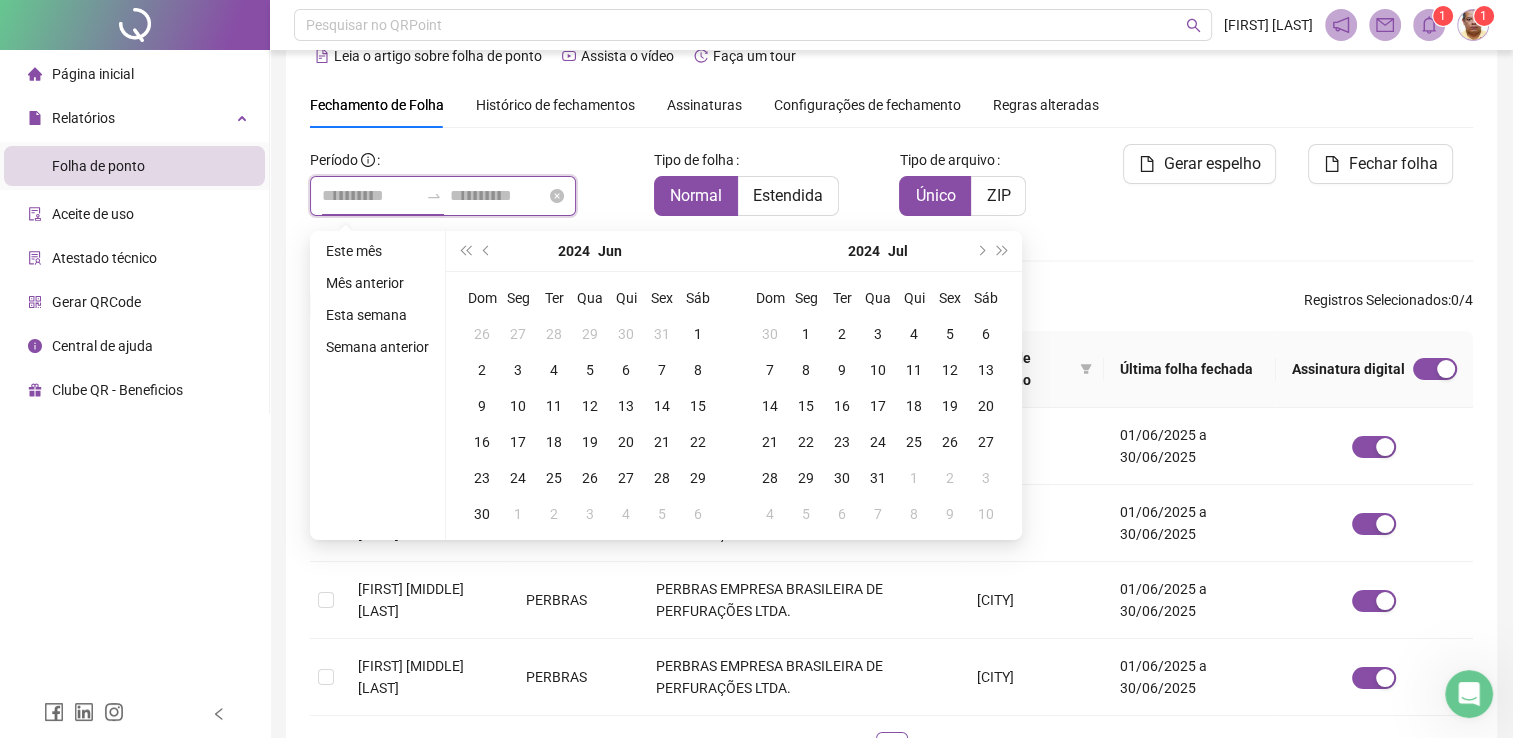 type on "**********" 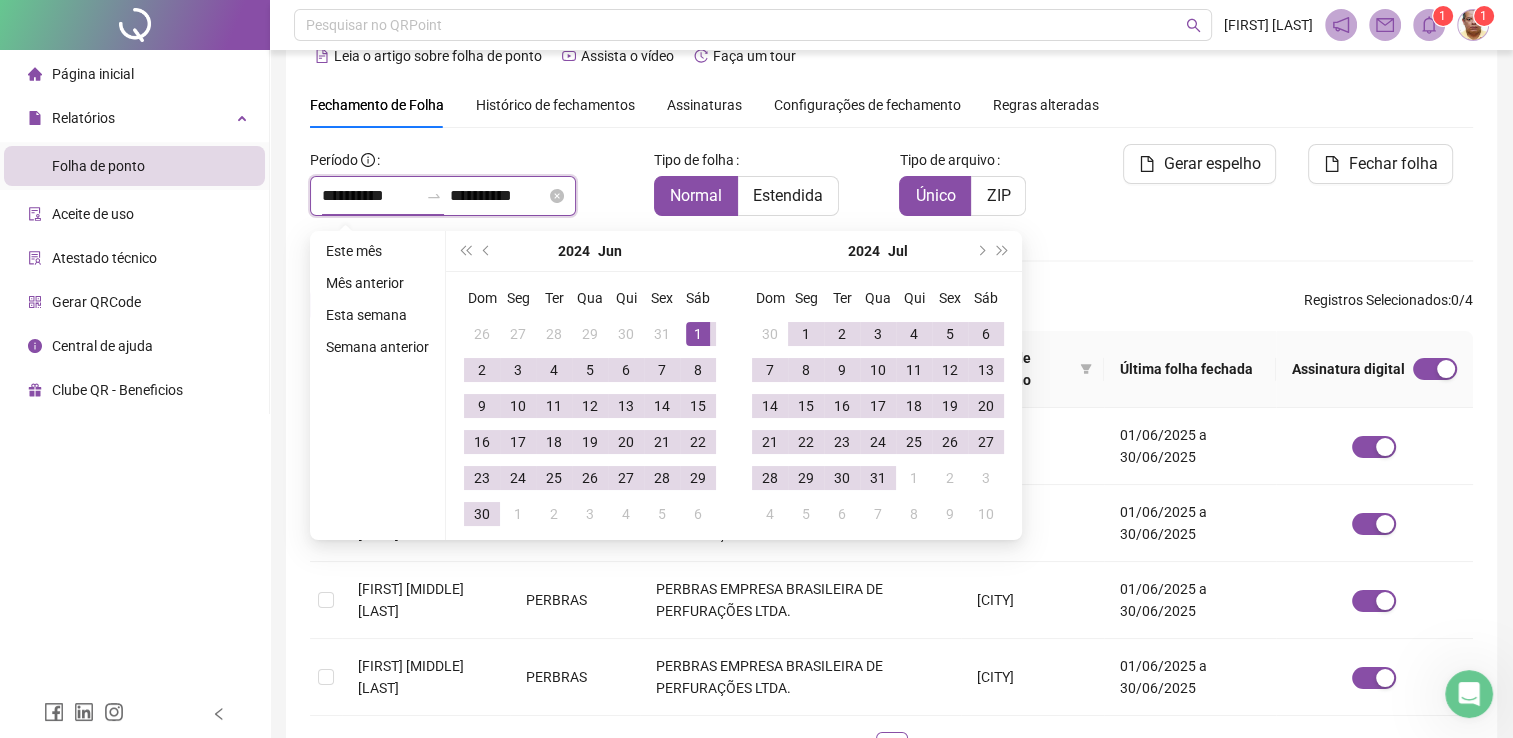 type on "**********" 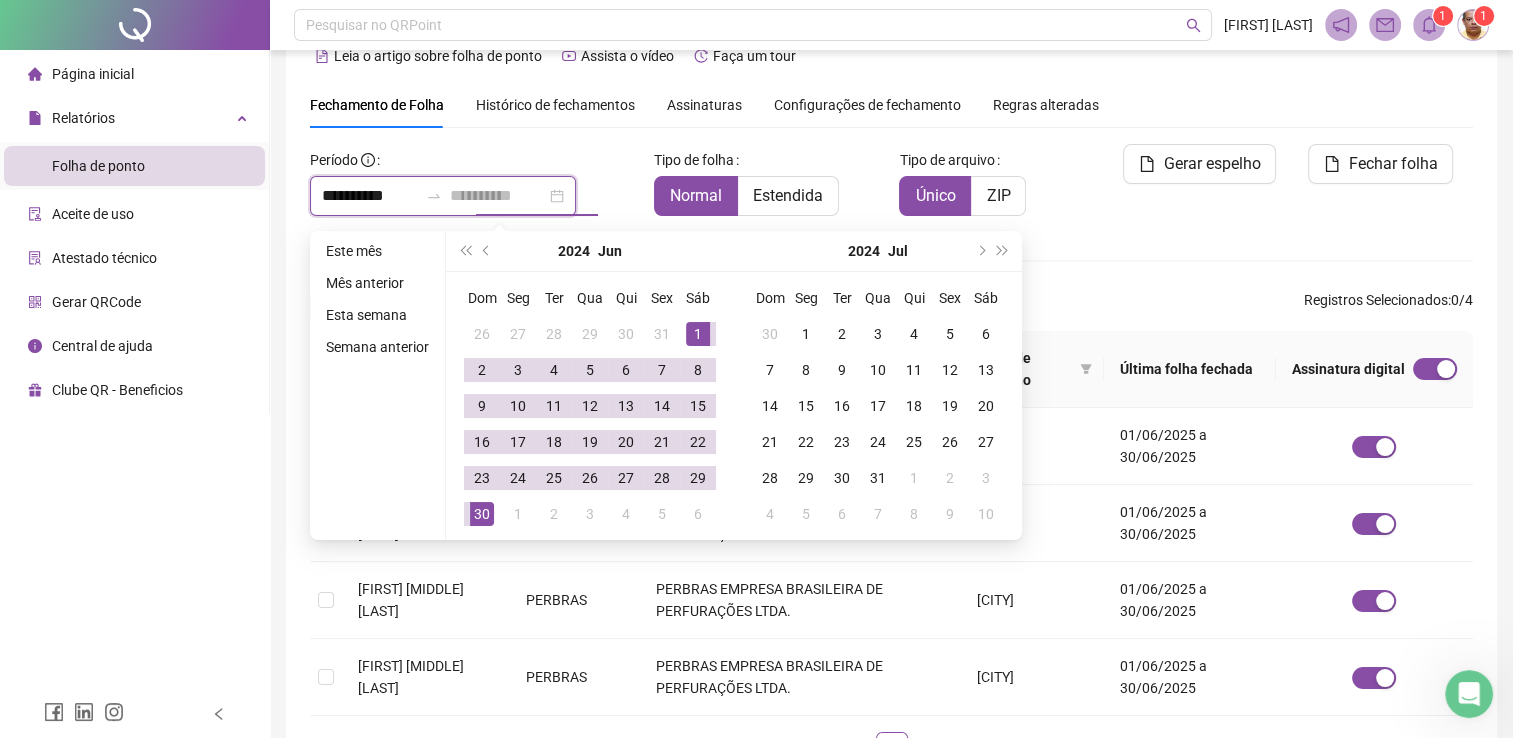 type on "**********" 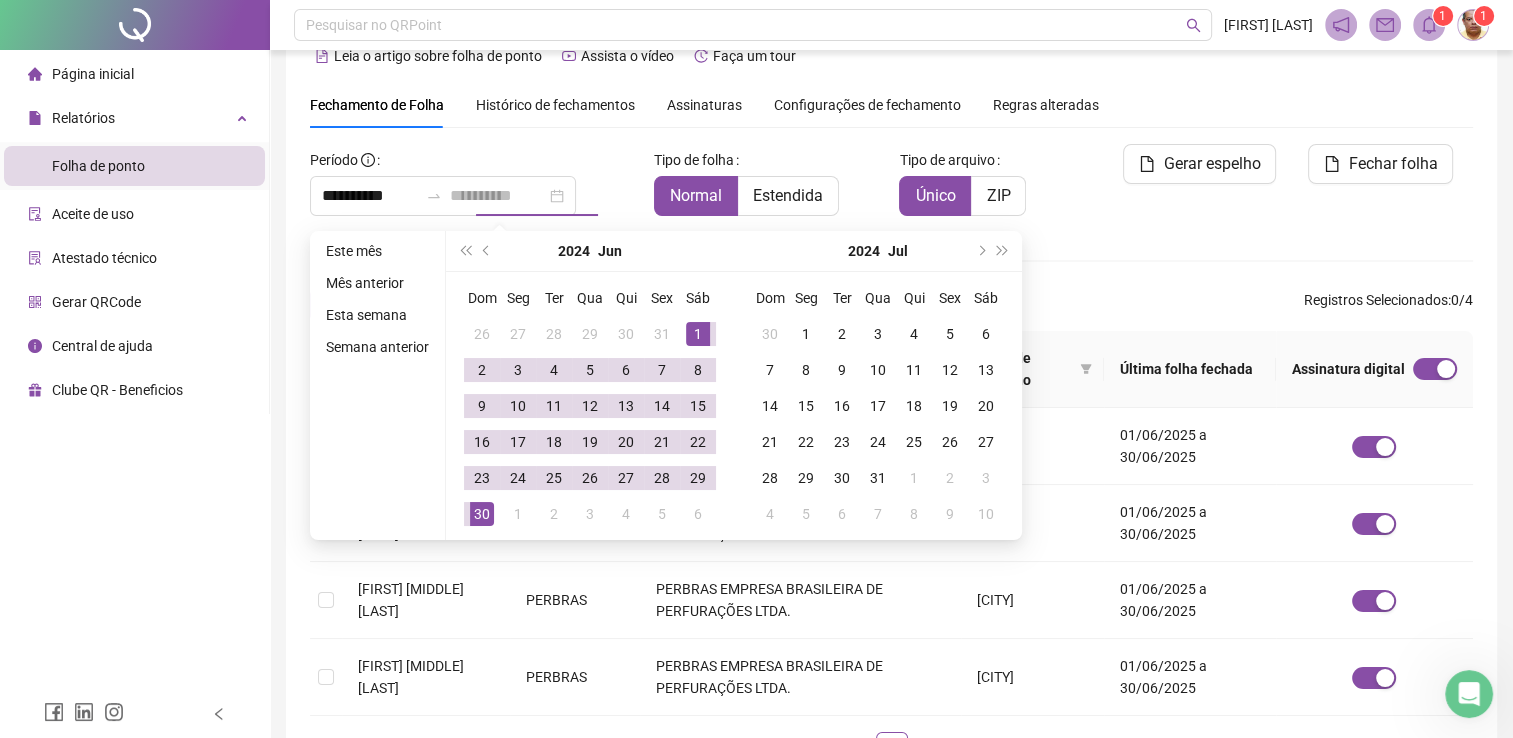 click on "30" at bounding box center [482, 514] 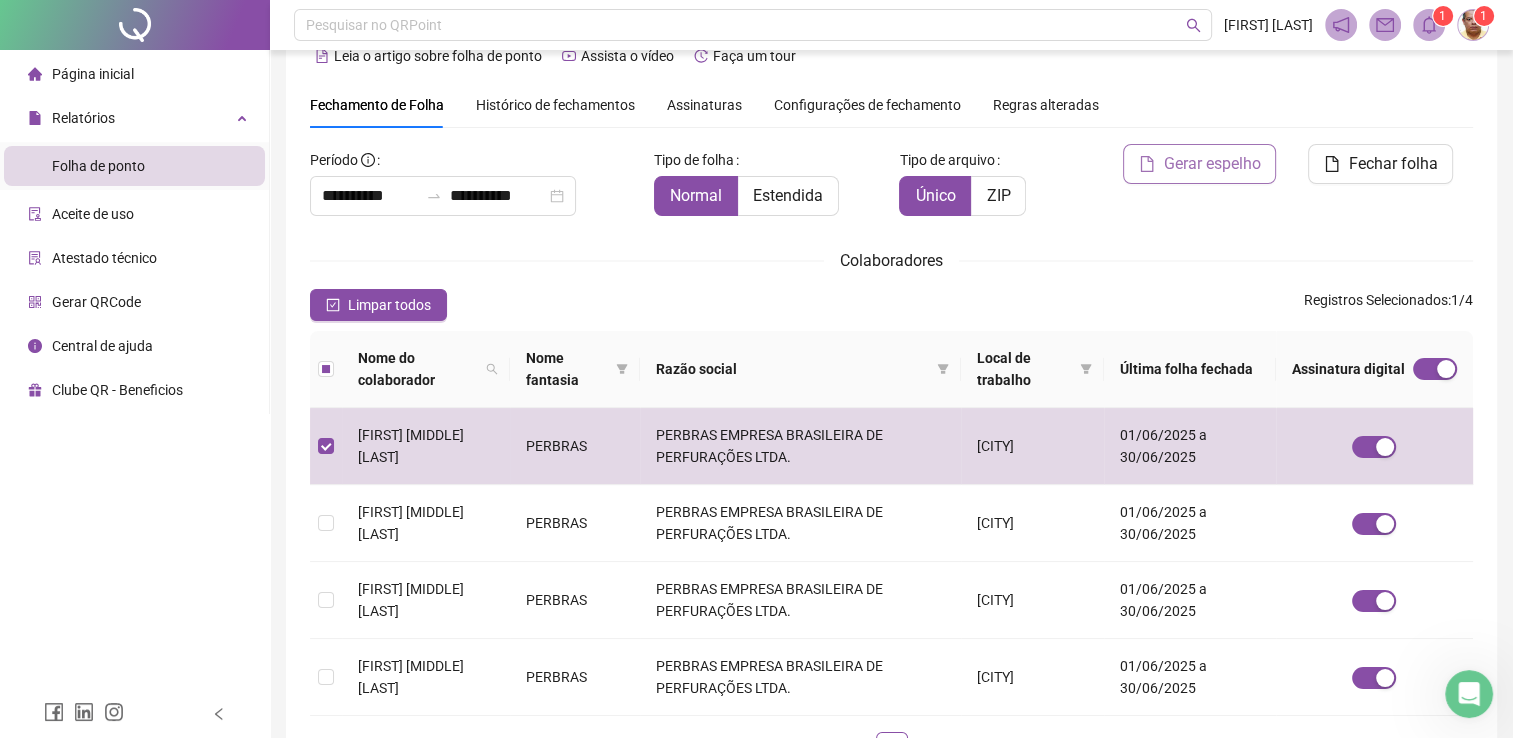 click on "Gerar espelho" at bounding box center (1211, 164) 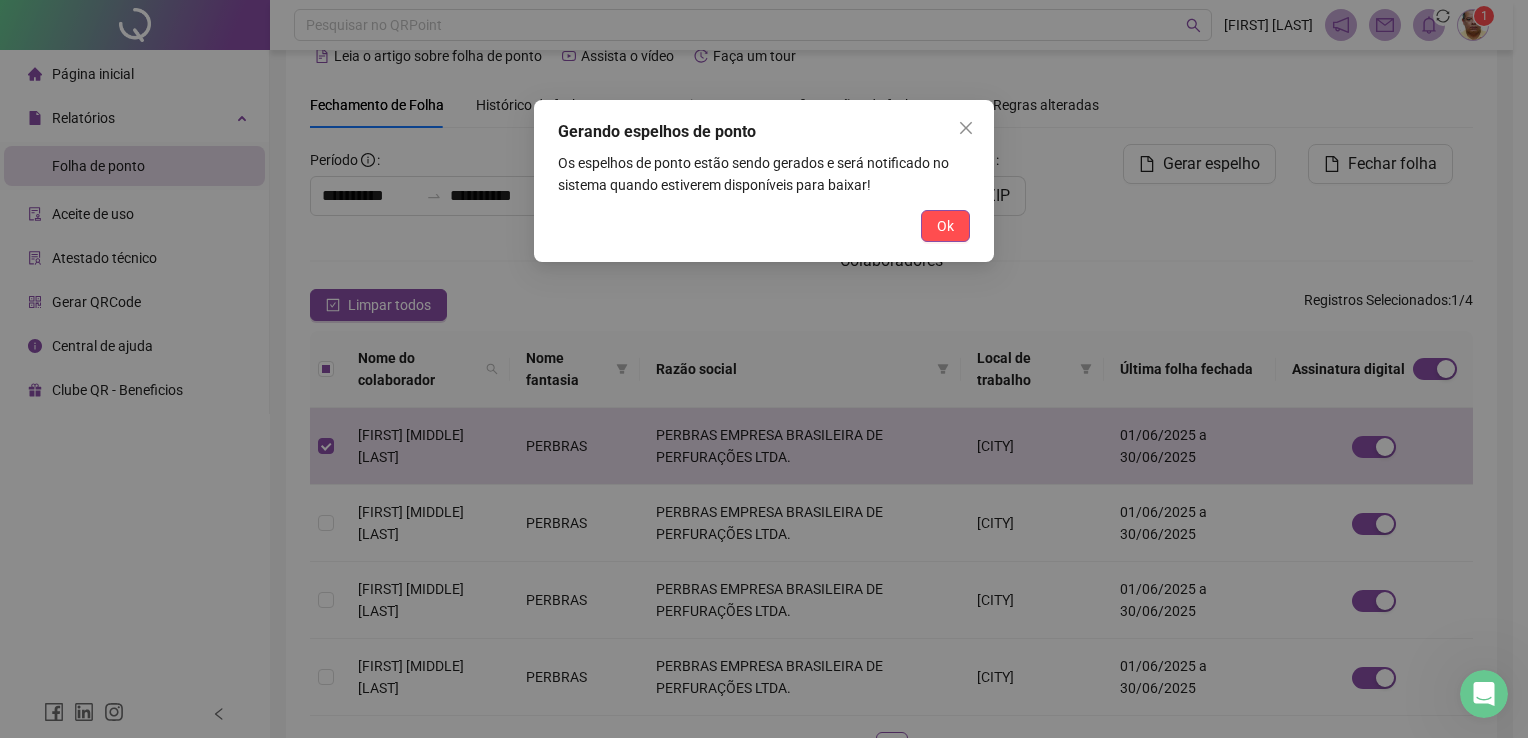 click on "Ok" at bounding box center (945, 226) 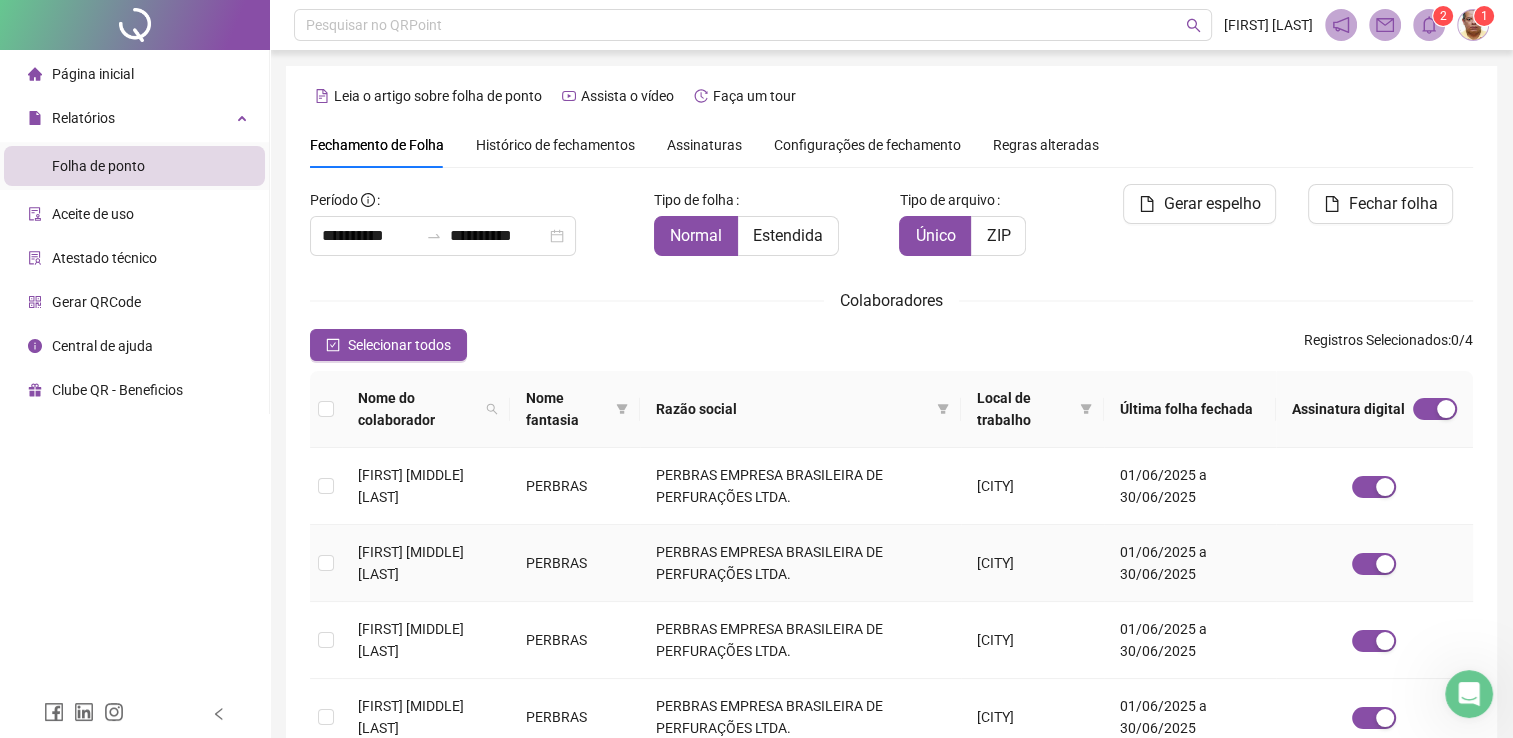 scroll, scrollTop: 0, scrollLeft: 0, axis: both 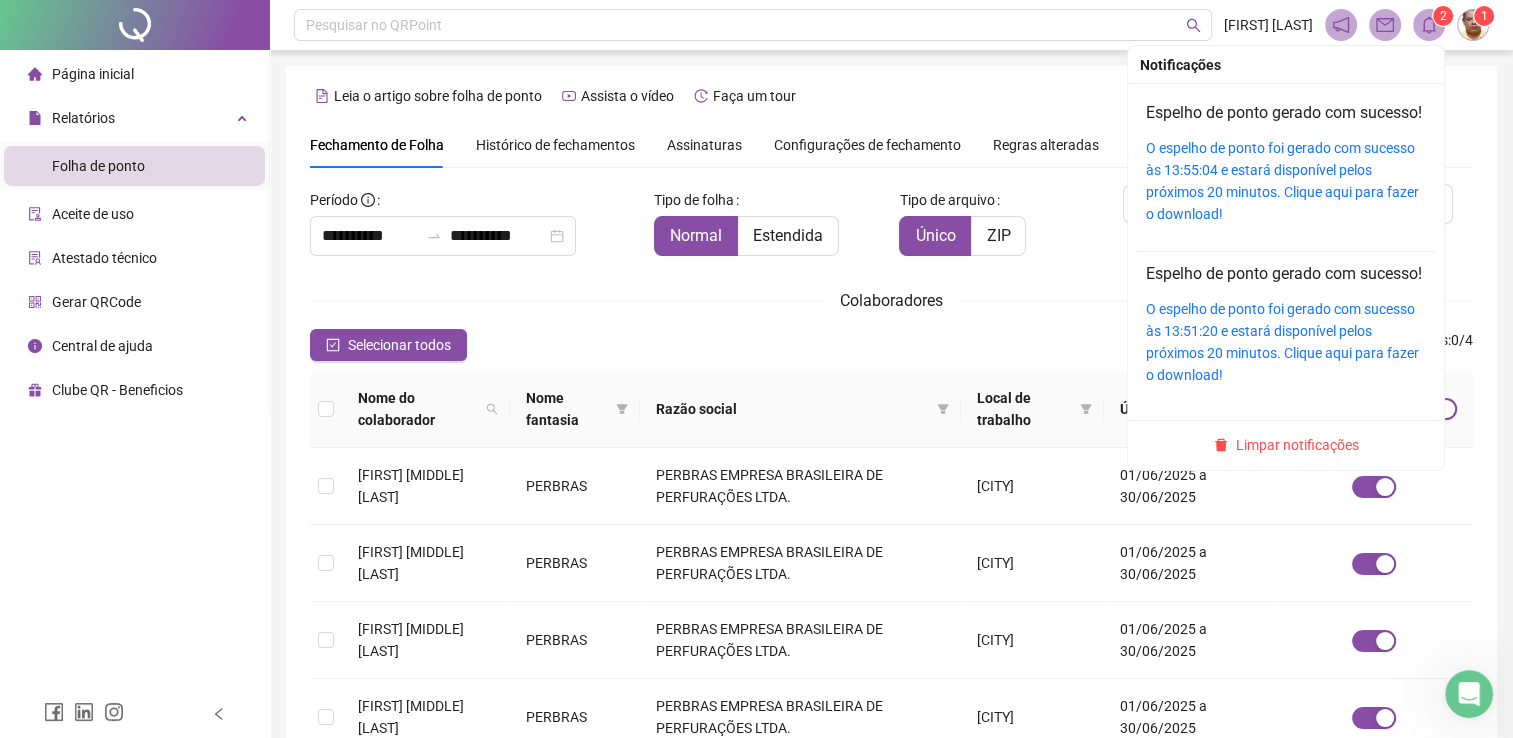 click on "O espelho de ponto foi gerado com sucesso às 13:55:04 e estará disponível pelos próximos 20 minutos.
Clique aqui para fazer o download!" at bounding box center [1286, 181] 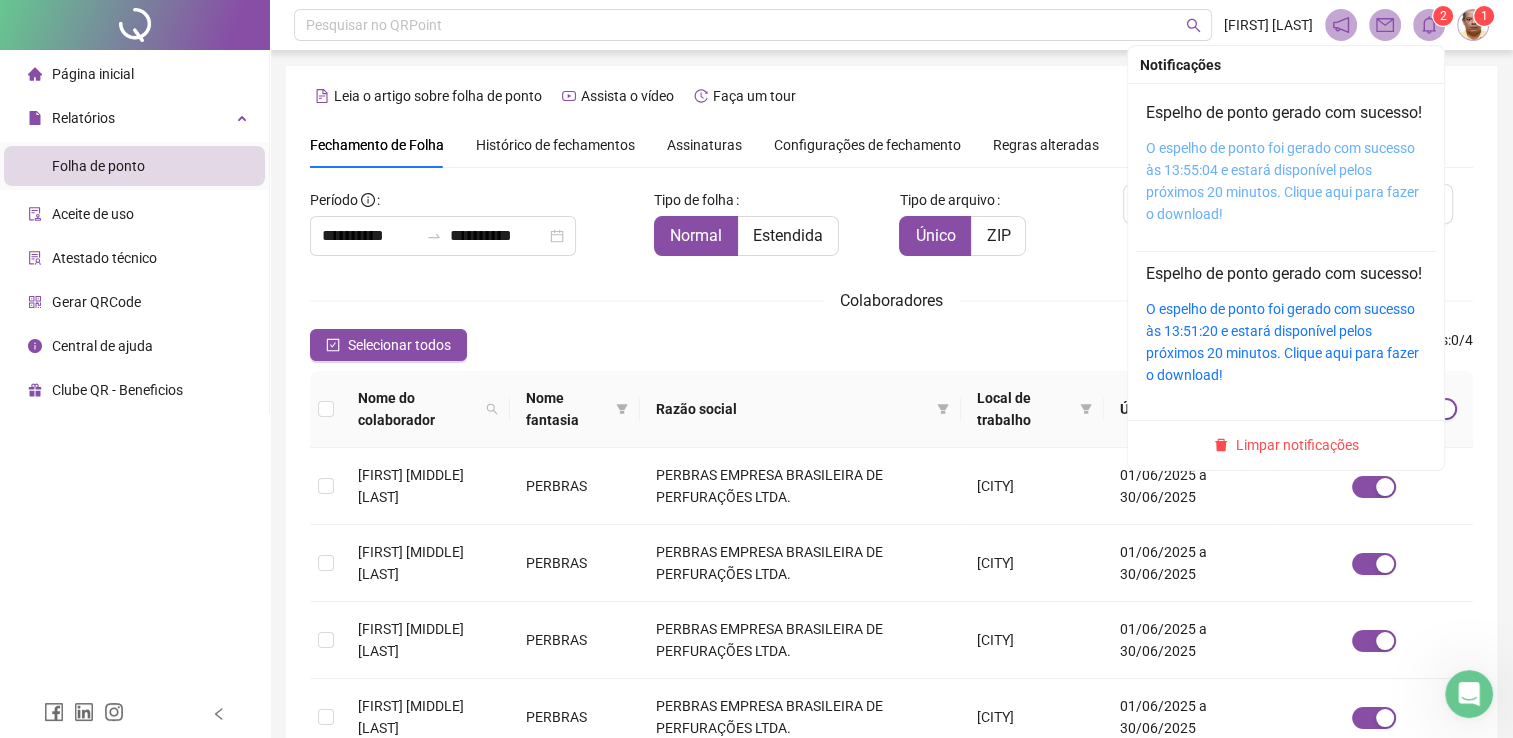 click on "O espelho de ponto foi gerado com sucesso às 13:55:04 e estará disponível pelos próximos 20 minutos.
Clique aqui para fazer o download!" at bounding box center [1282, 181] 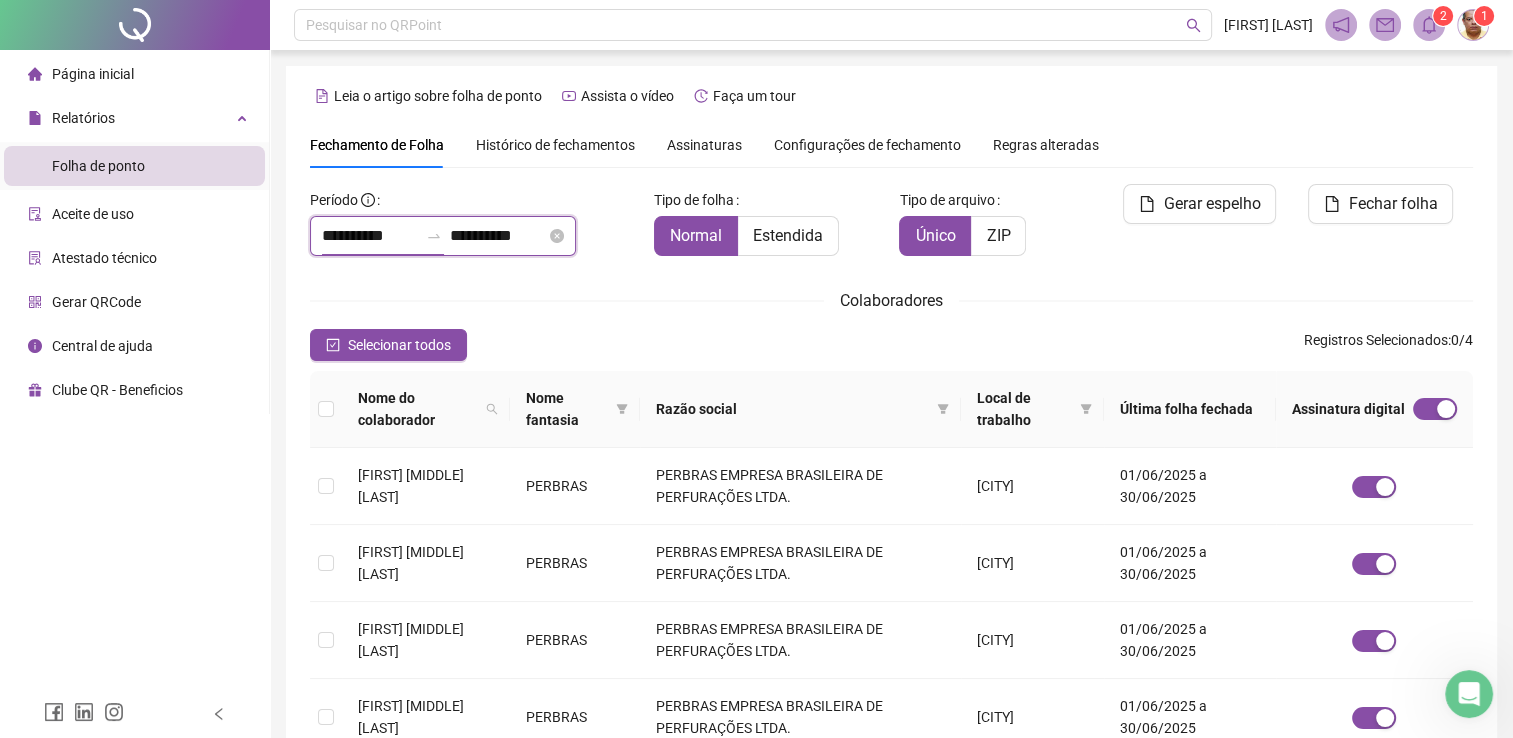 click on "**********" at bounding box center (370, 236) 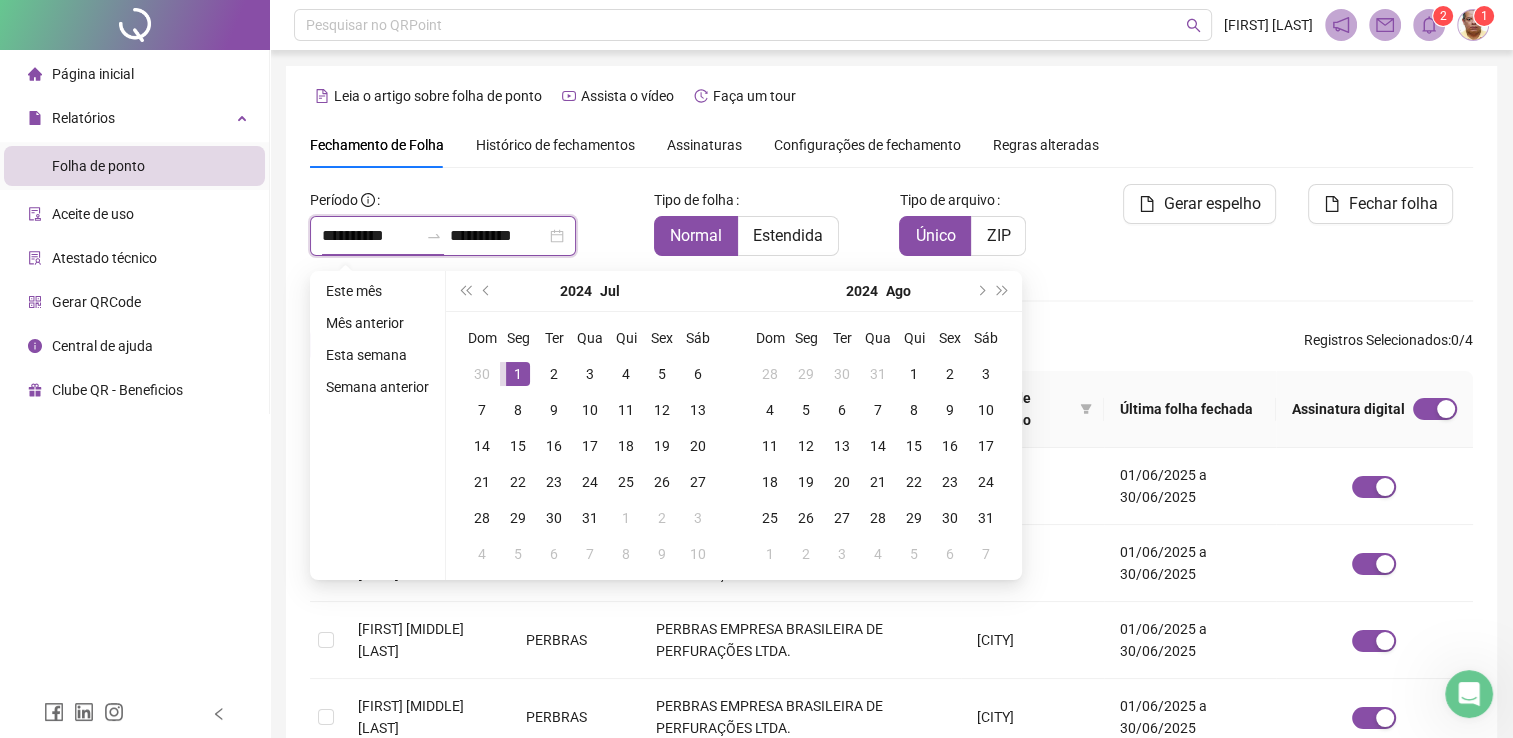type on "**********" 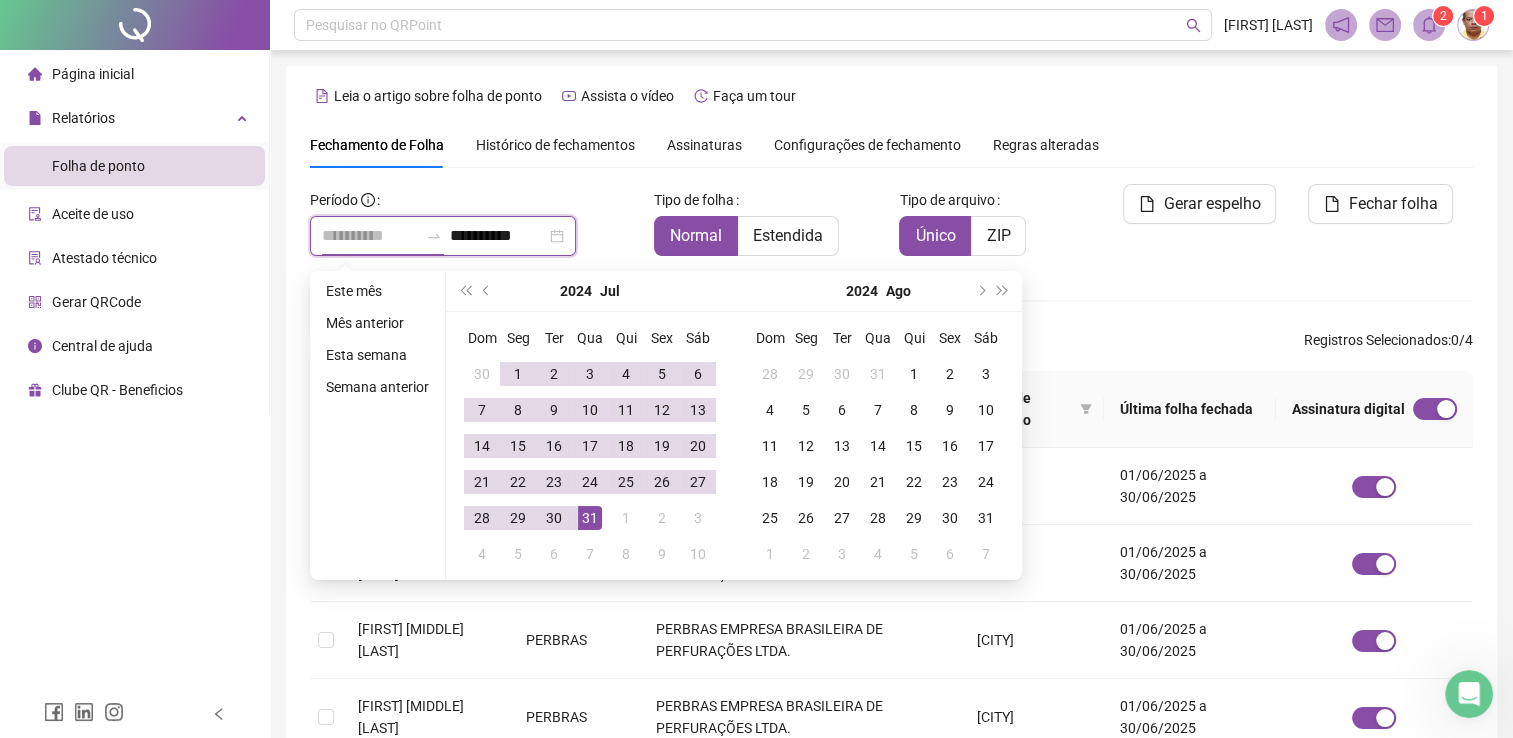 type on "**********" 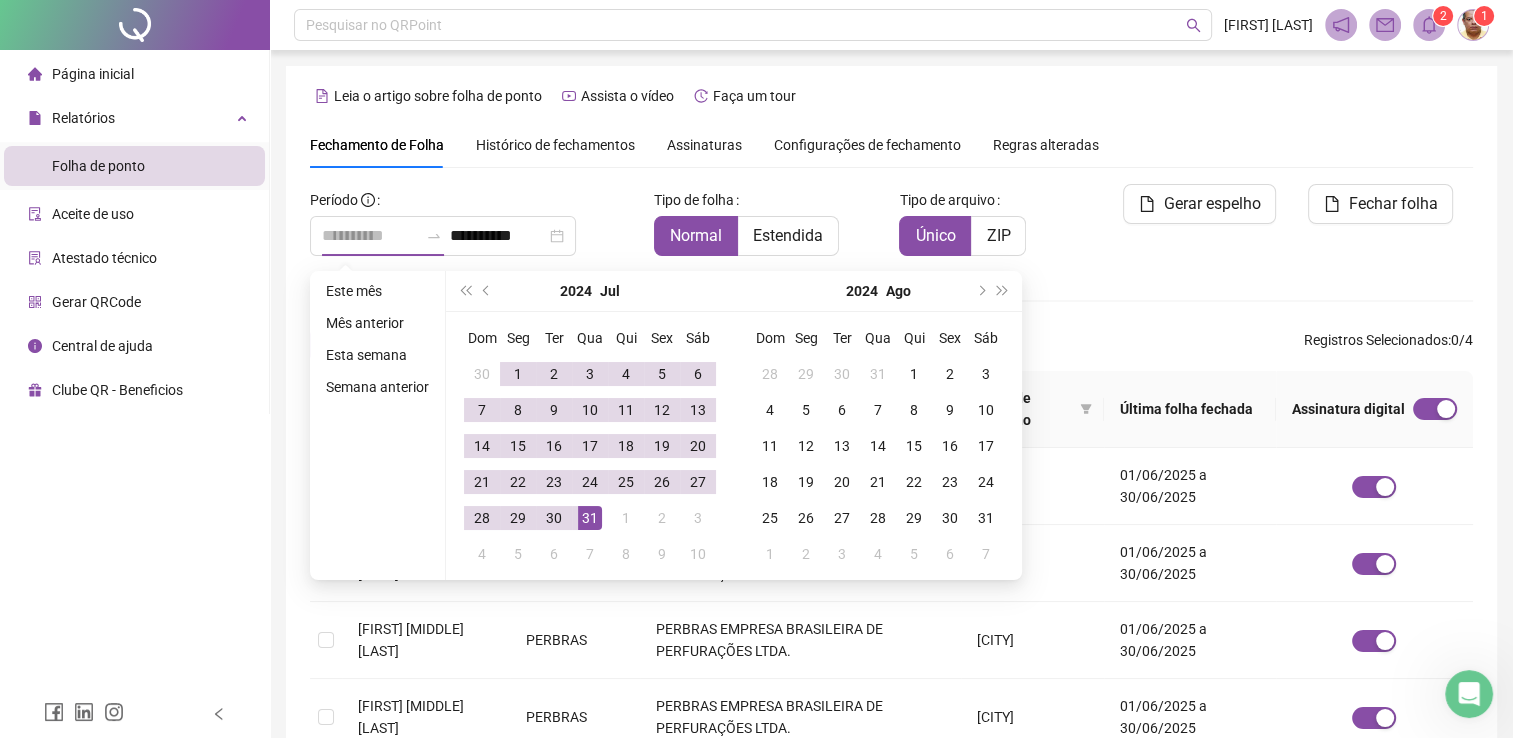 click on "31" at bounding box center (590, 518) 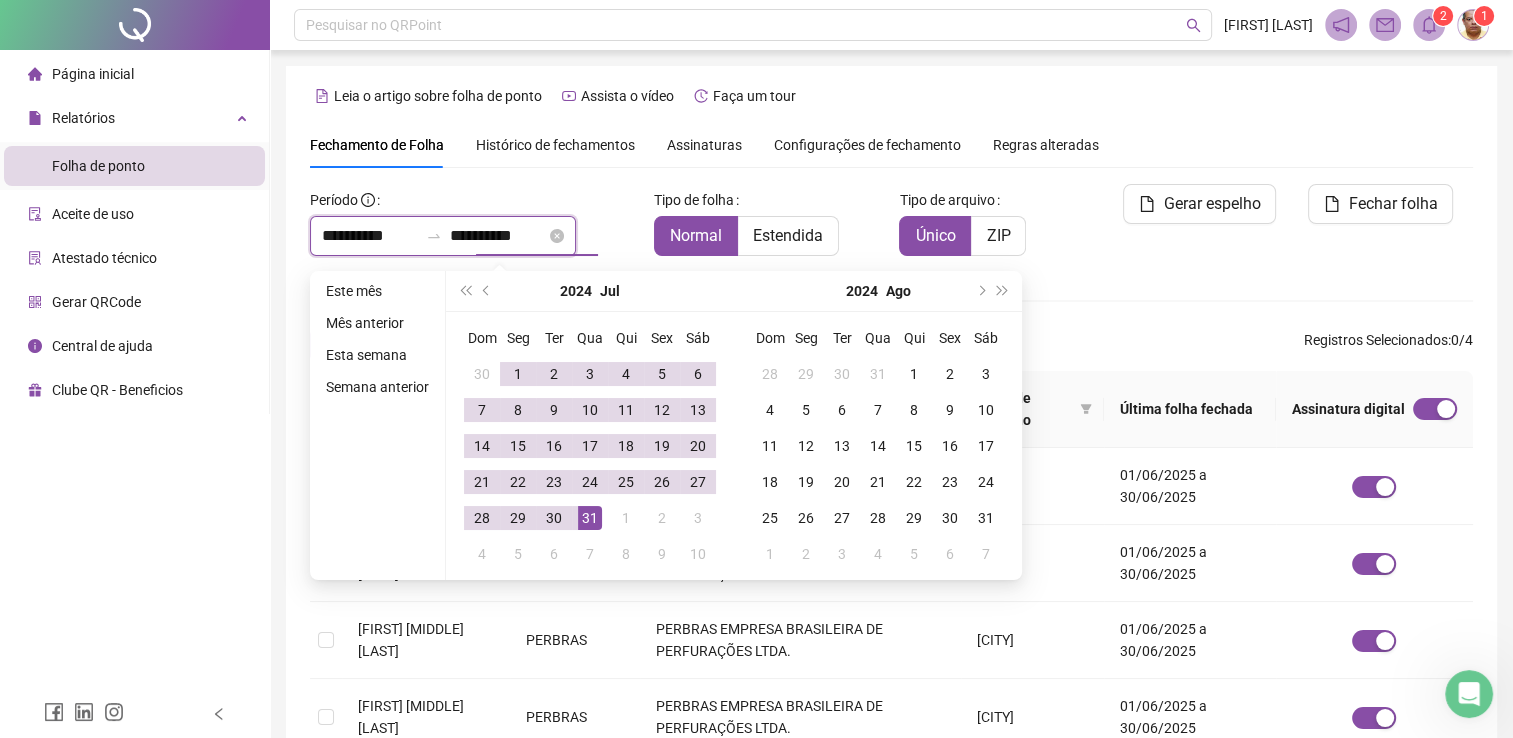 click on "**********" at bounding box center (498, 236) 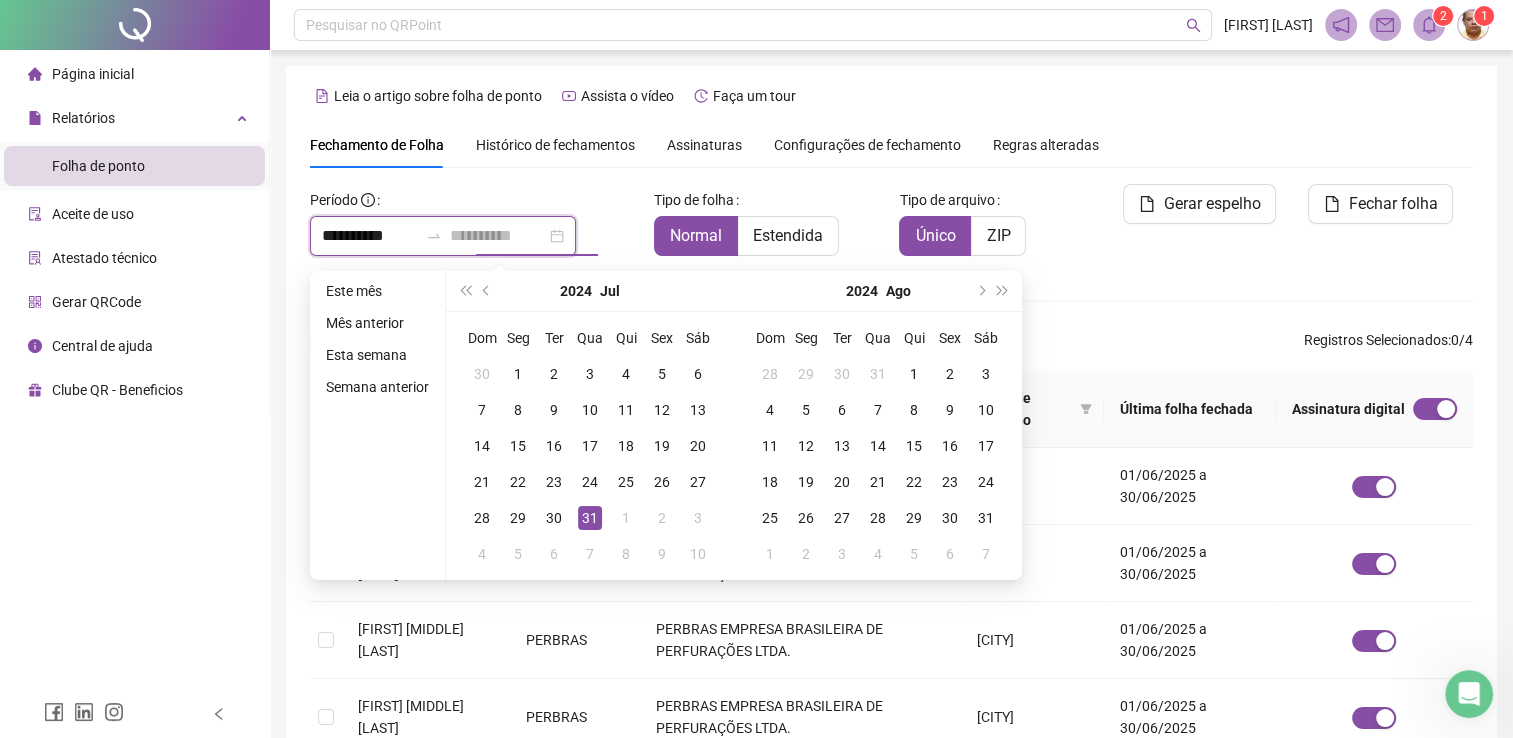 type on "**********" 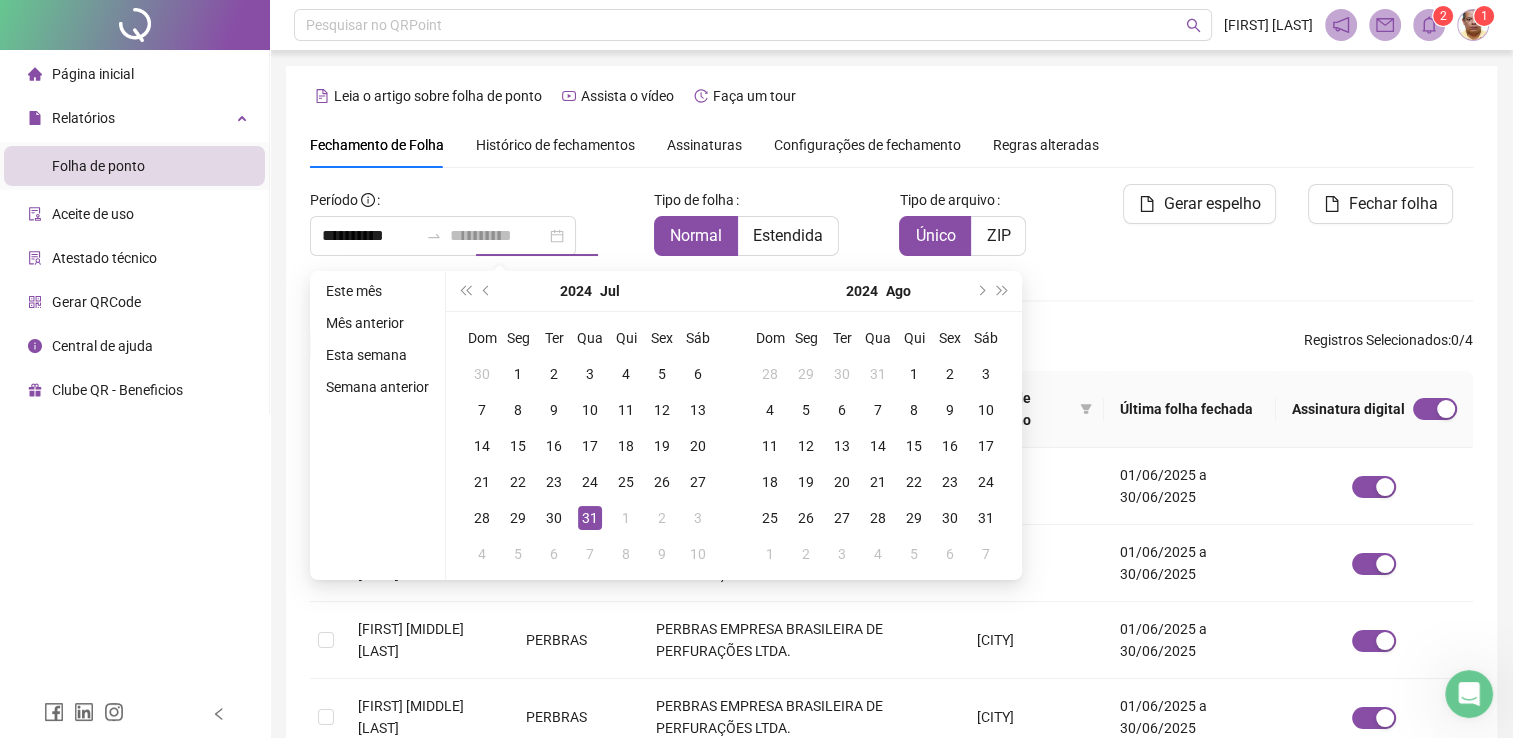 click on "31" at bounding box center (590, 518) 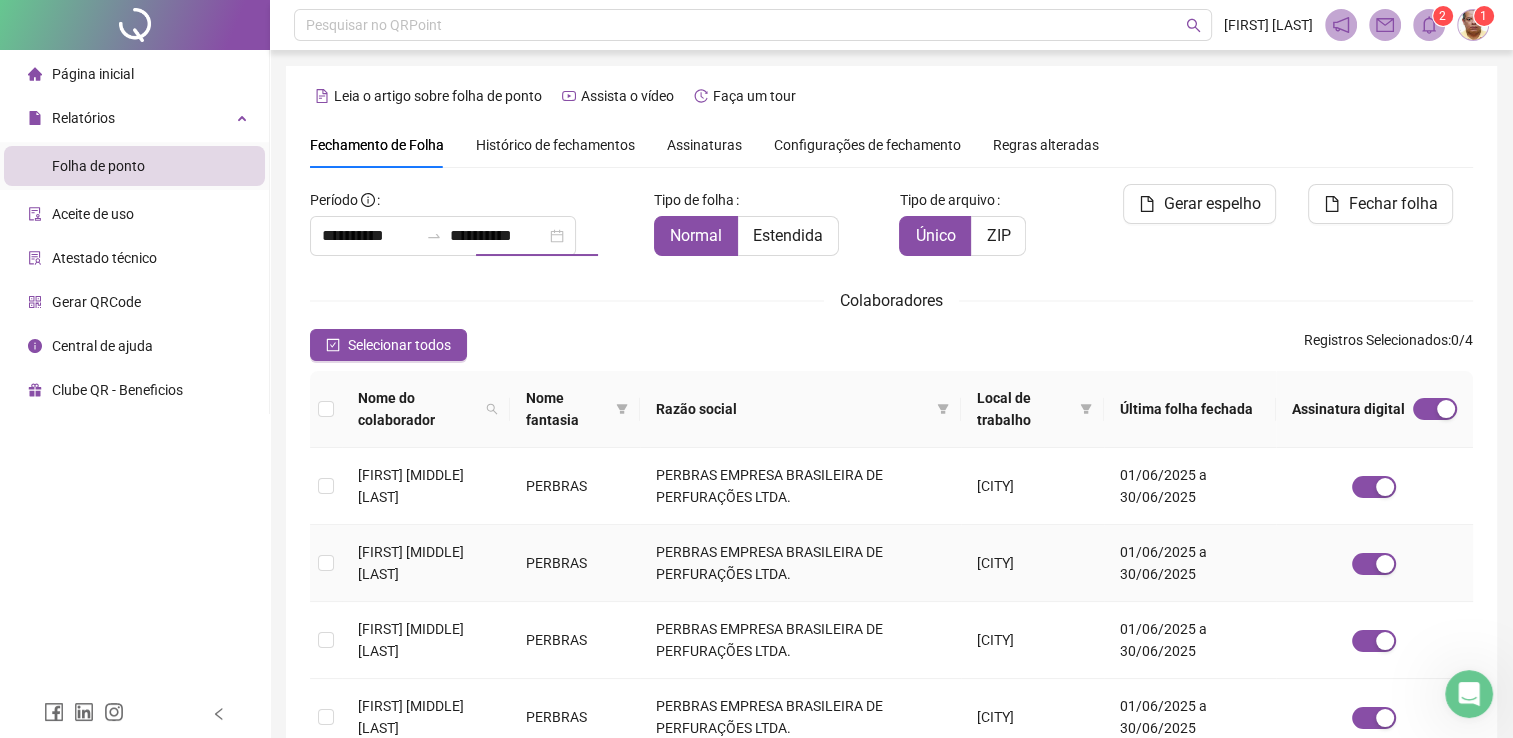 scroll, scrollTop: 40, scrollLeft: 0, axis: vertical 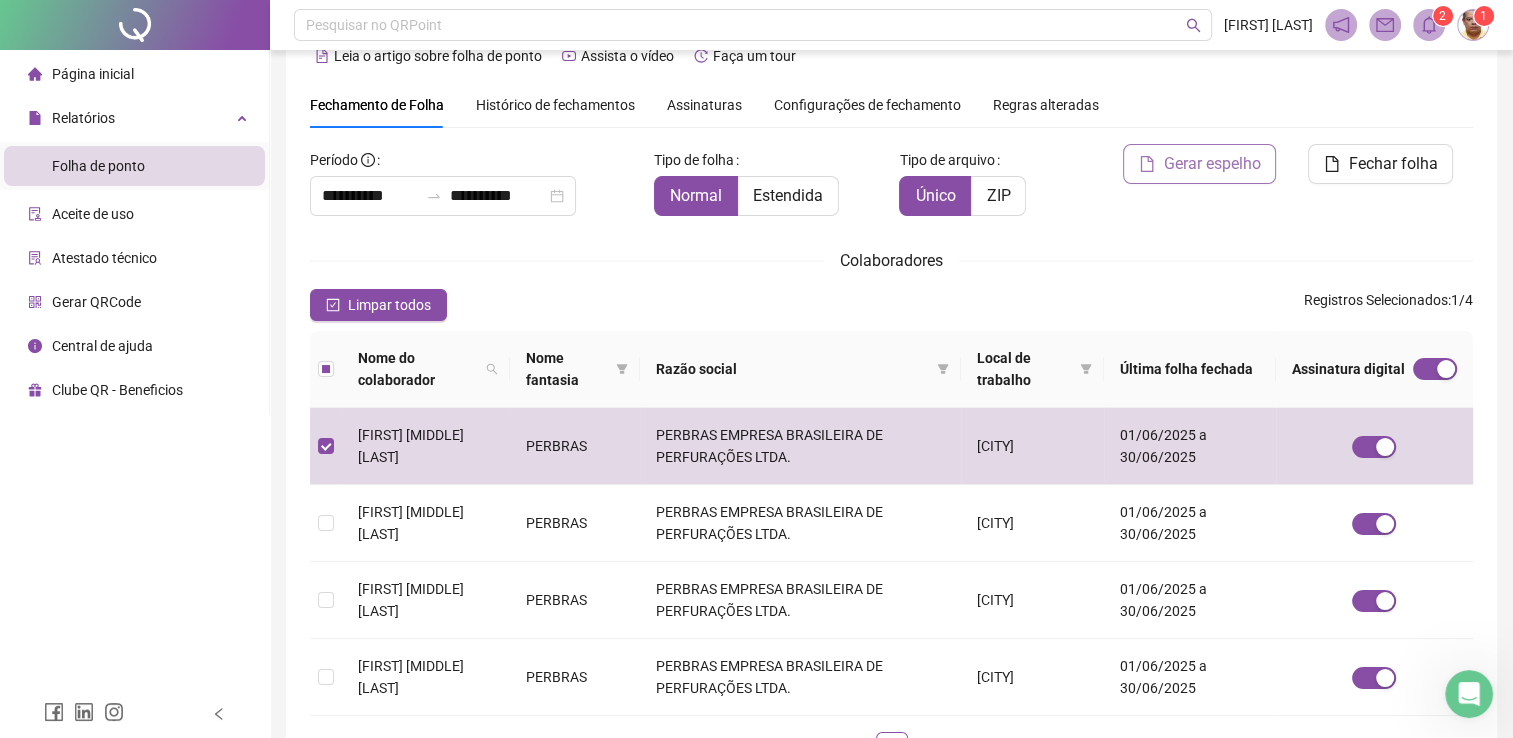 click on "Gerar espelho" at bounding box center (1211, 164) 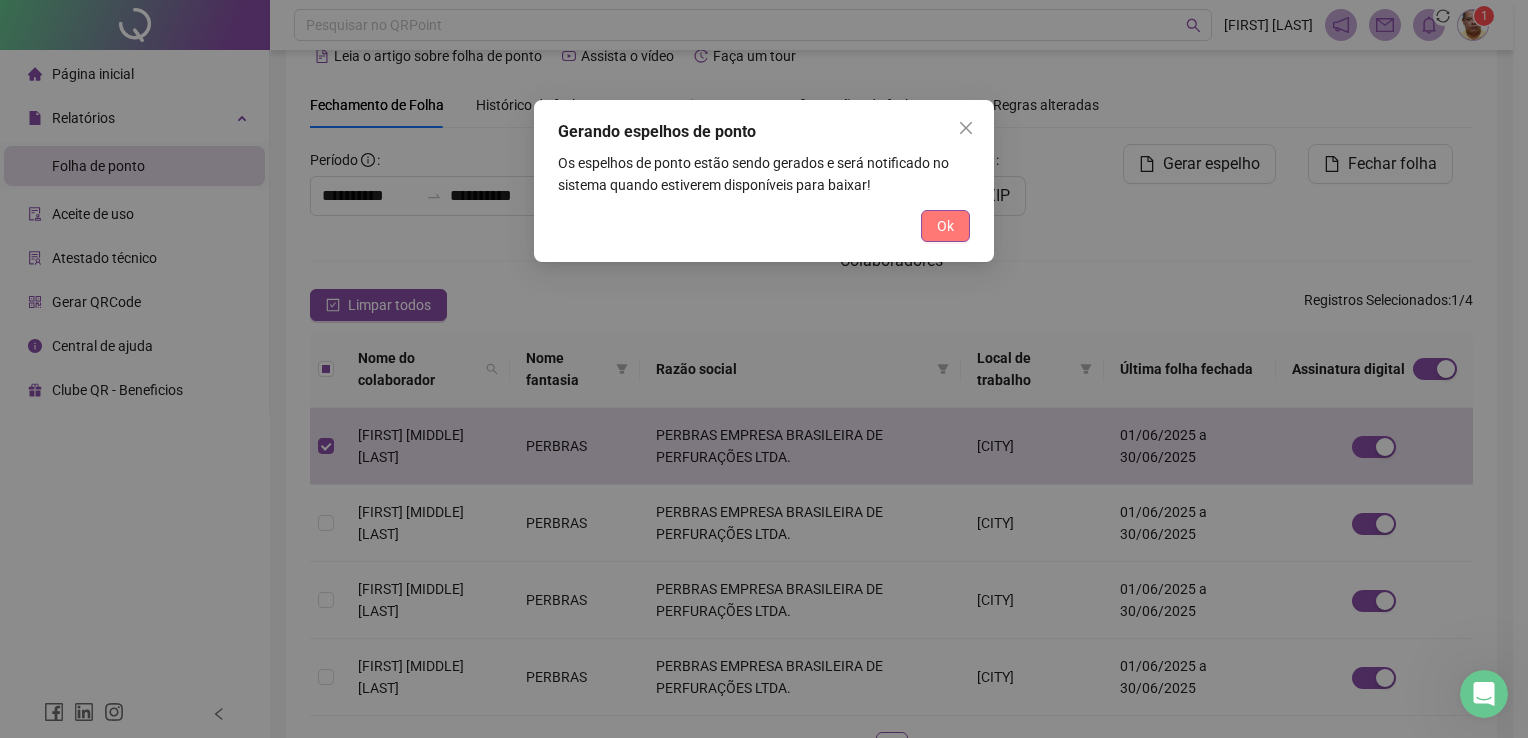 click on "Ok" at bounding box center (945, 226) 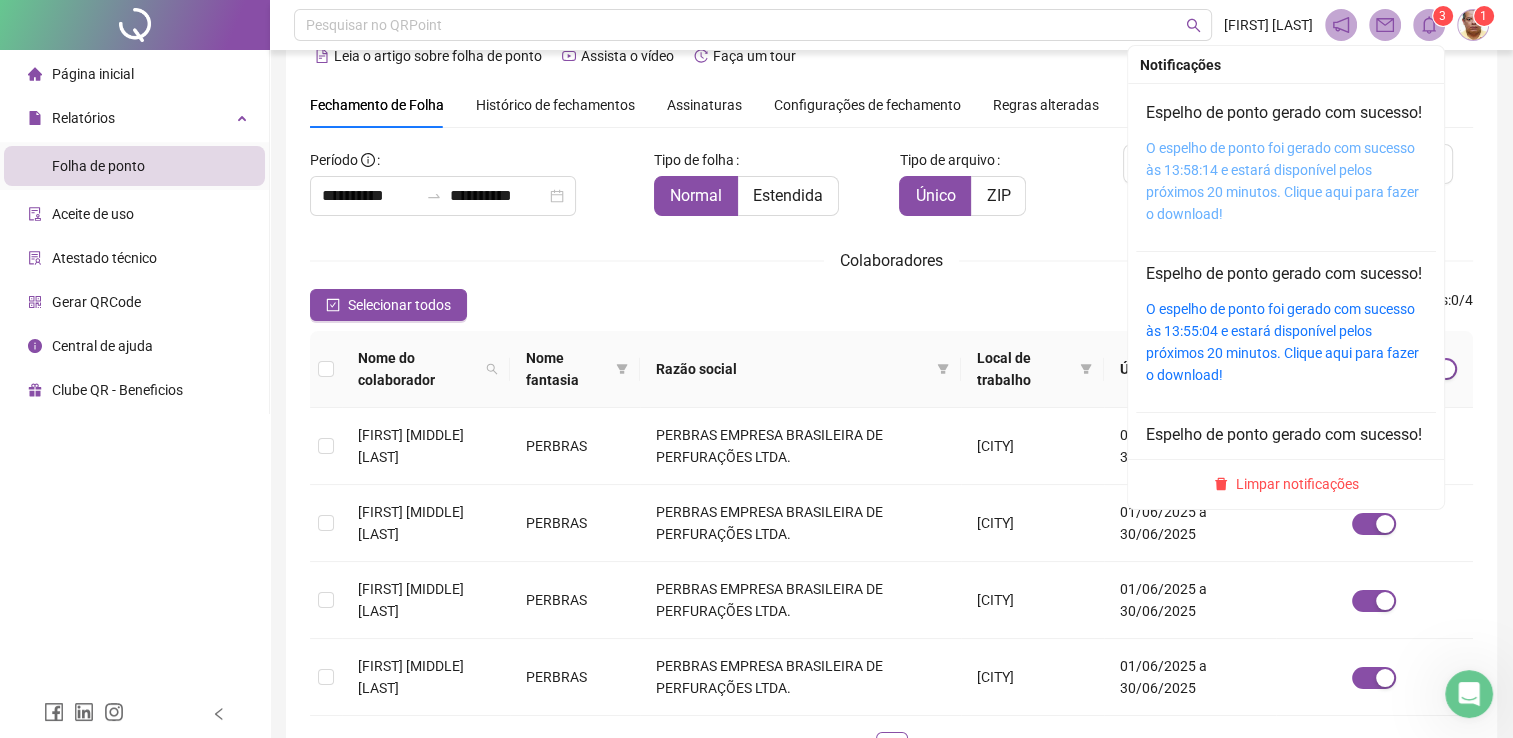 click on "O espelho de ponto foi gerado com sucesso às 13:58:14 e estará disponível pelos próximos 20 minutos.
Clique aqui para fazer o download!" at bounding box center [1282, 181] 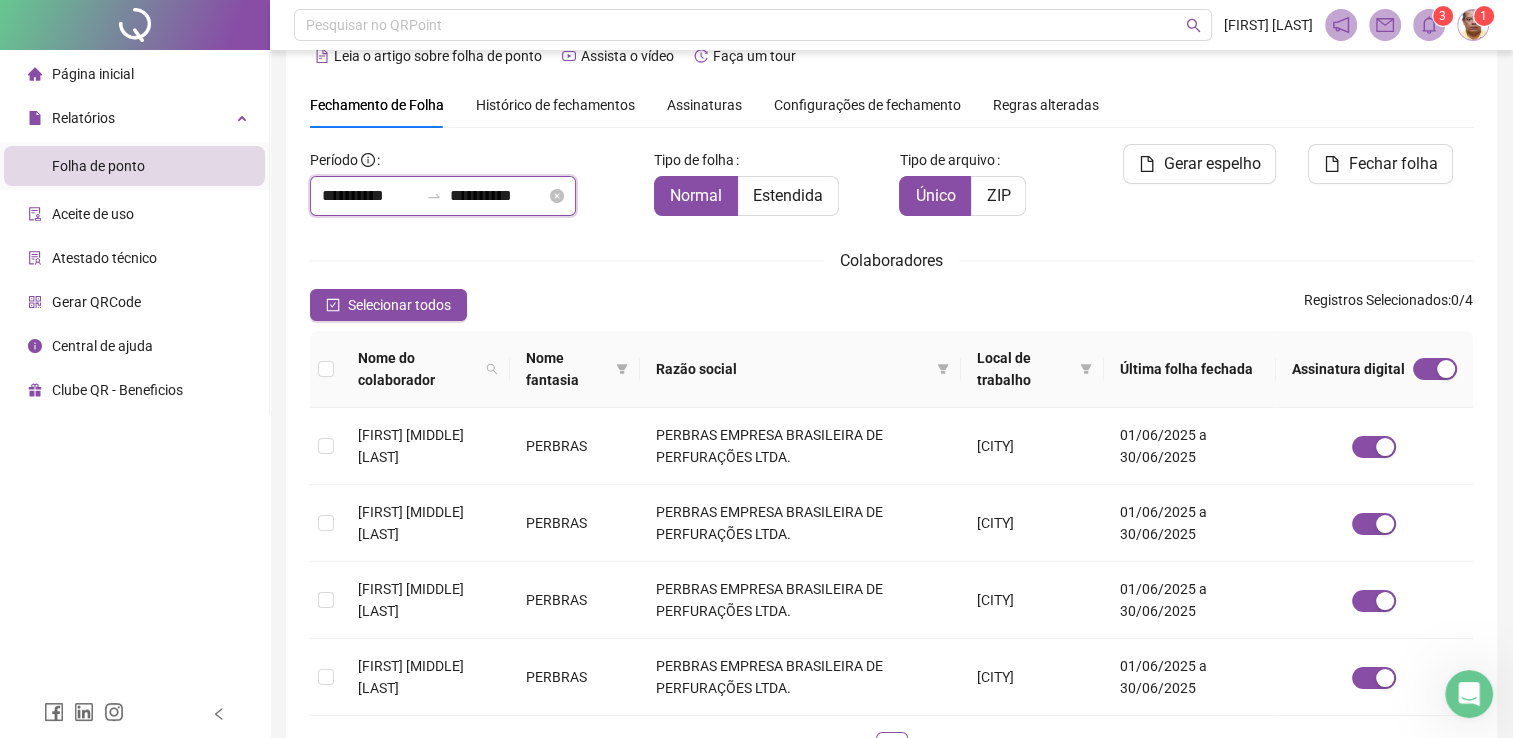 click on "**********" at bounding box center (370, 196) 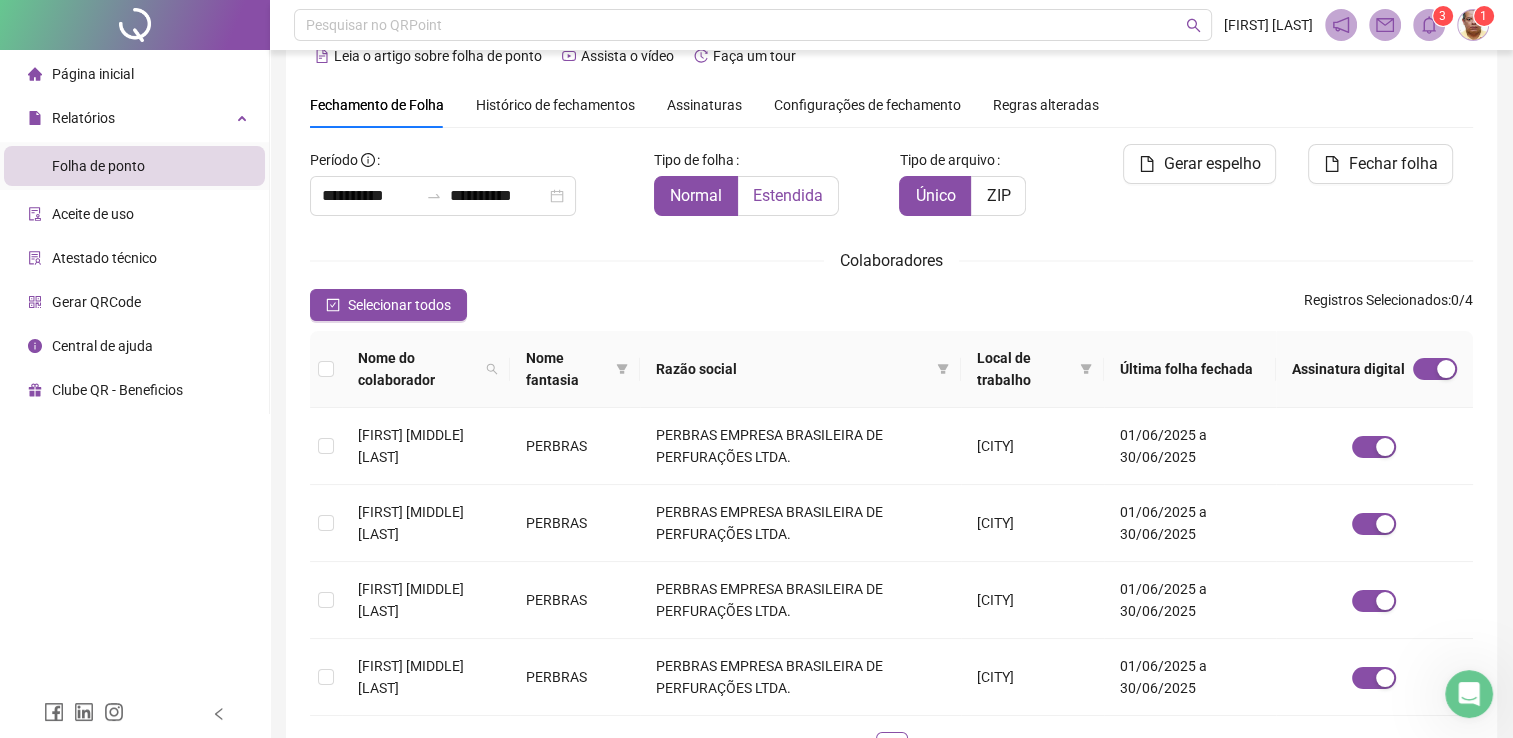 click on "Estendida" at bounding box center [788, 195] 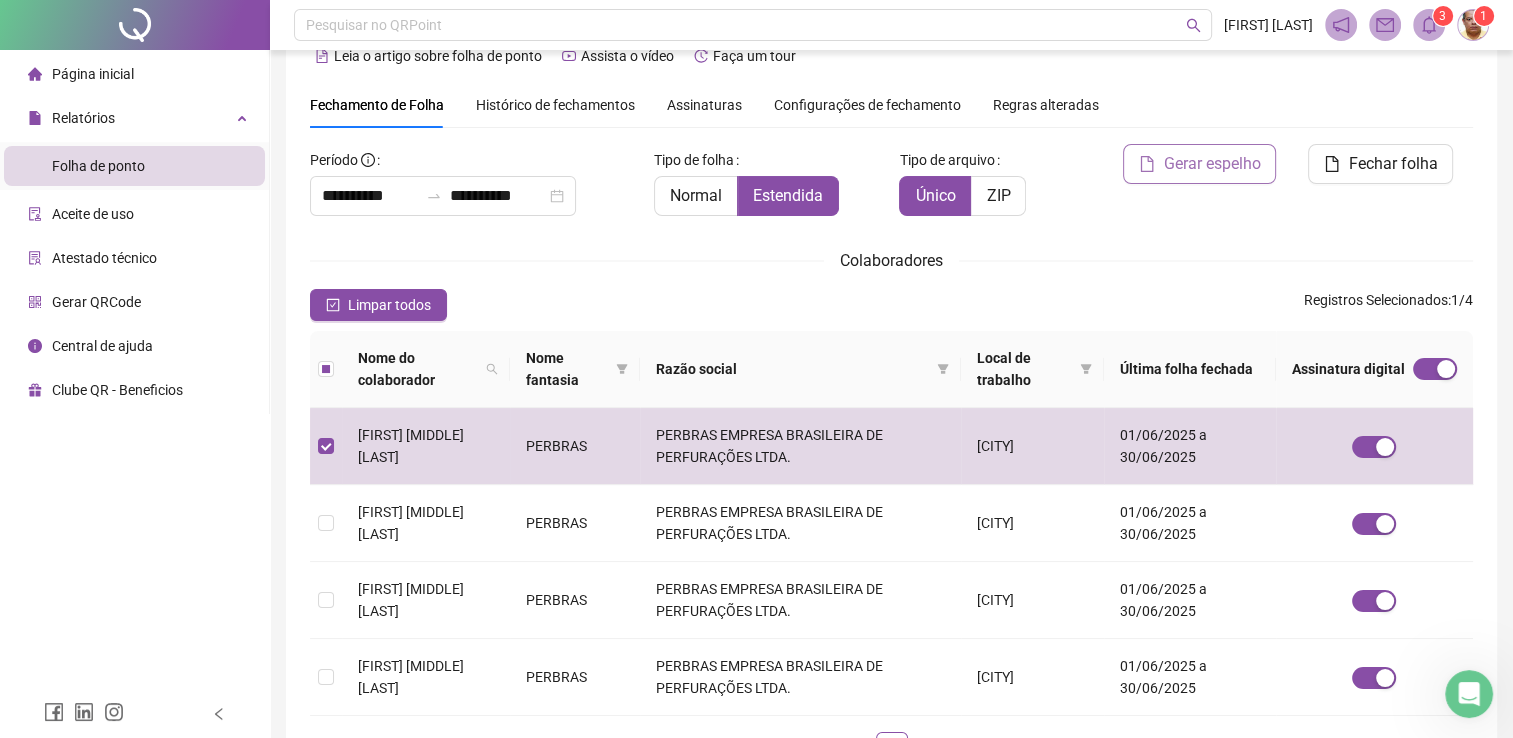 click on "Gerar espelho" at bounding box center (1211, 164) 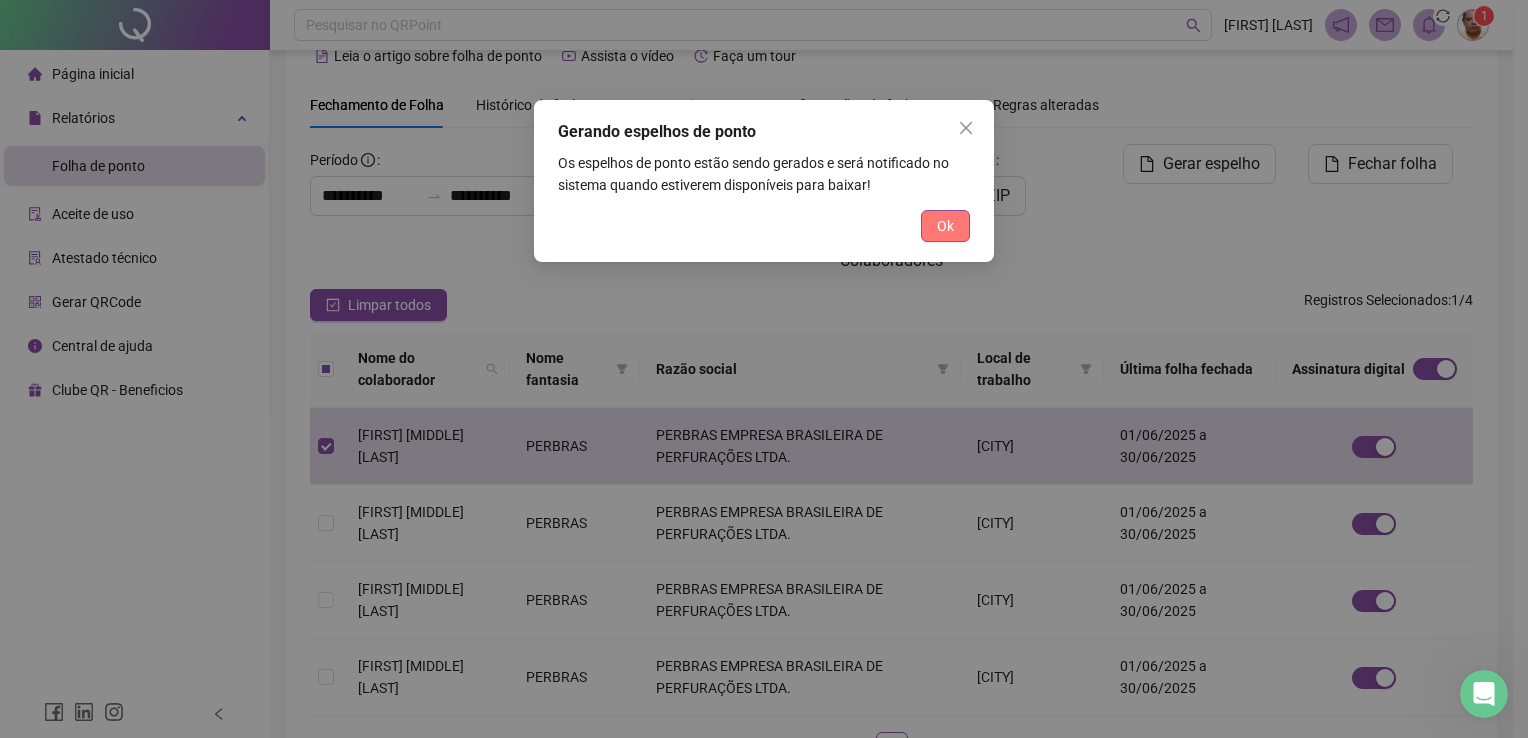 click on "Ok" at bounding box center (945, 226) 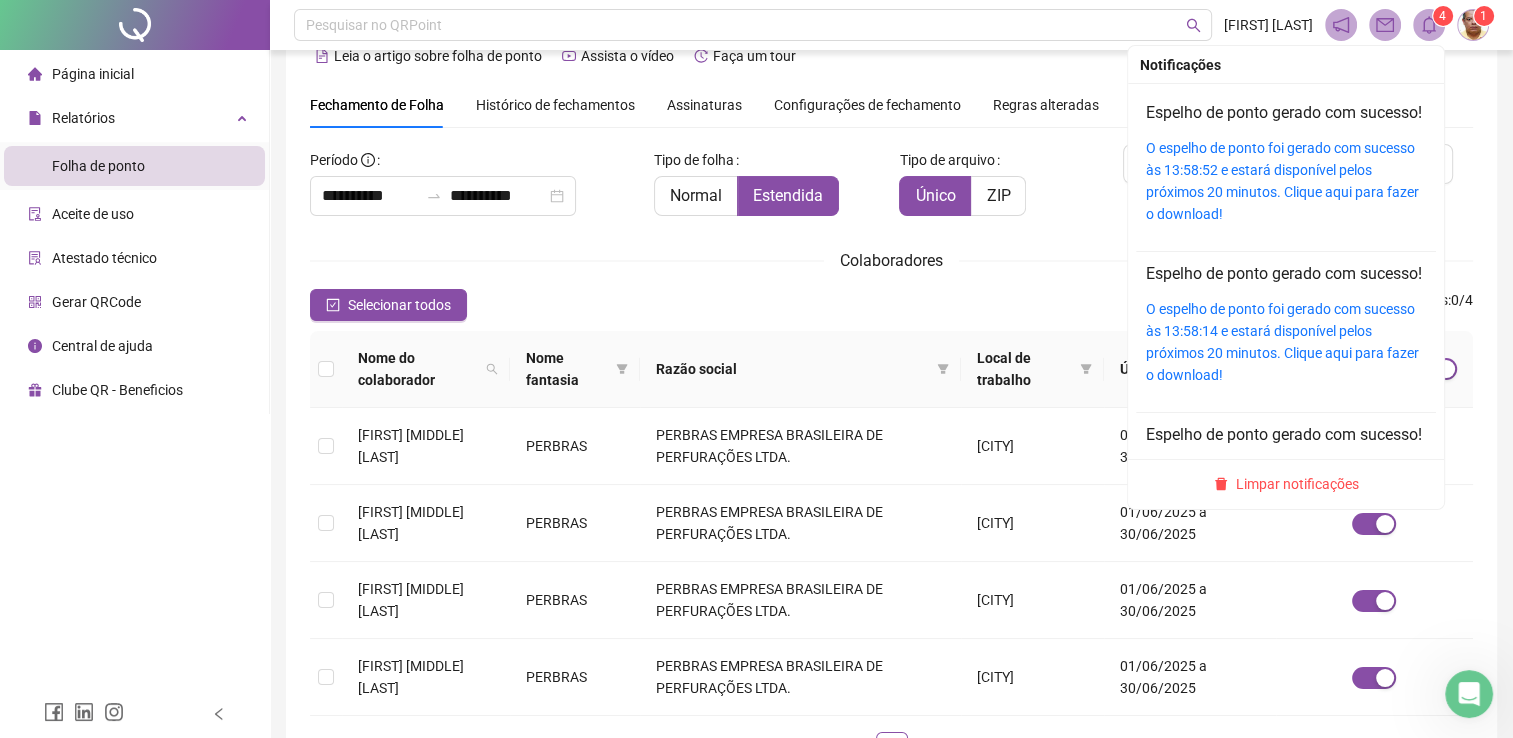 click 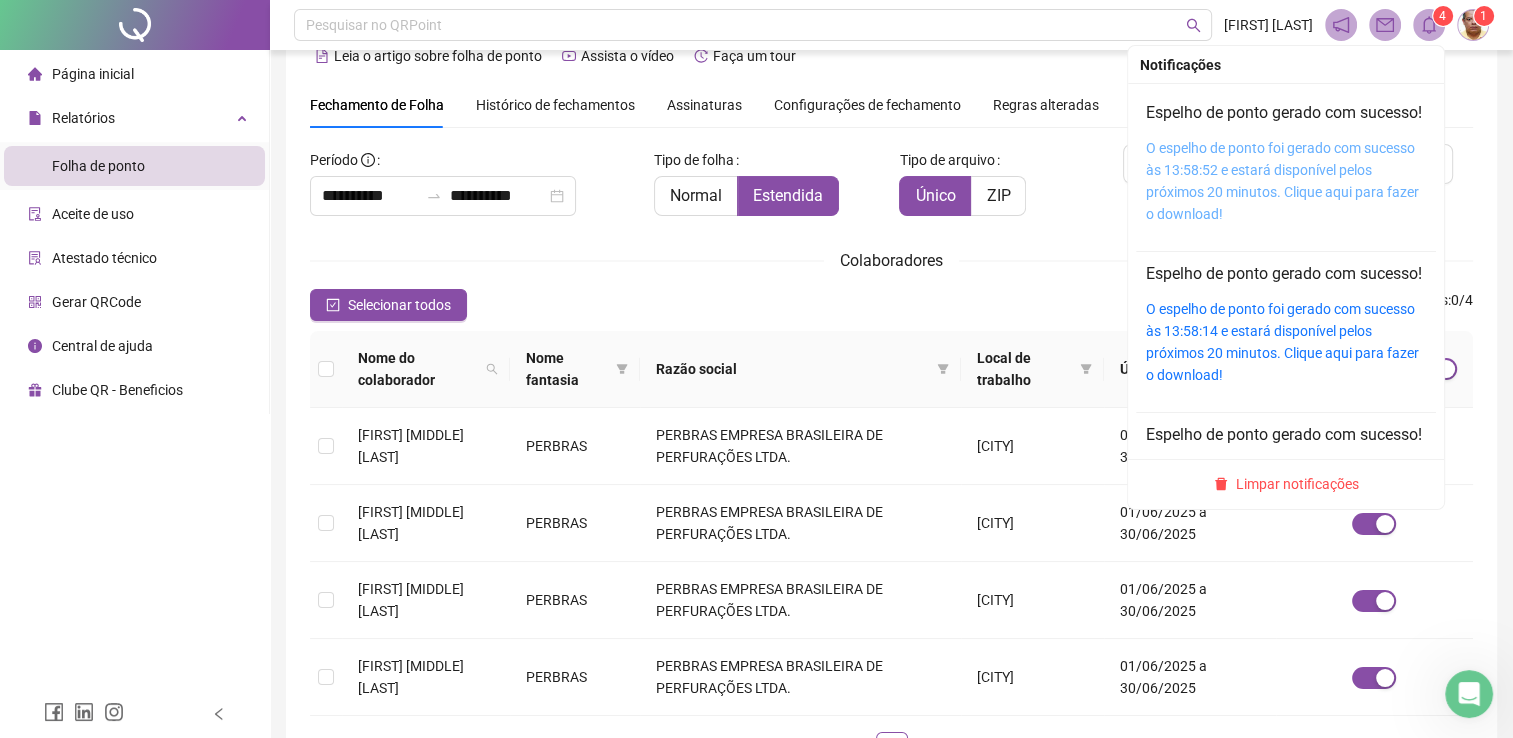 click on "O espelho de ponto foi gerado com sucesso às 13:58:52 e estará disponível pelos próximos 20 minutos.
Clique aqui para fazer o download!" at bounding box center (1282, 181) 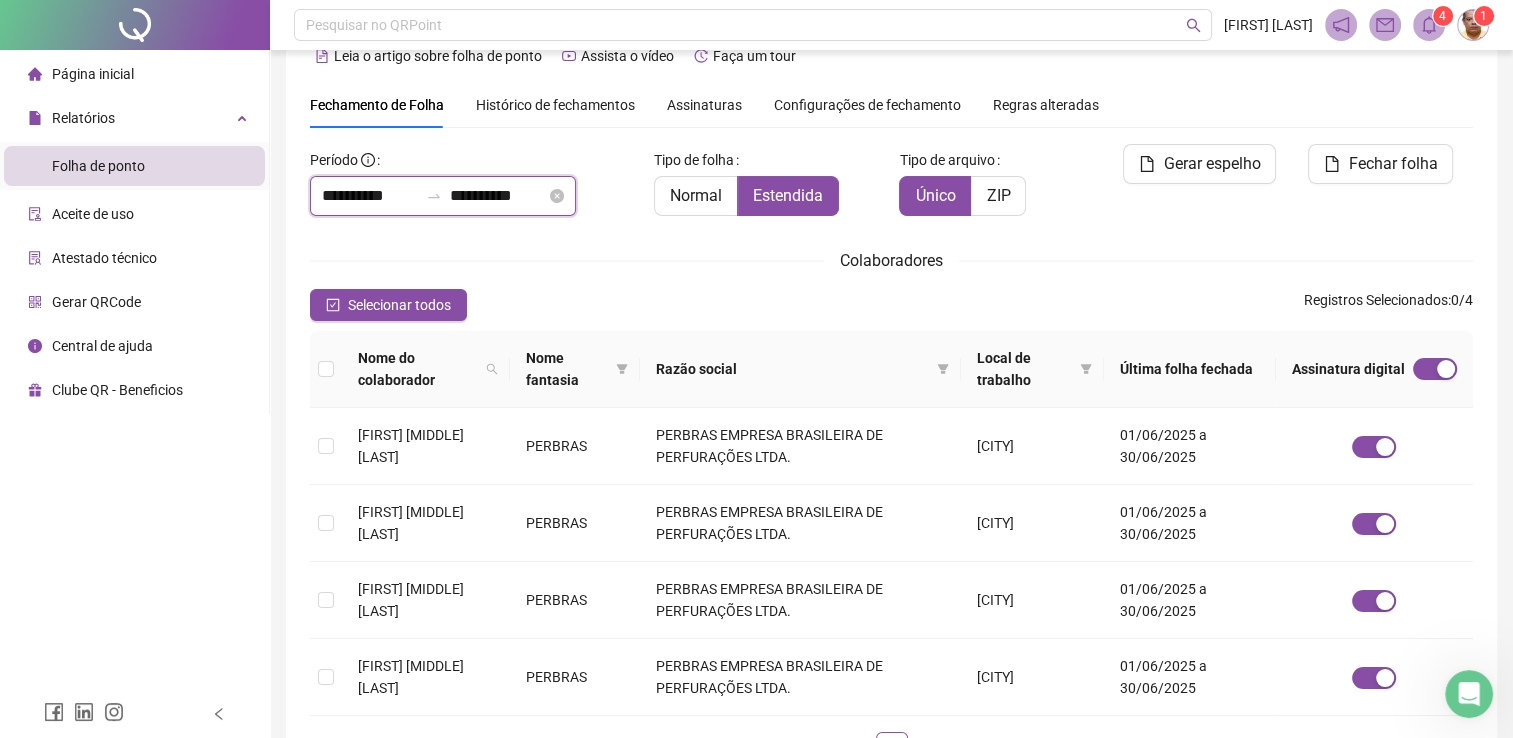 click on "**********" at bounding box center (370, 196) 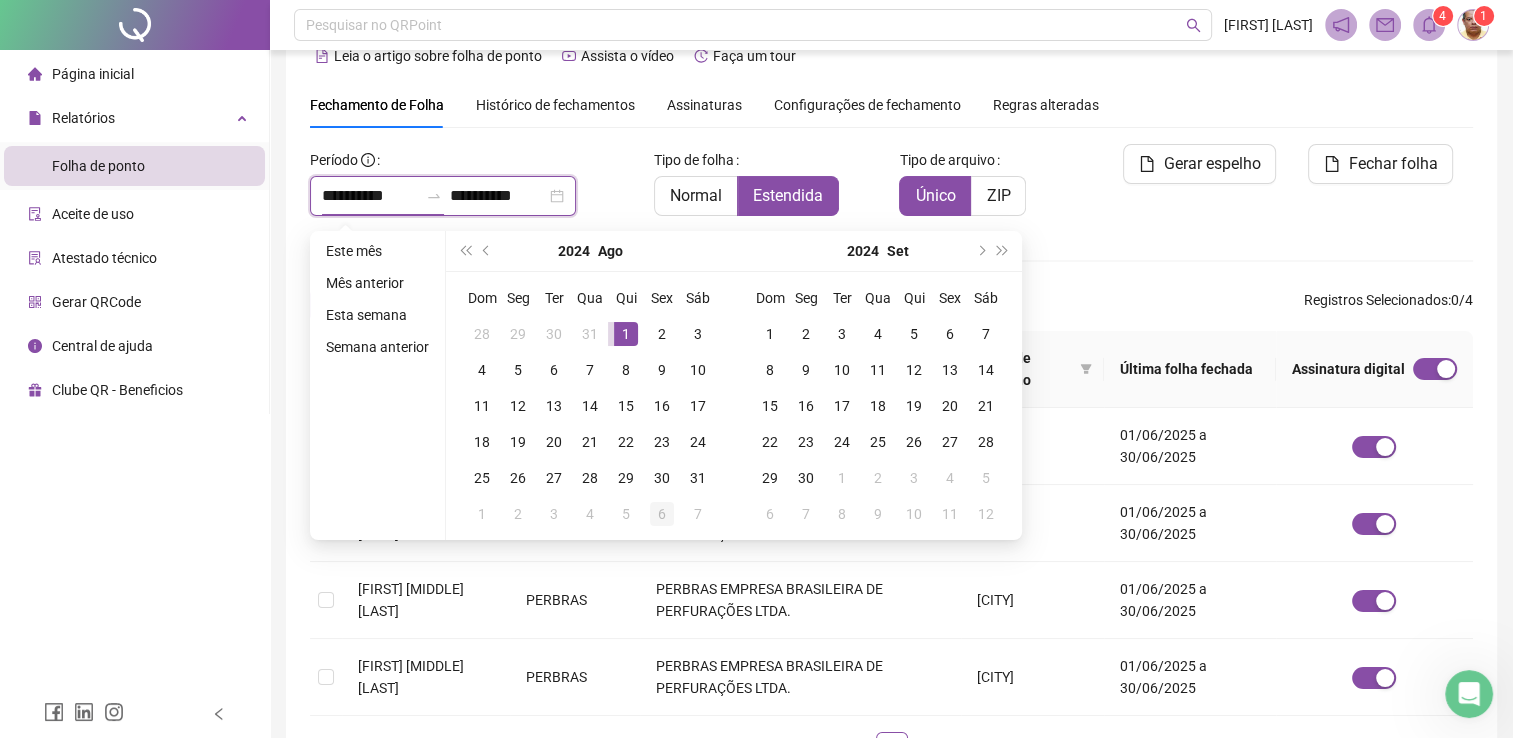 type on "**********" 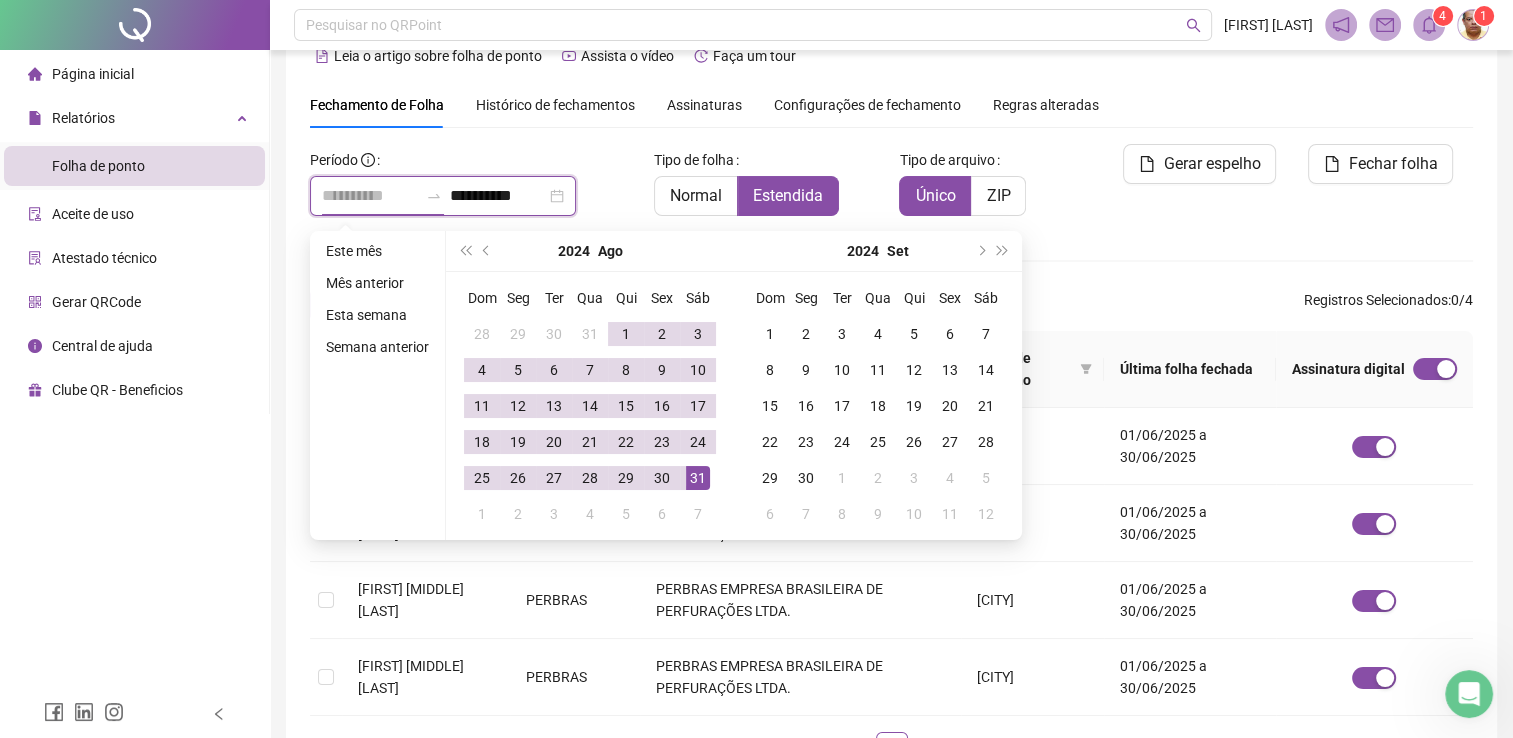 type on "**********" 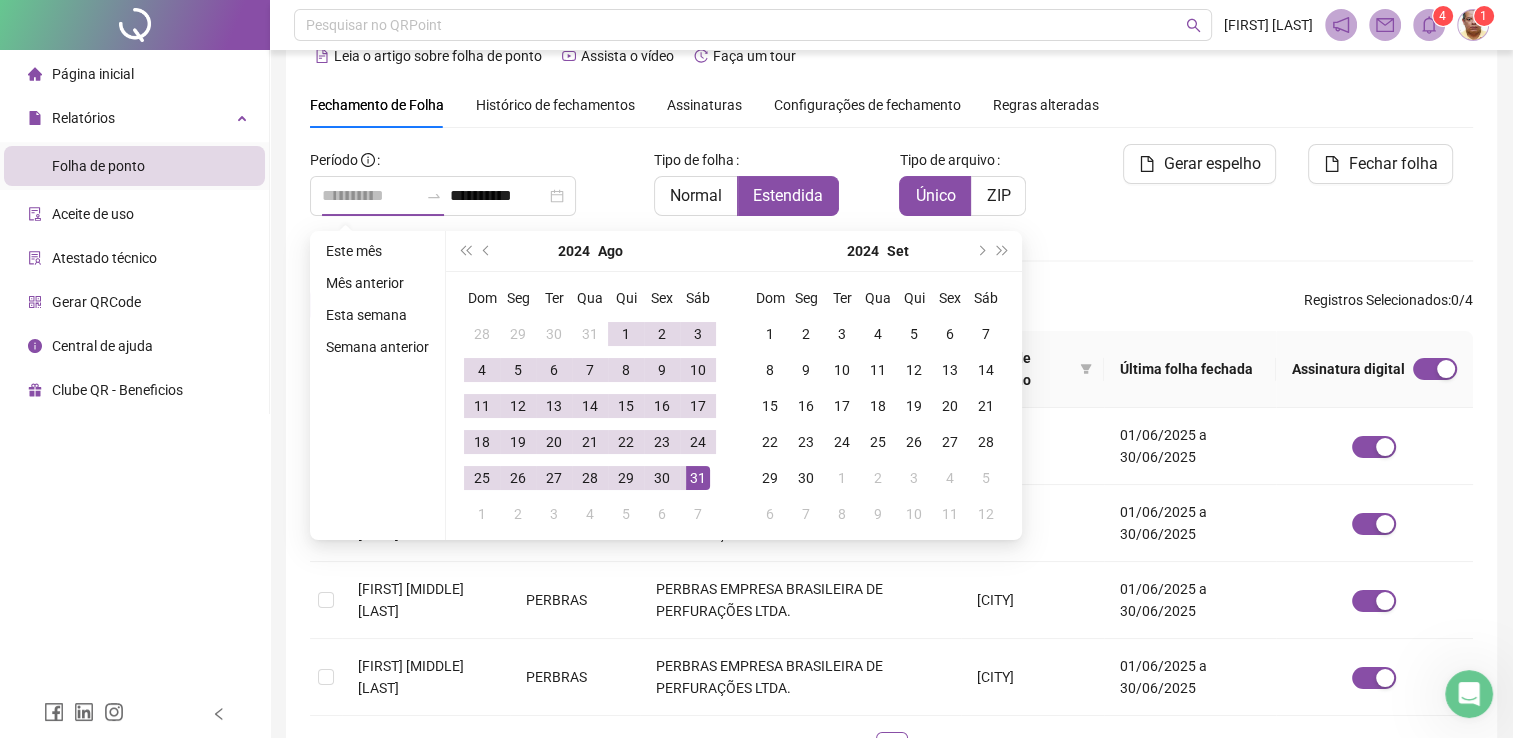click on "31" at bounding box center (698, 478) 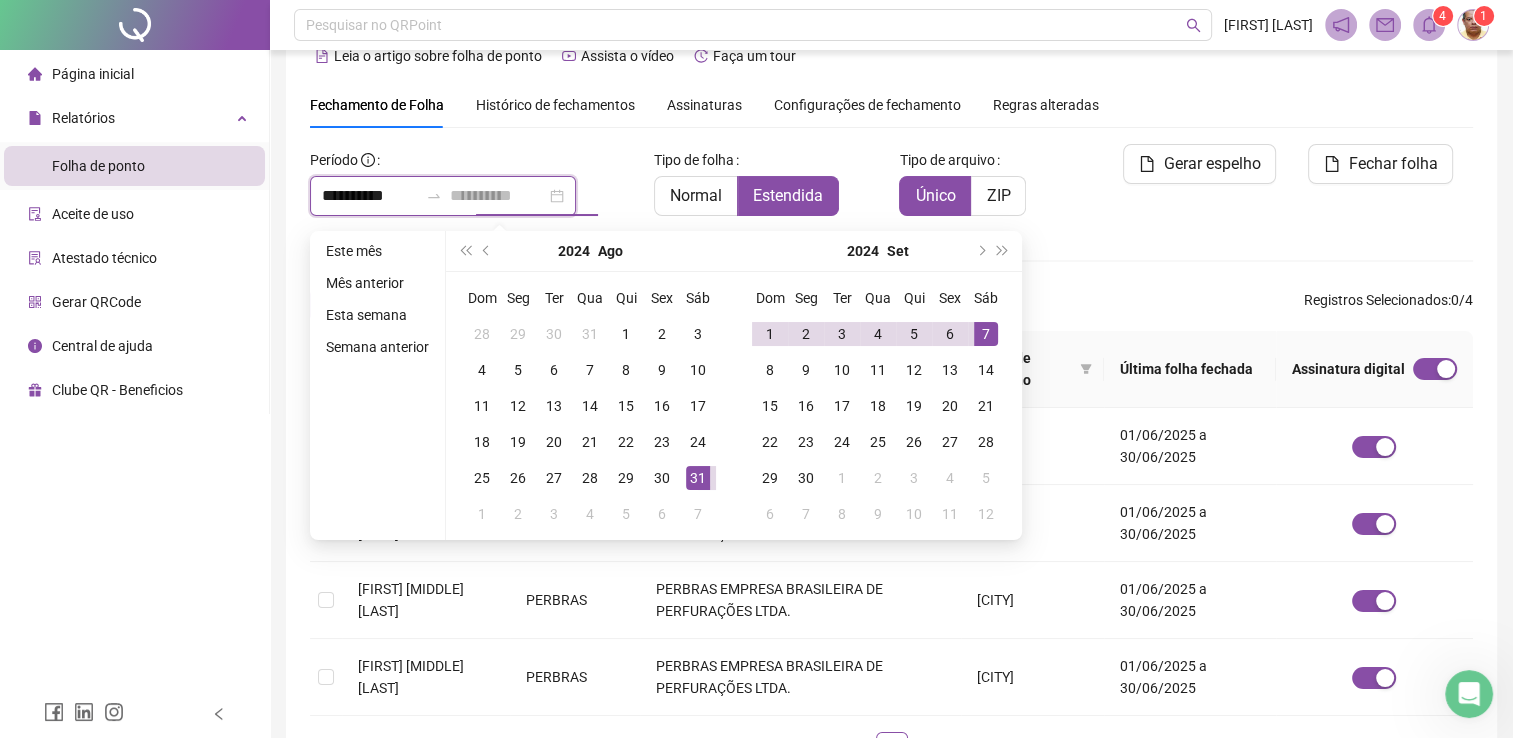type on "**********" 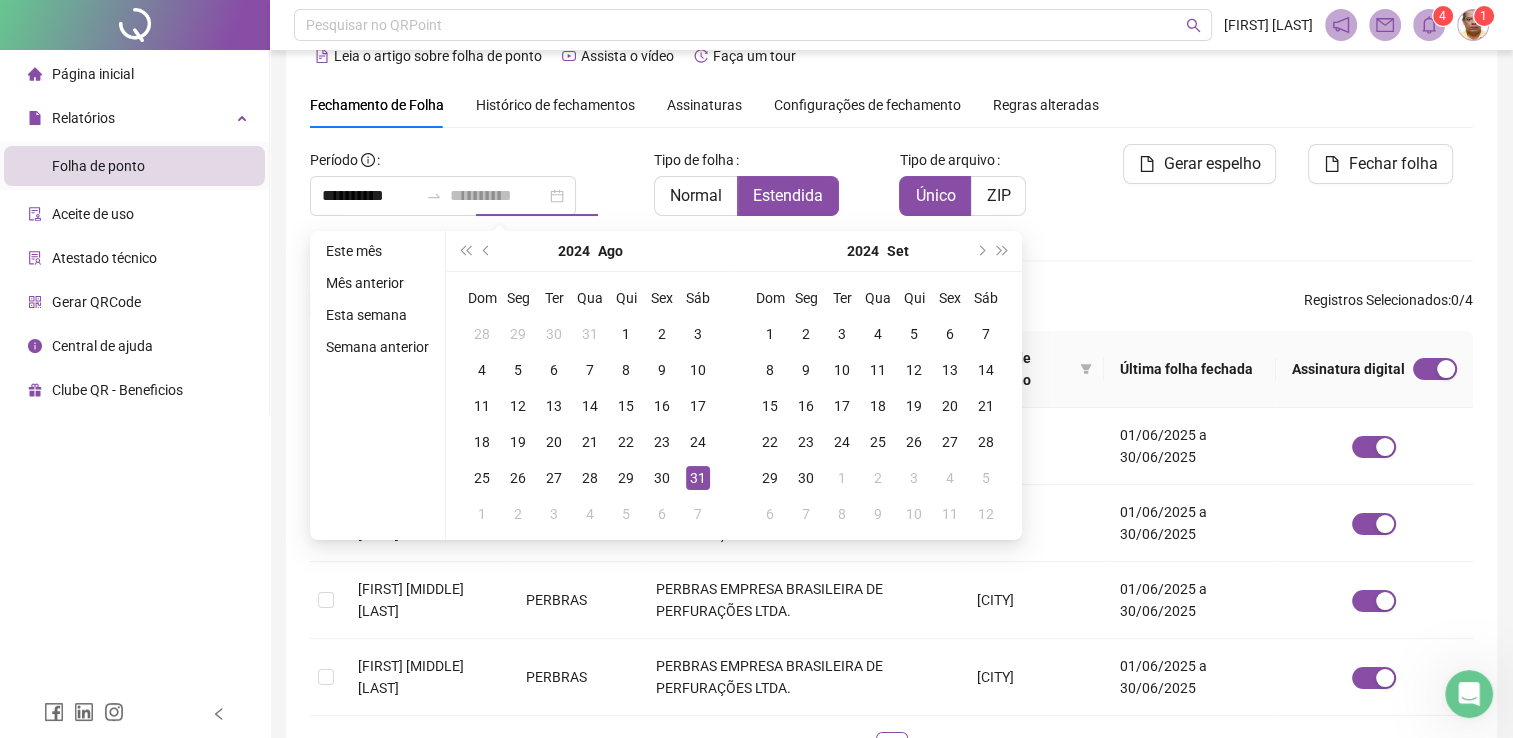 click on "31" at bounding box center (698, 478) 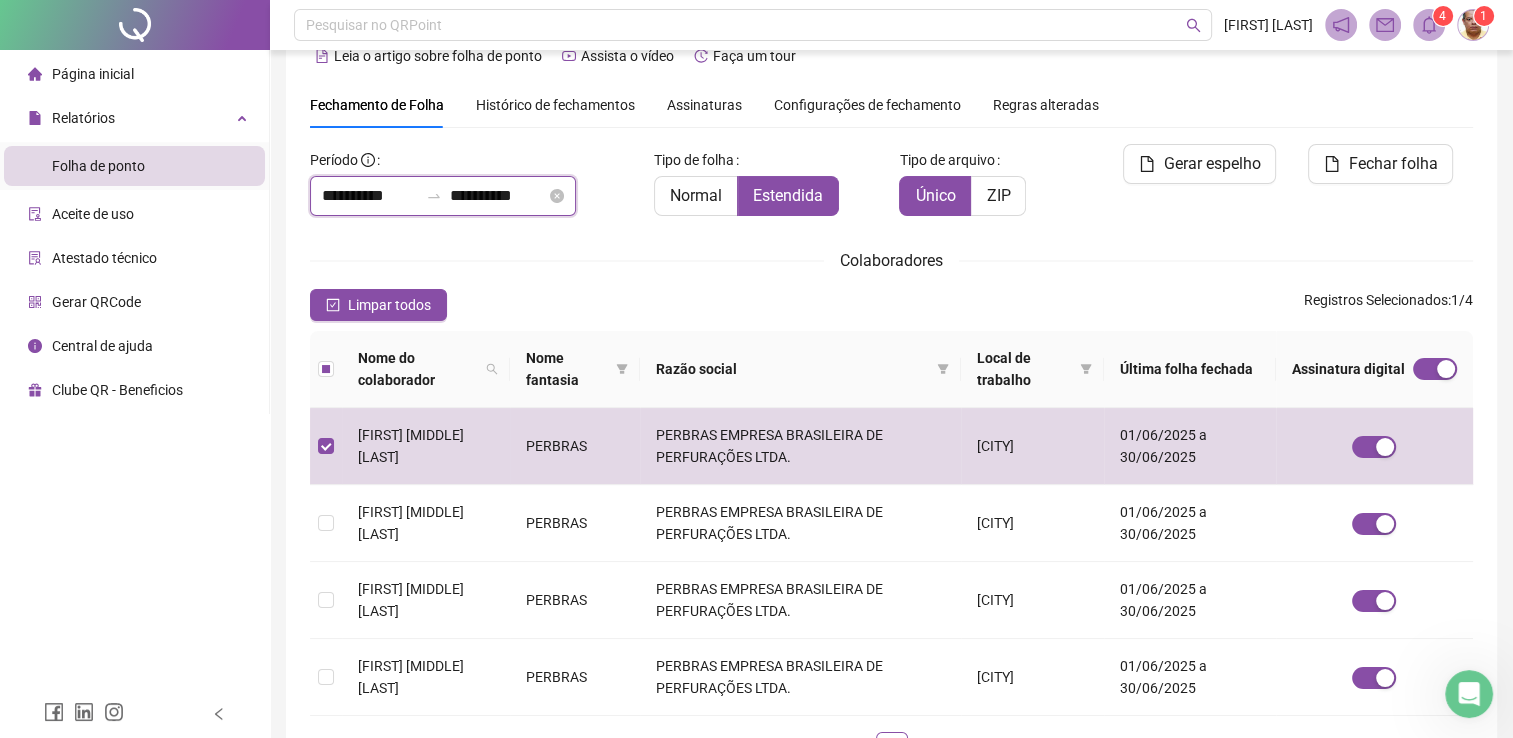 click on "**********" at bounding box center (370, 196) 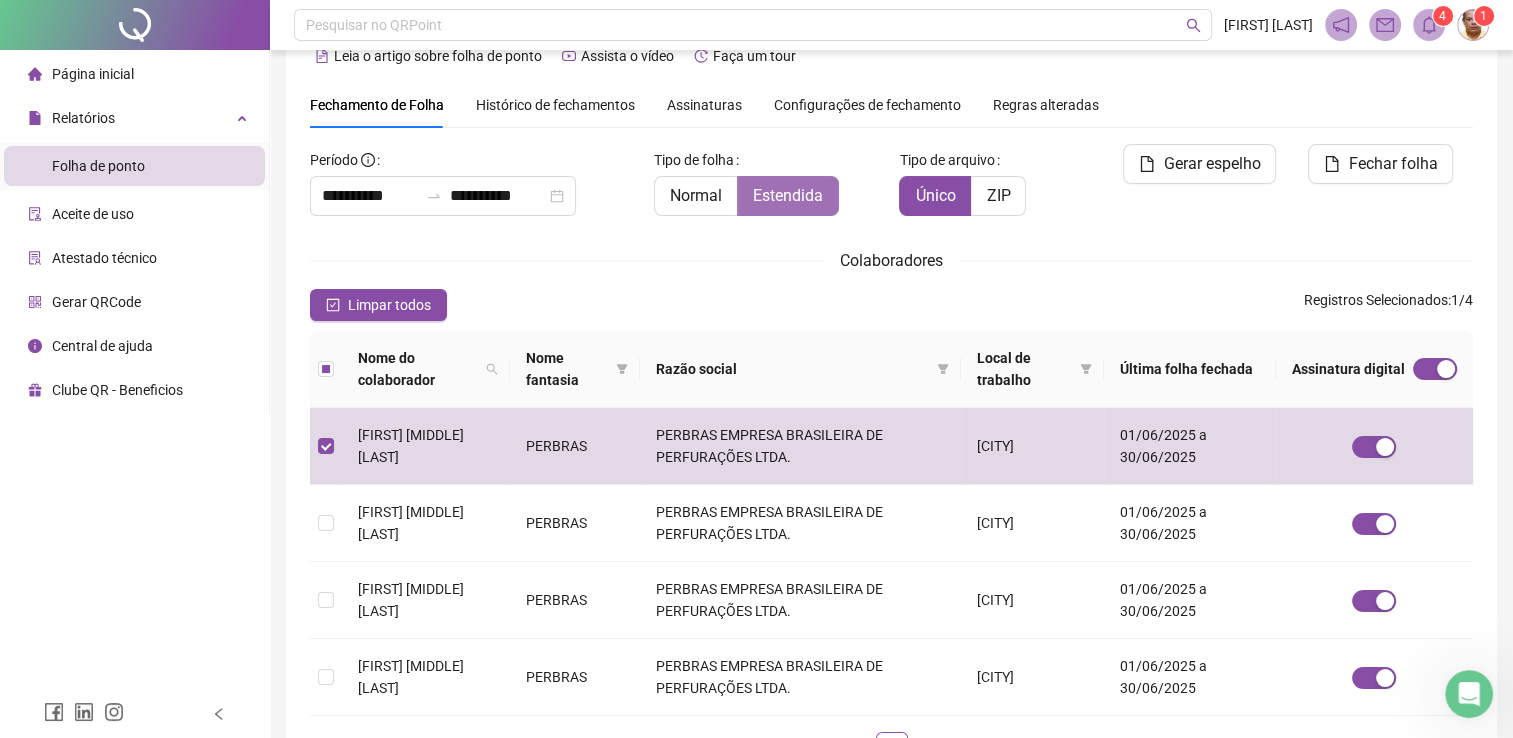 click on "Estendida" at bounding box center [788, 195] 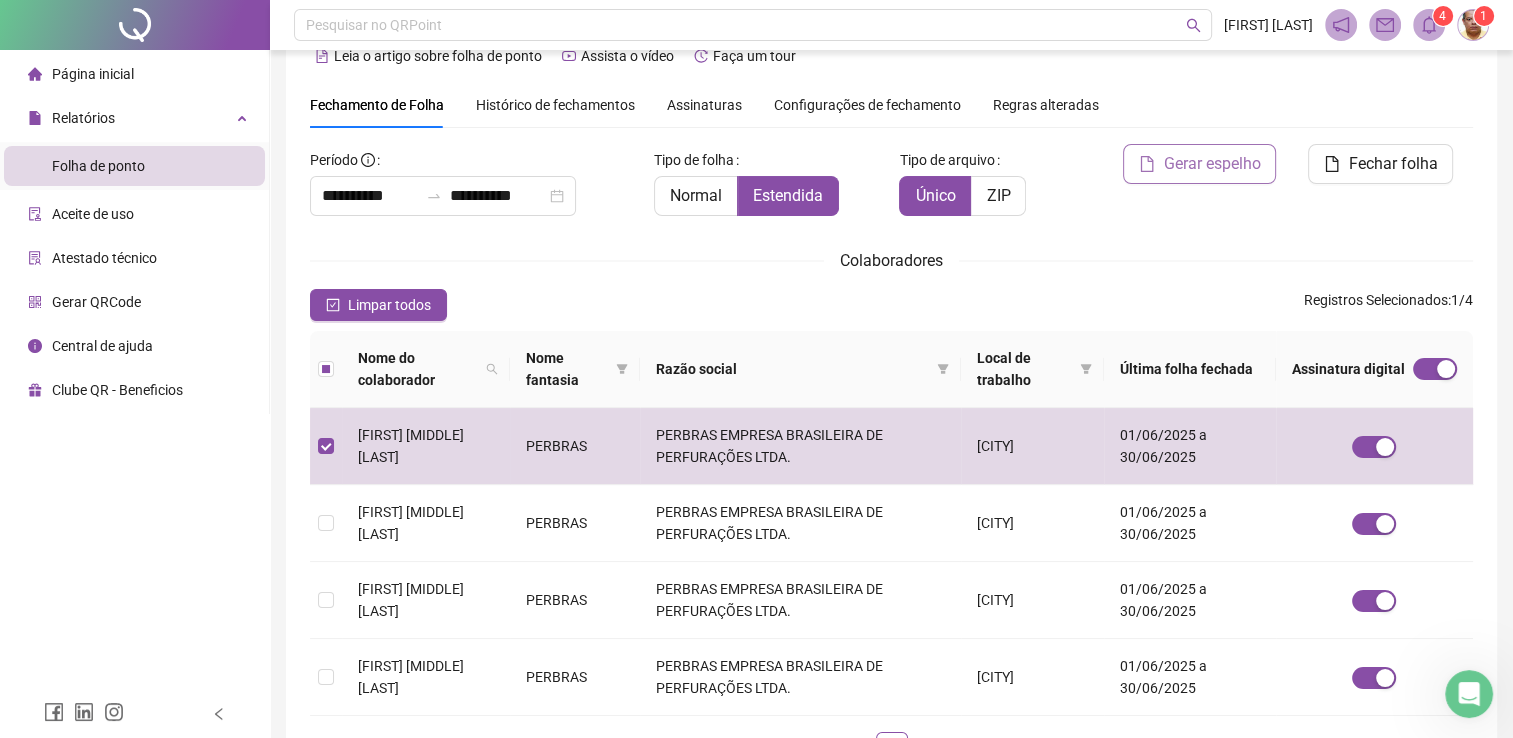 click on "Gerar espelho" at bounding box center [1211, 164] 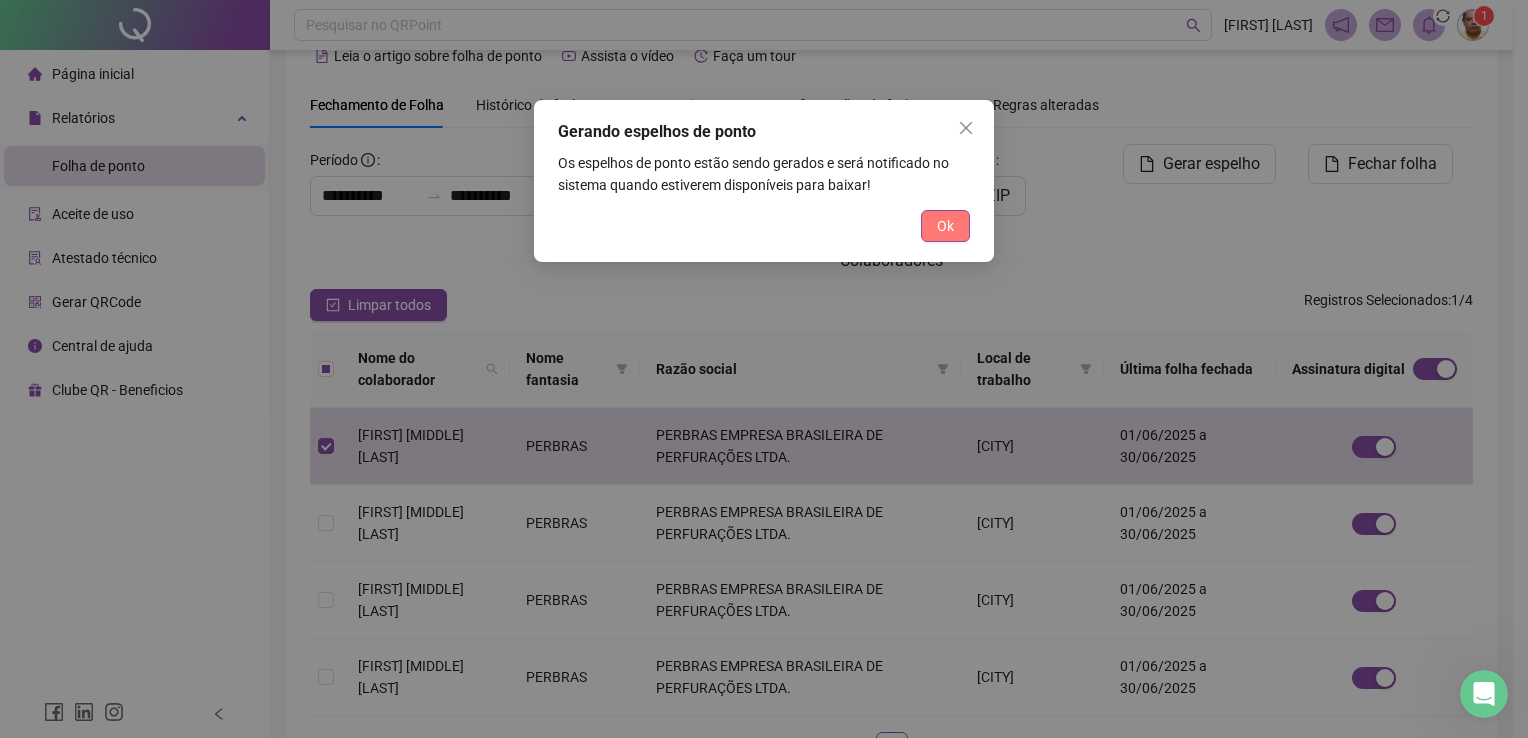click on "Ok" at bounding box center [945, 226] 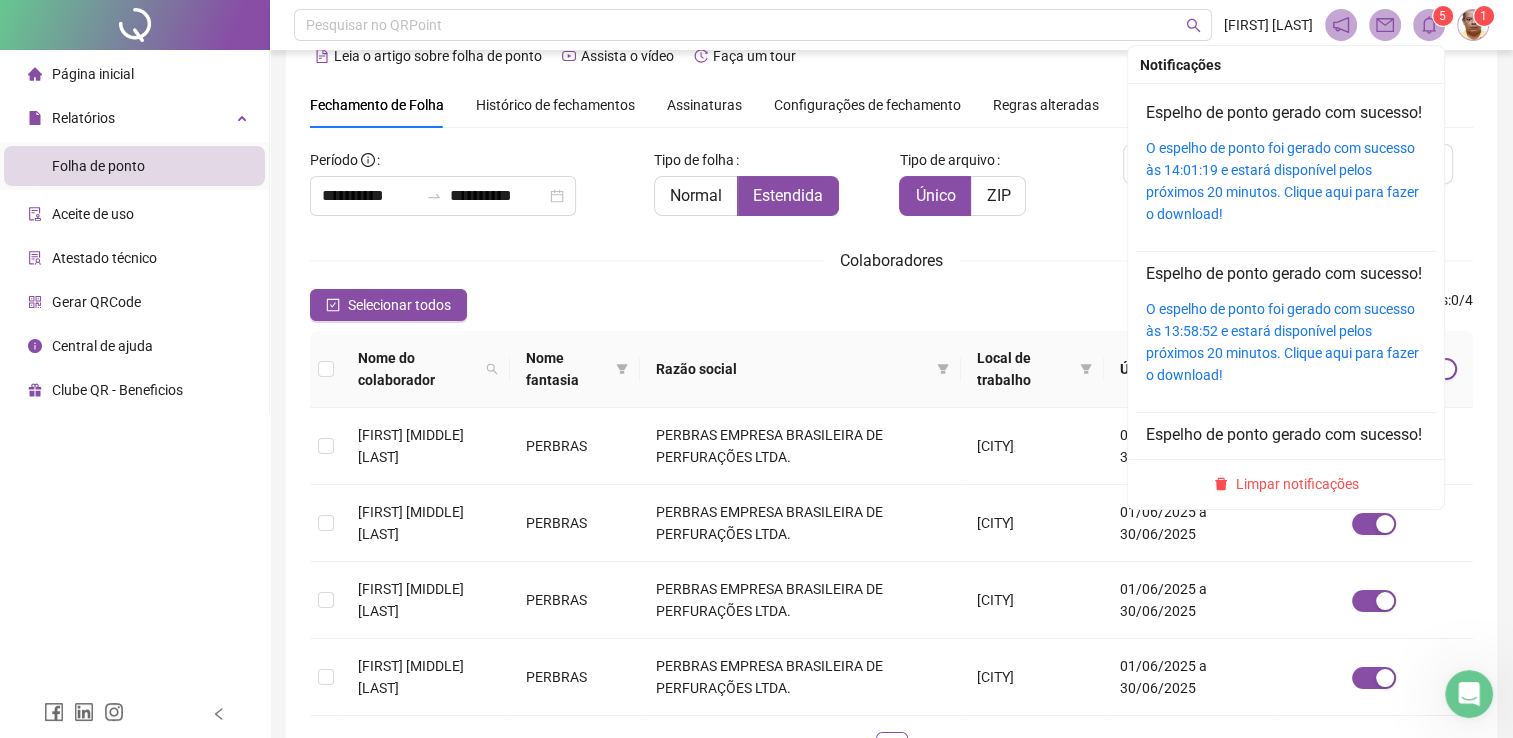 click 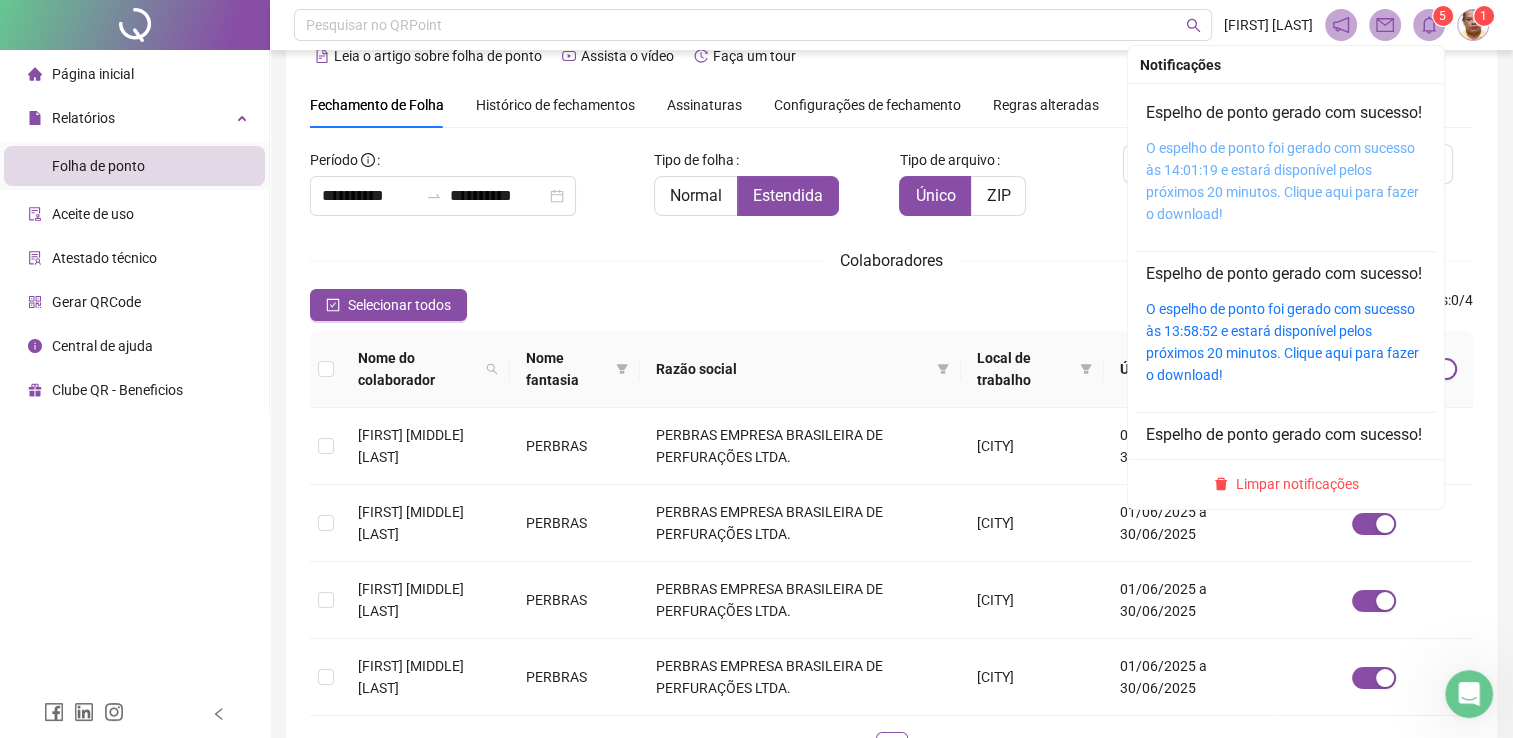 click on "O espelho de ponto foi gerado com sucesso às 14:01:19 e estará disponível pelos próximos 20 minutos.
Clique aqui para fazer o download!" at bounding box center (1282, 181) 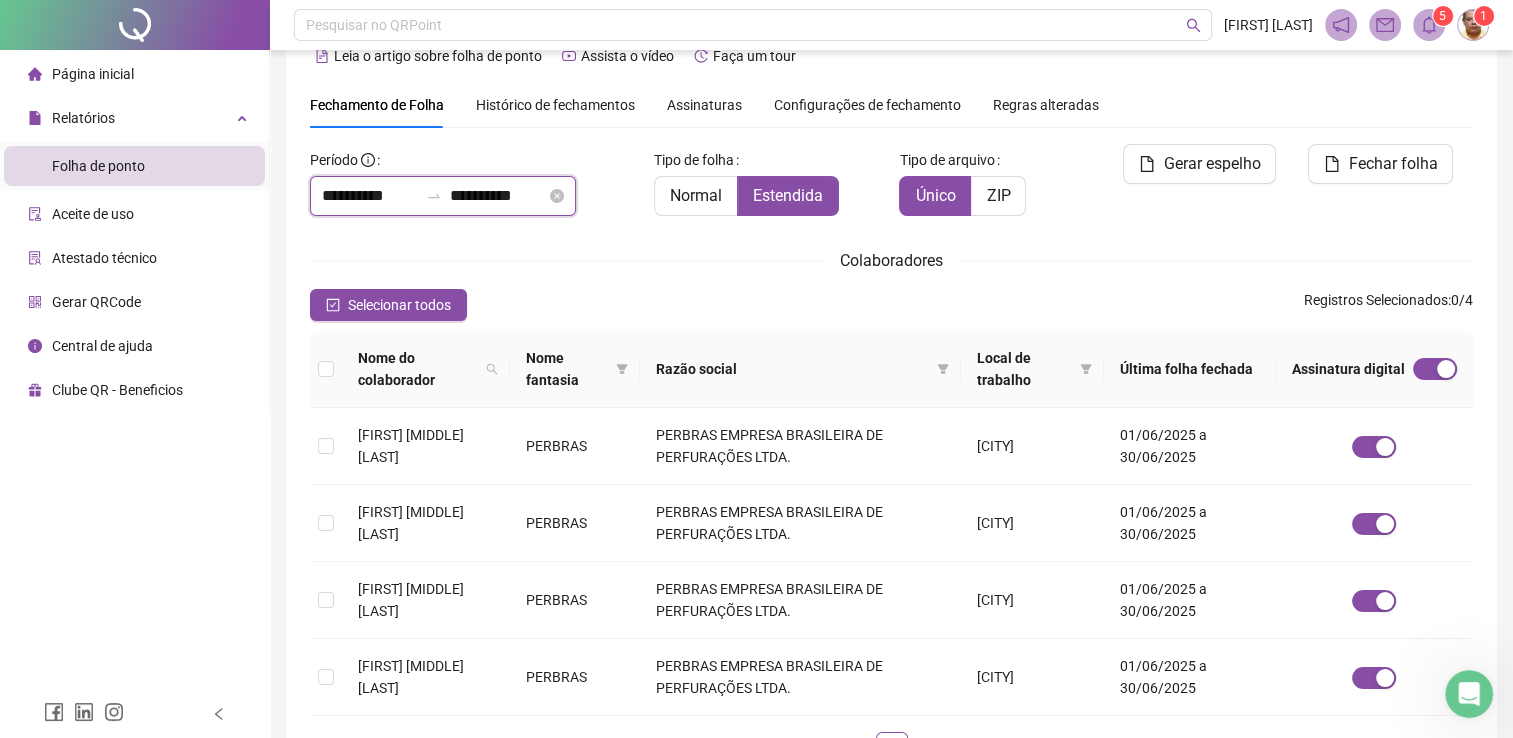 click on "**********" at bounding box center [370, 196] 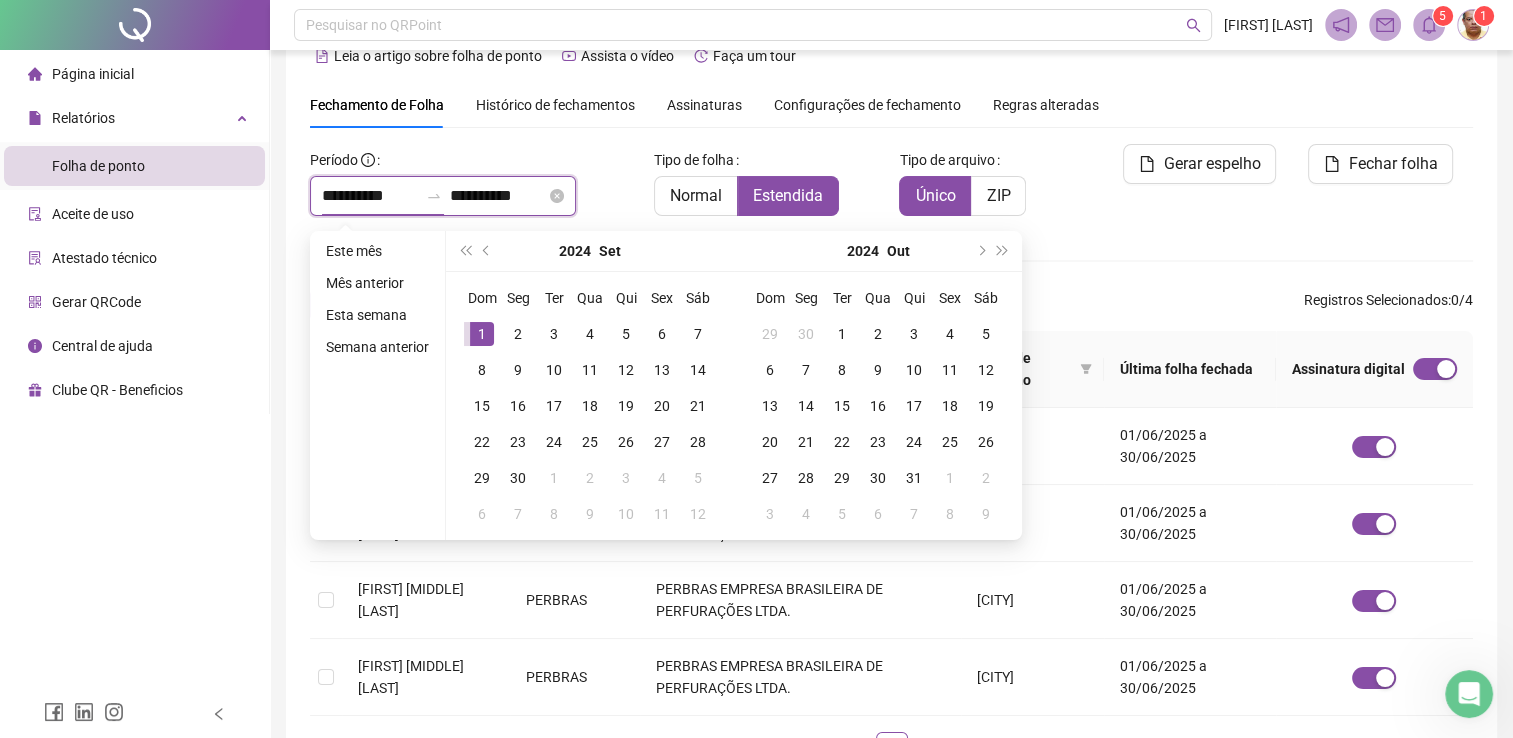 type on "**********" 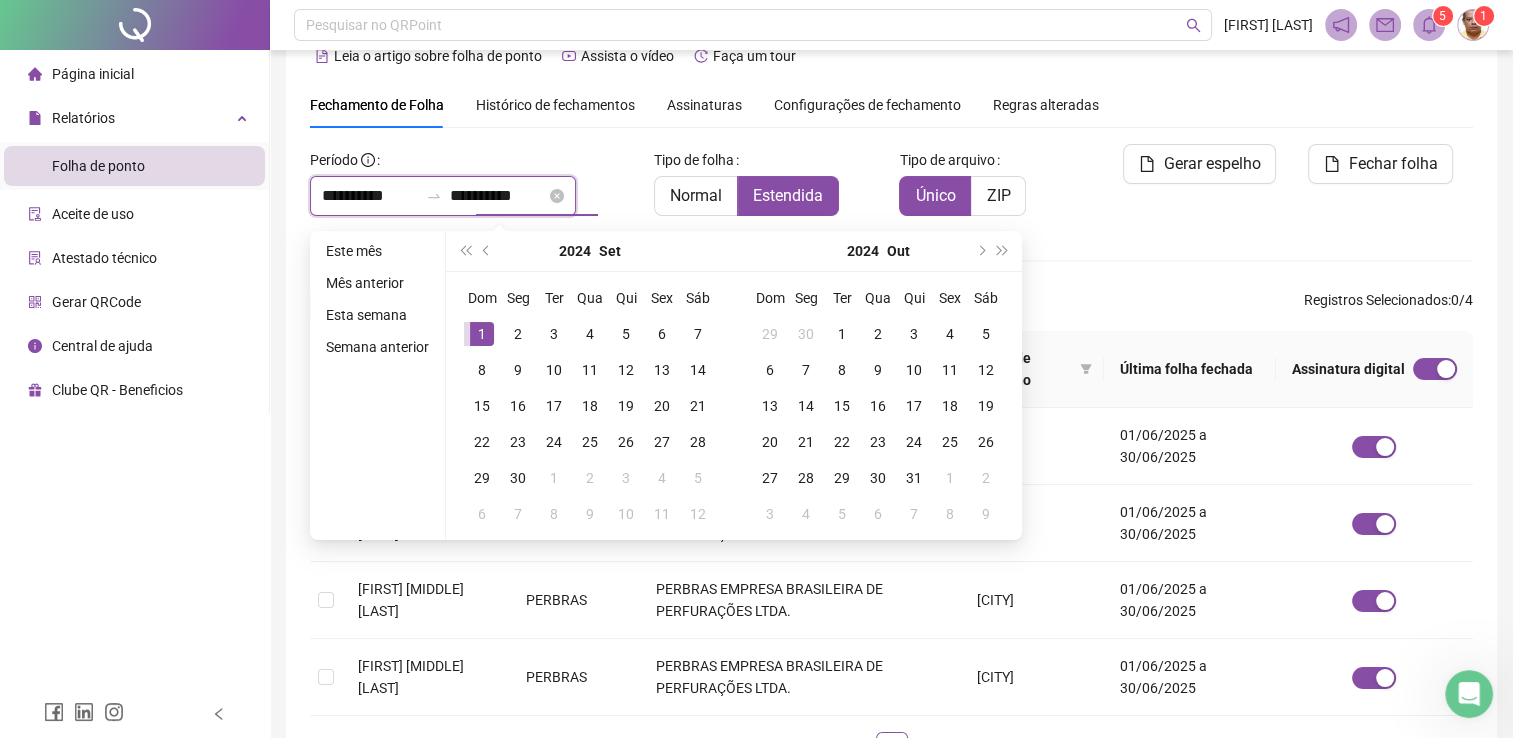 click on "**********" at bounding box center (498, 196) 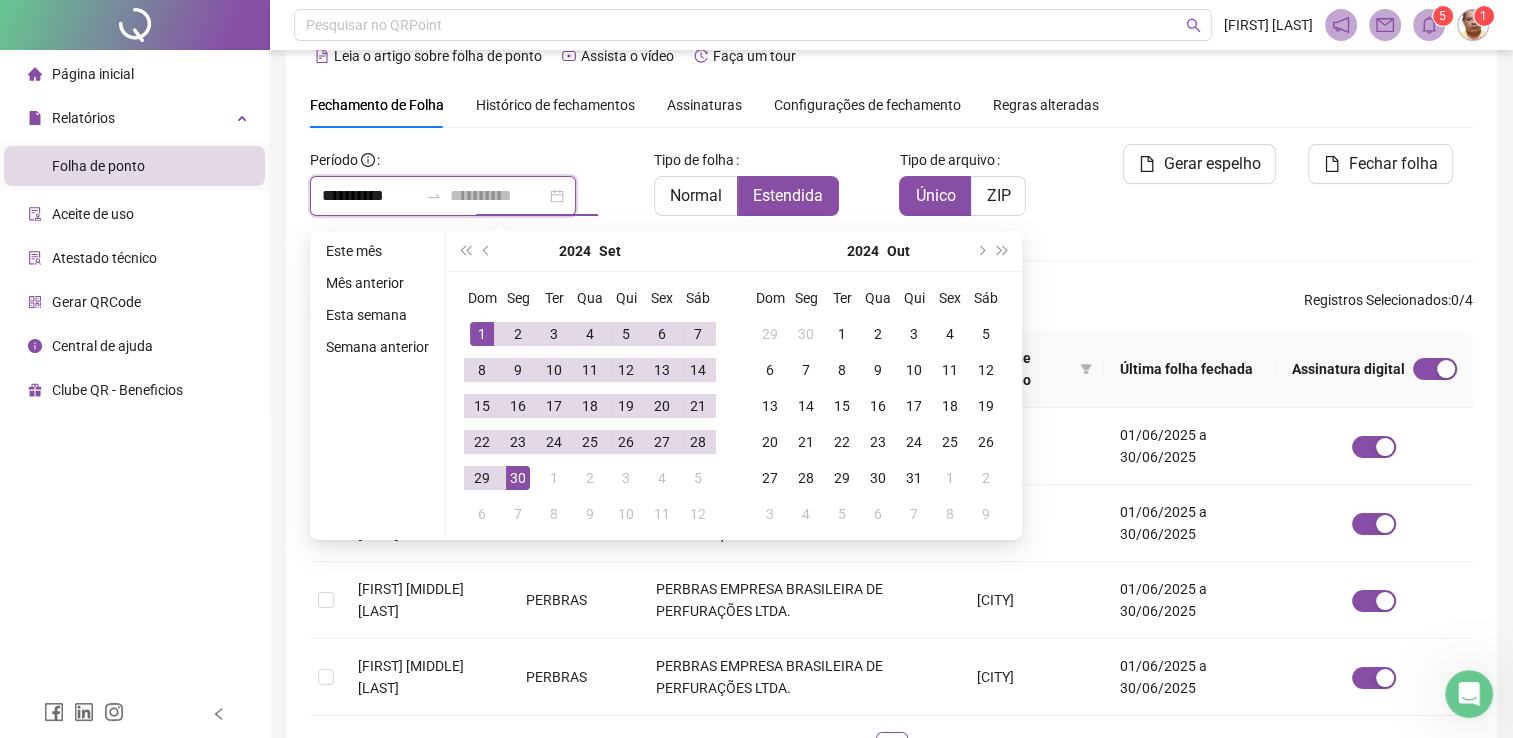 type on "**********" 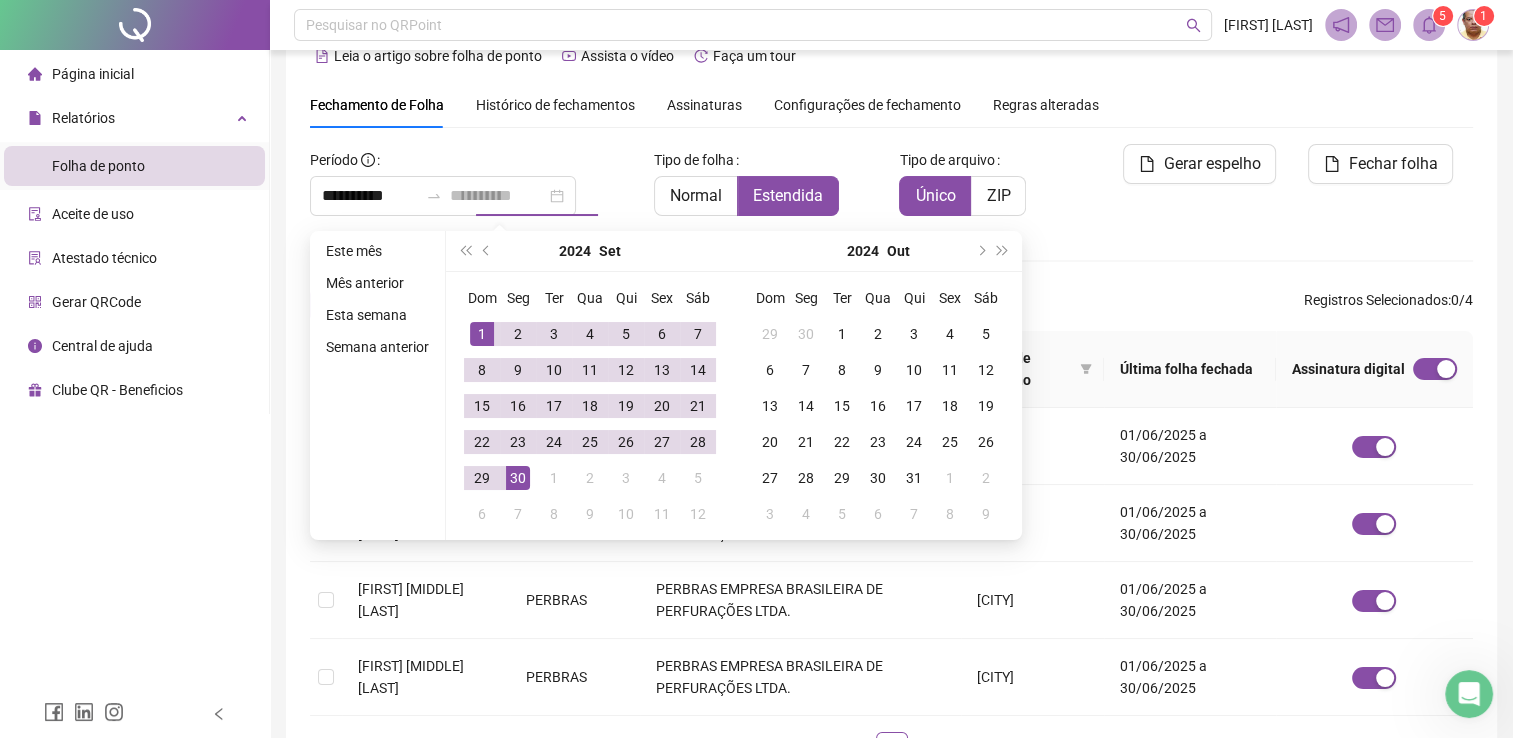 click on "30" at bounding box center (518, 478) 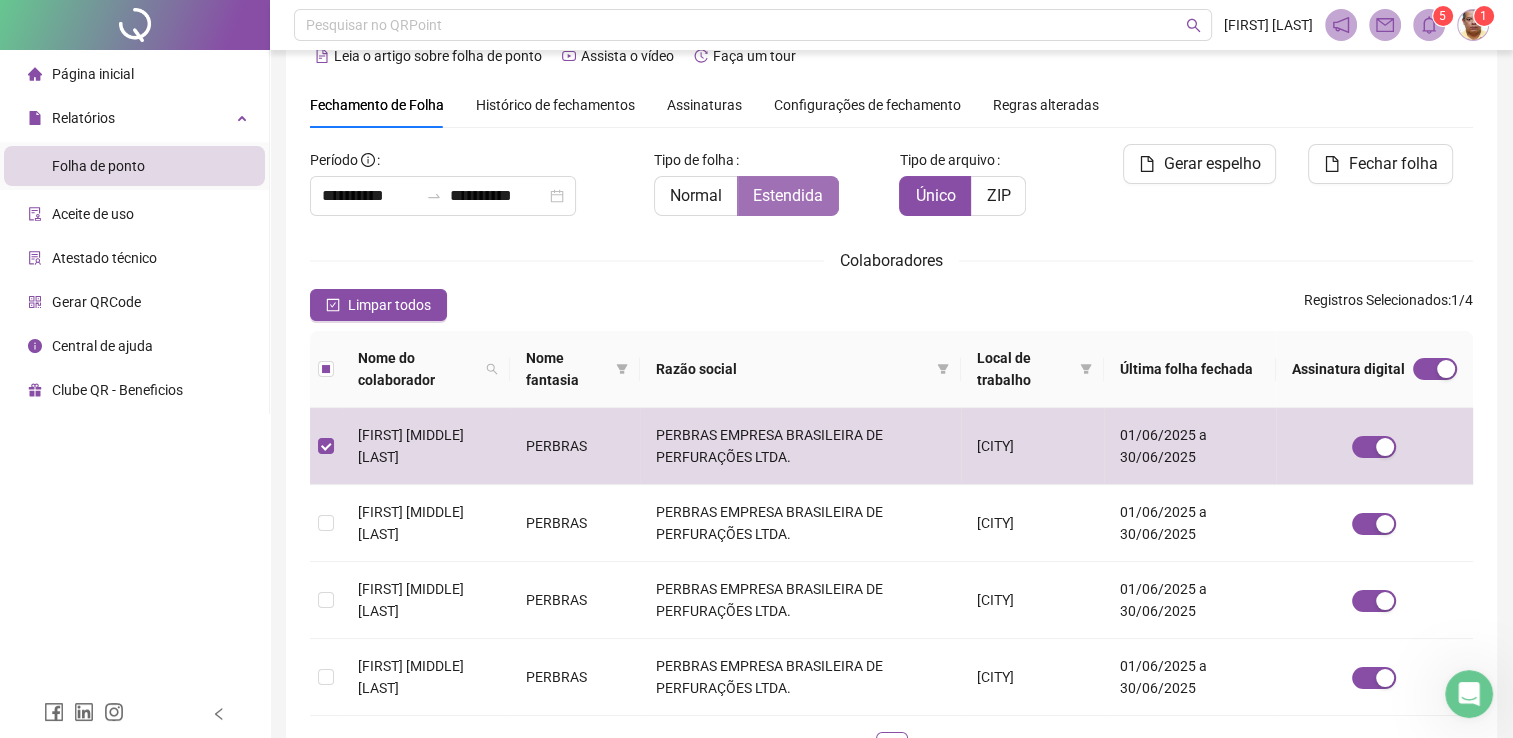 click on "Estendida" at bounding box center (788, 195) 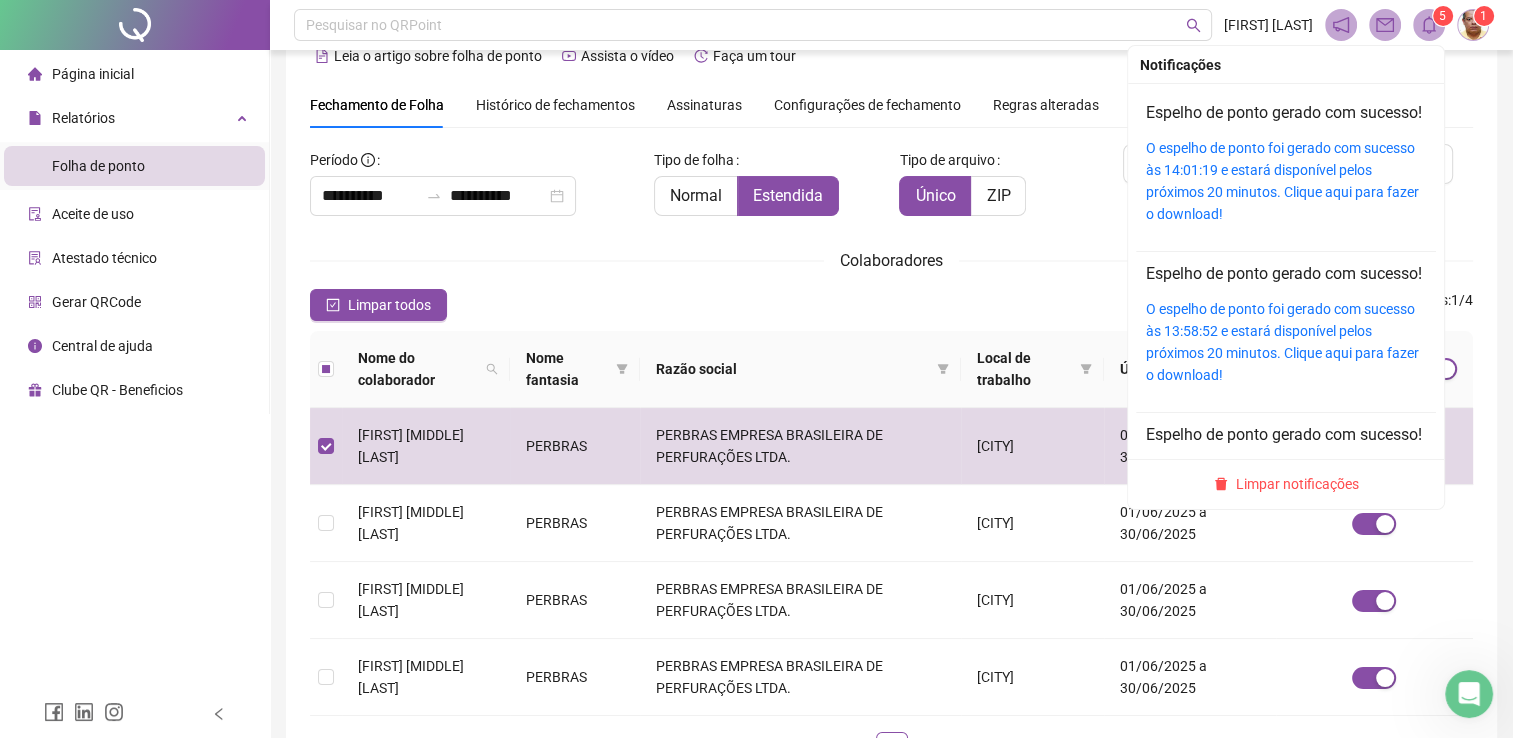 click on "O espelho de ponto foi gerado com sucesso às 14:01:19 e estará disponível pelos próximos 20 minutos.
Clique aqui para fazer o download!" at bounding box center [1286, 181] 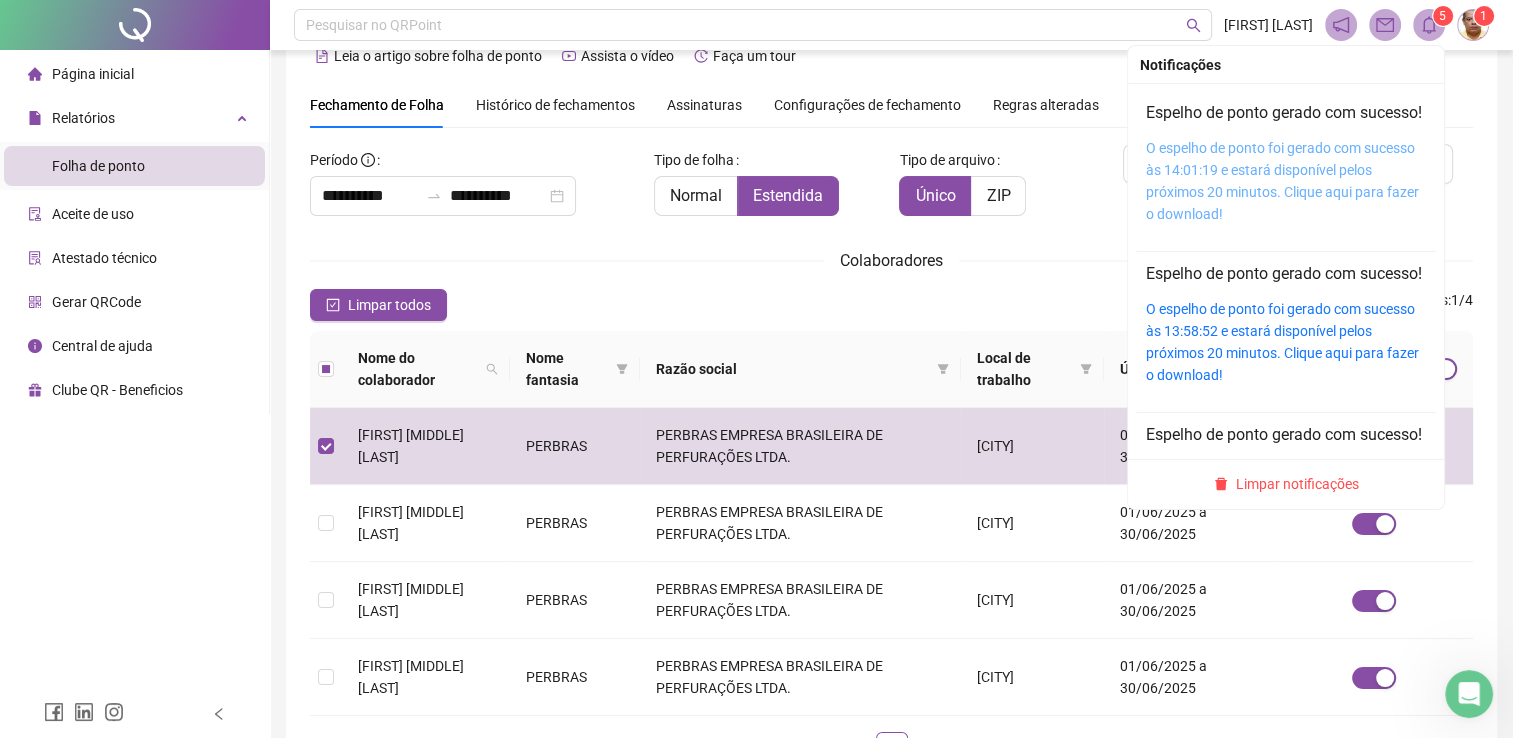 click on "O espelho de ponto foi gerado com sucesso às 14:01:19 e estará disponível pelos próximos 20 minutos.
Clique aqui para fazer o download!" at bounding box center (1282, 181) 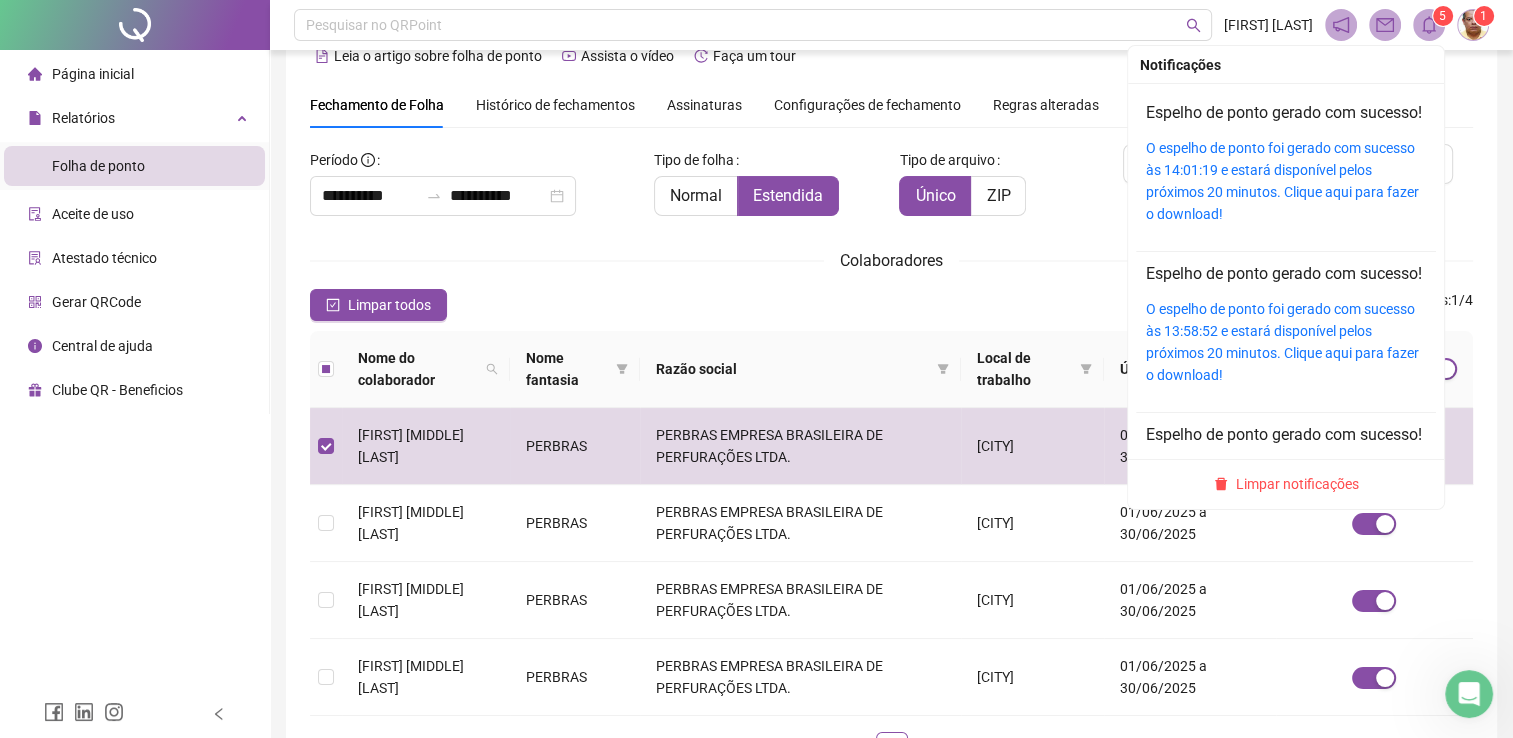 click 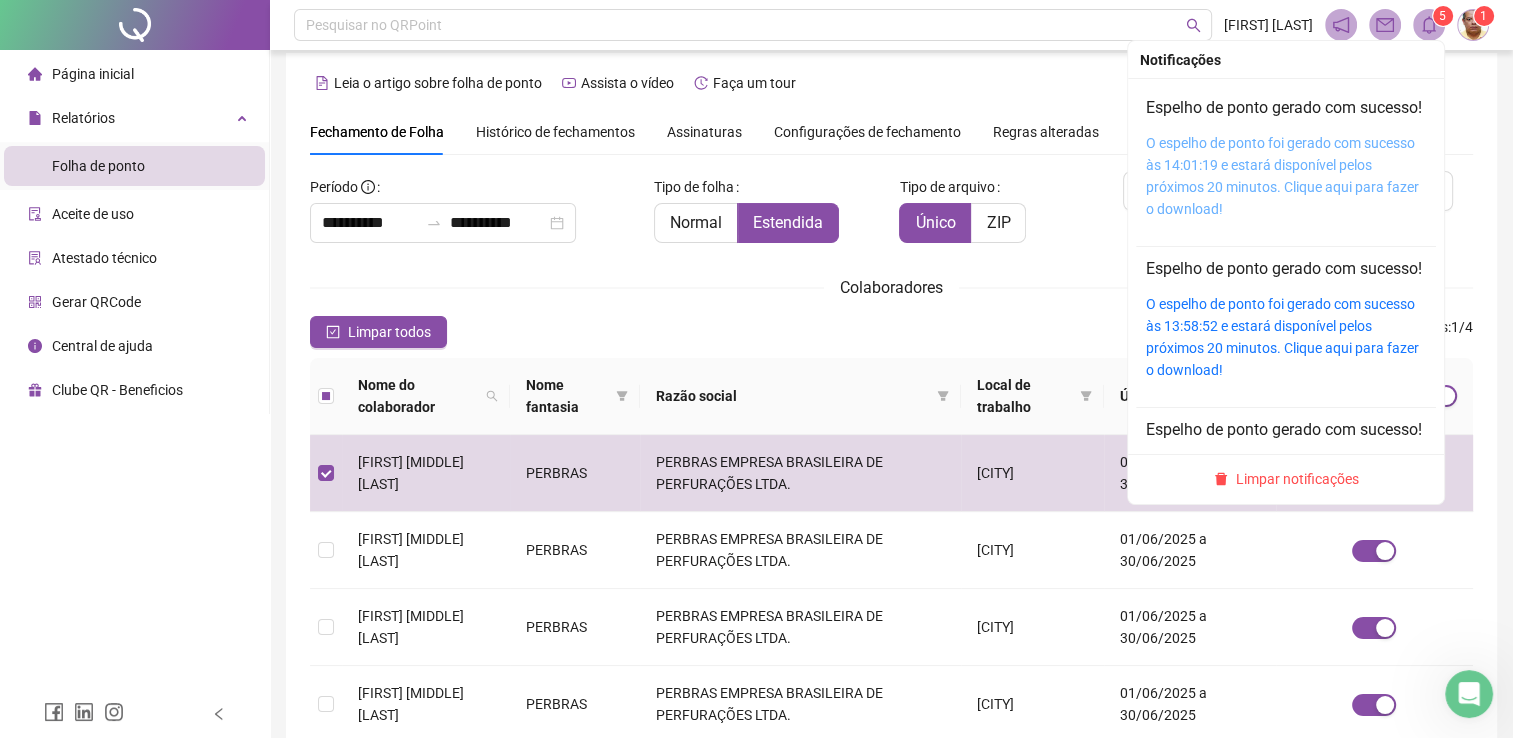 scroll, scrollTop: 0, scrollLeft: 0, axis: both 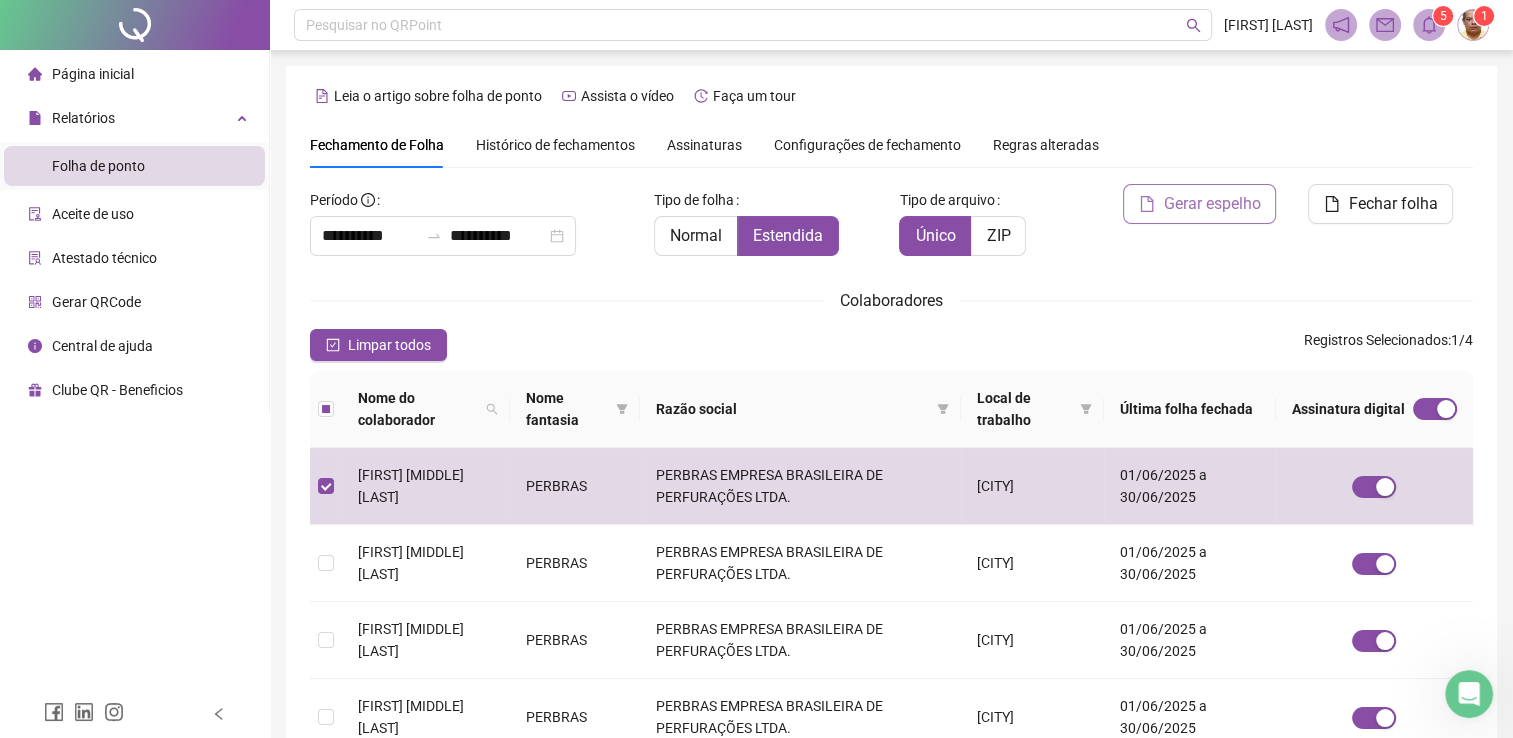 click on "Gerar espelho" at bounding box center (1211, 204) 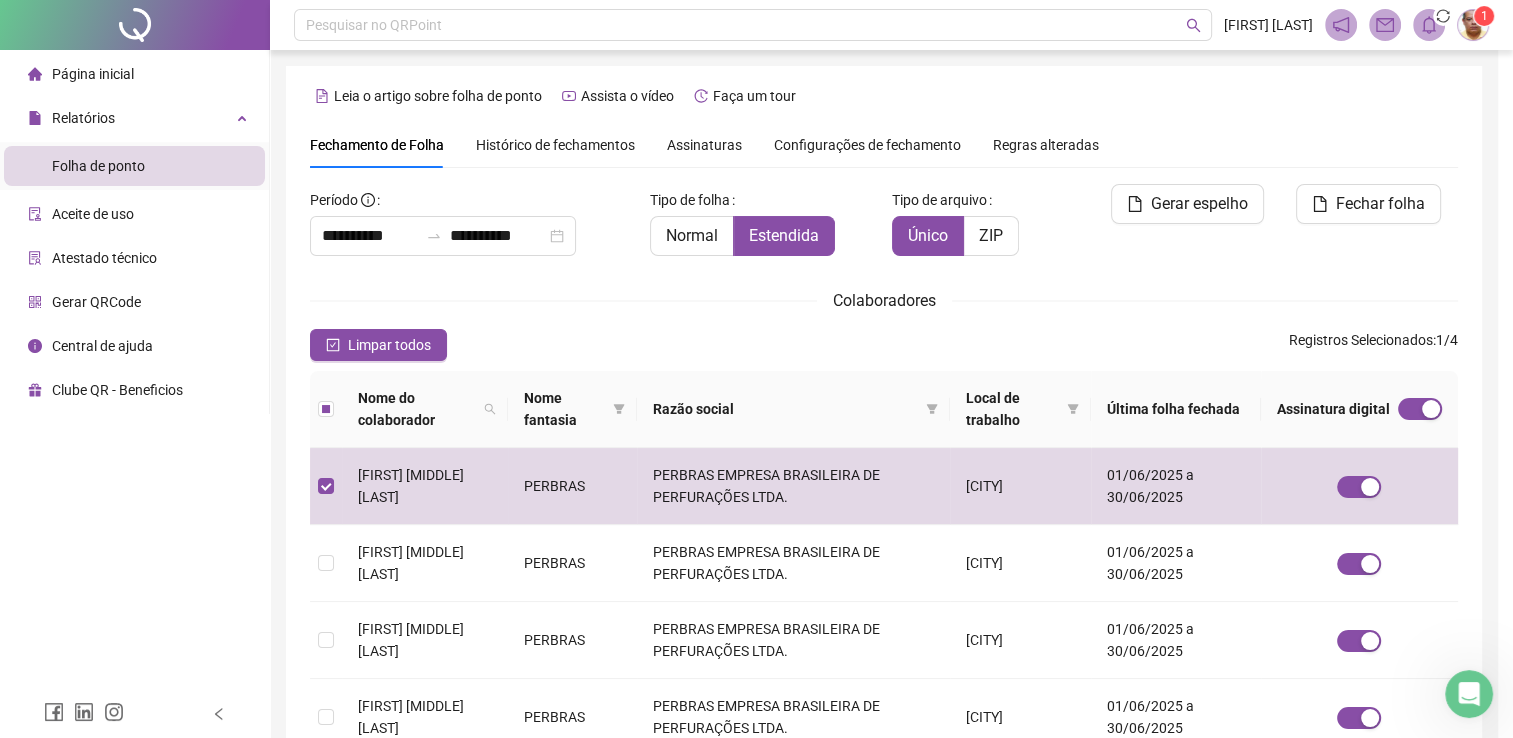 scroll, scrollTop: 40, scrollLeft: 0, axis: vertical 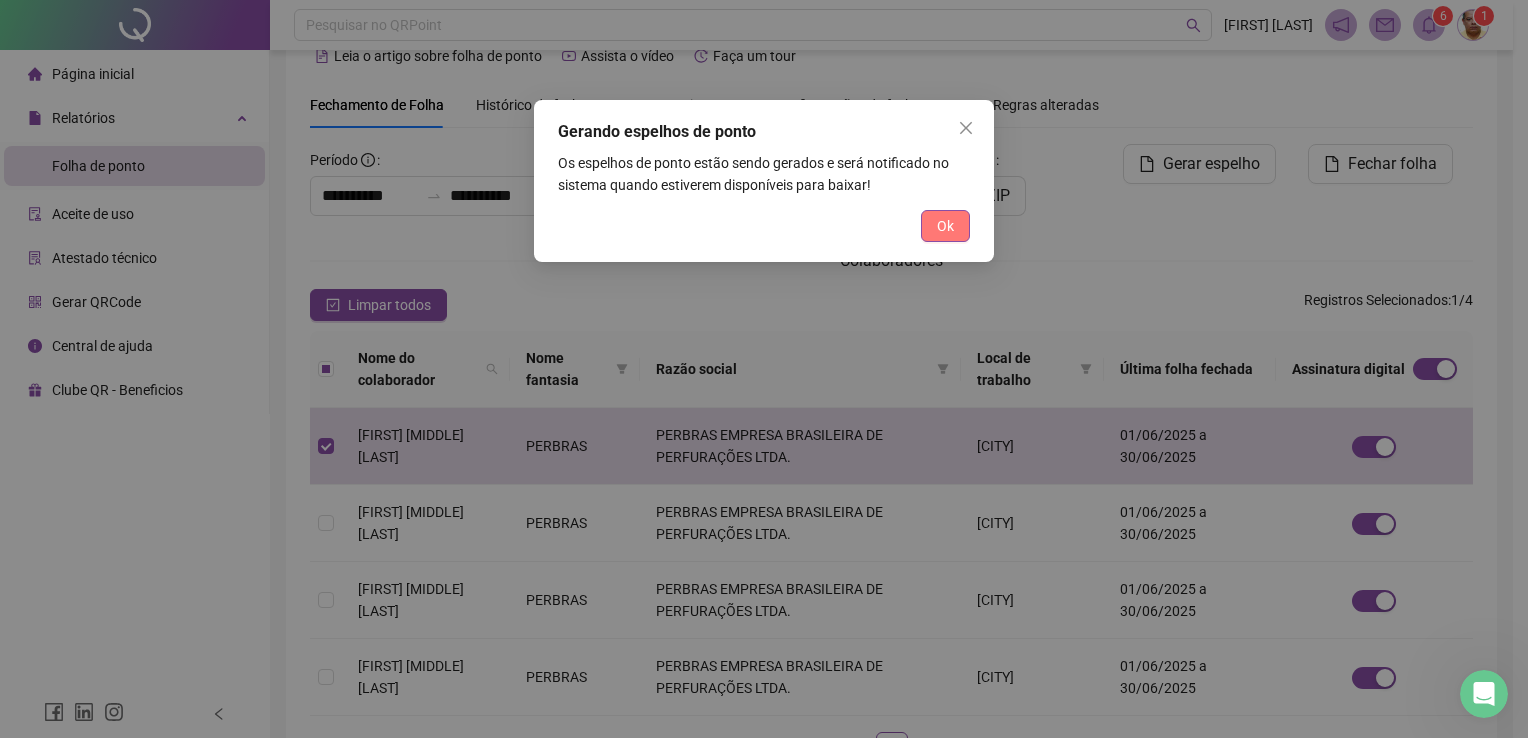 click on "Ok" at bounding box center (945, 226) 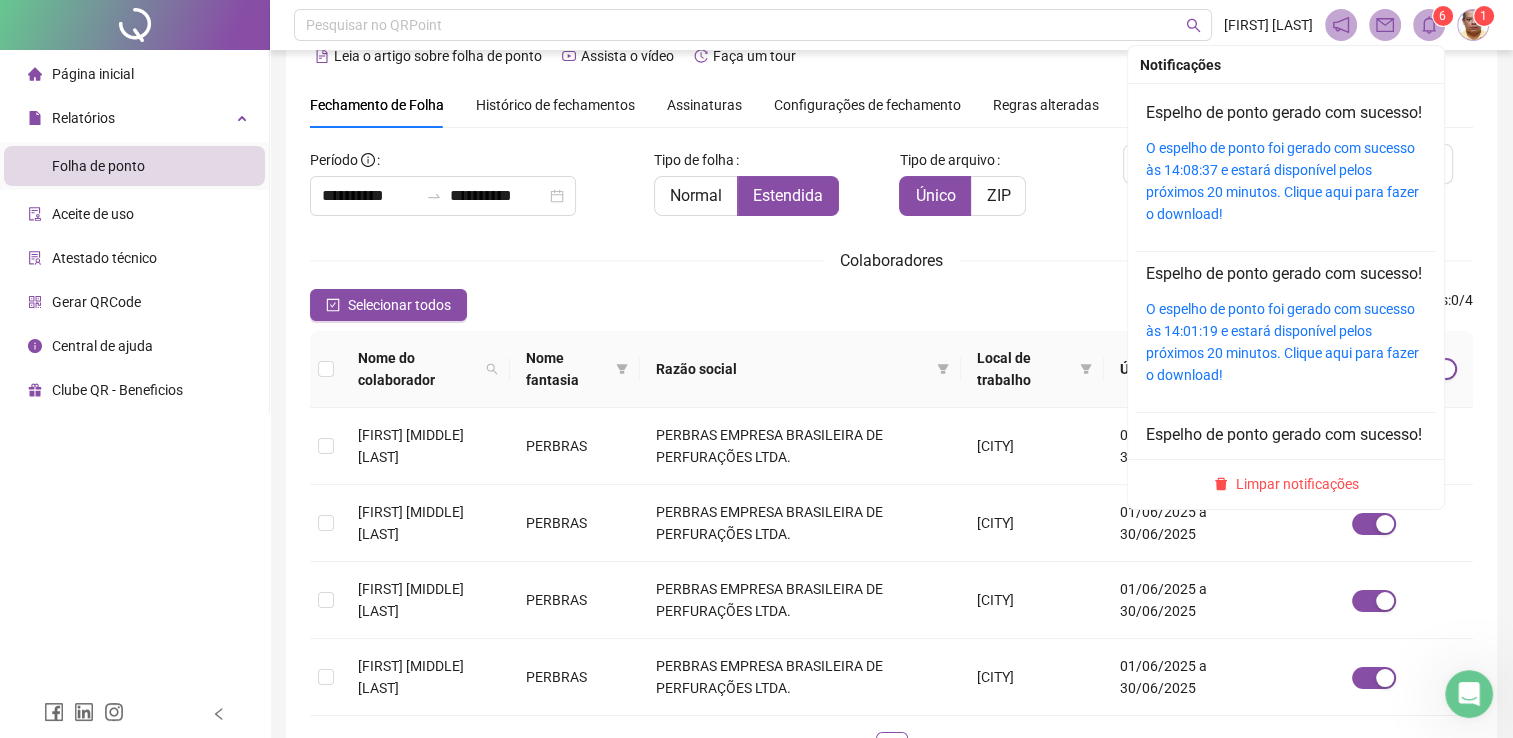 click 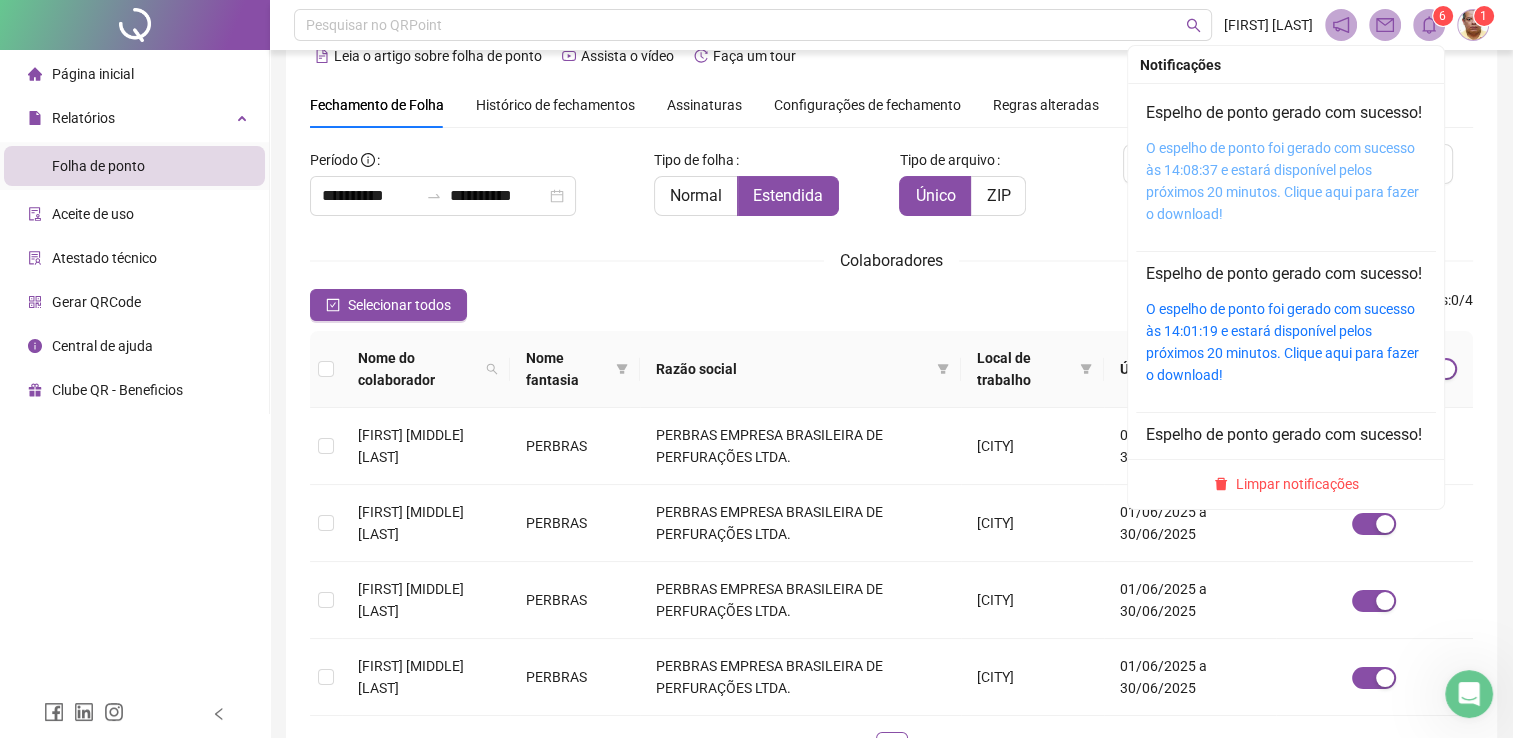 click on "O espelho de ponto foi gerado com sucesso às 14:08:37 e estará disponível pelos próximos 20 minutos.
Clique aqui para fazer o download!" at bounding box center [1282, 181] 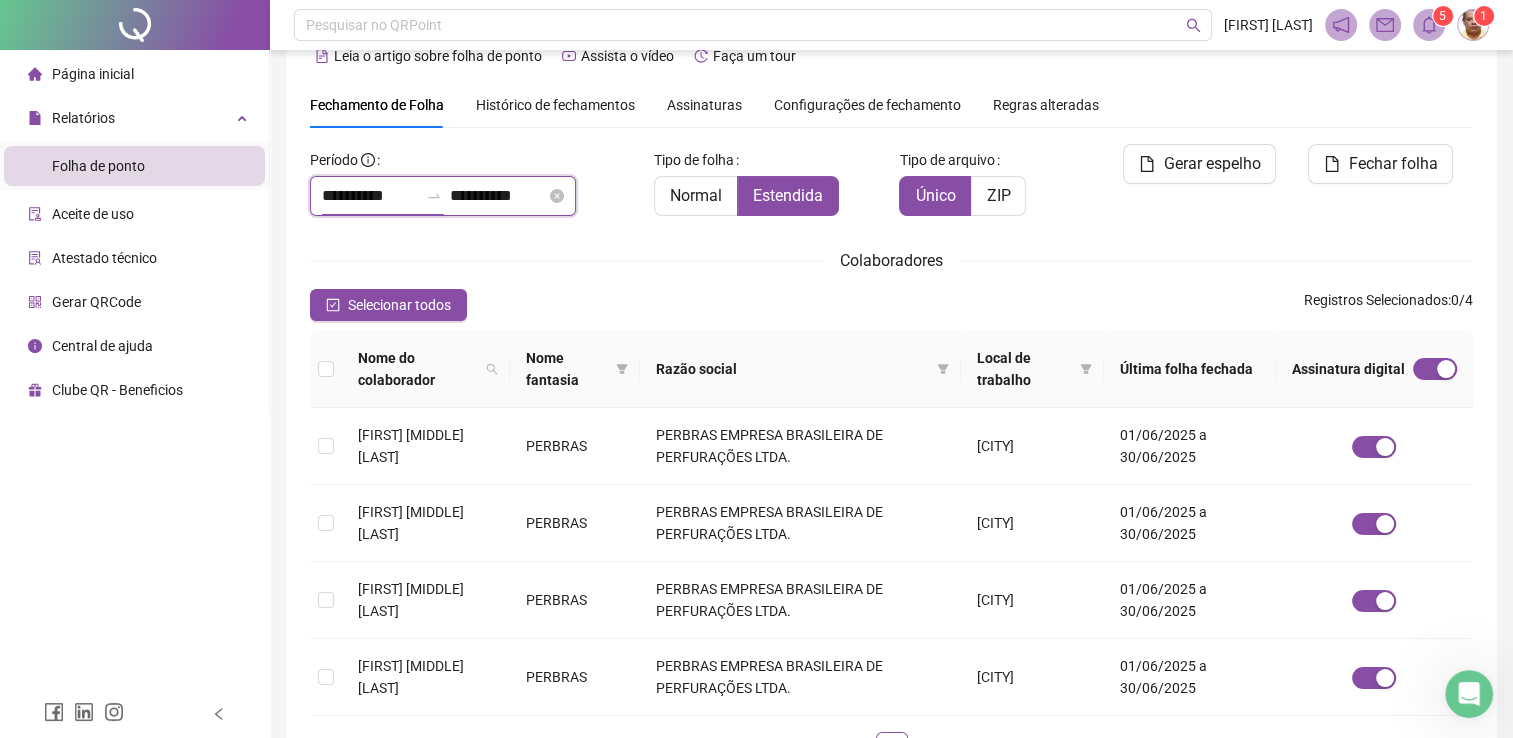 click on "**********" at bounding box center [370, 196] 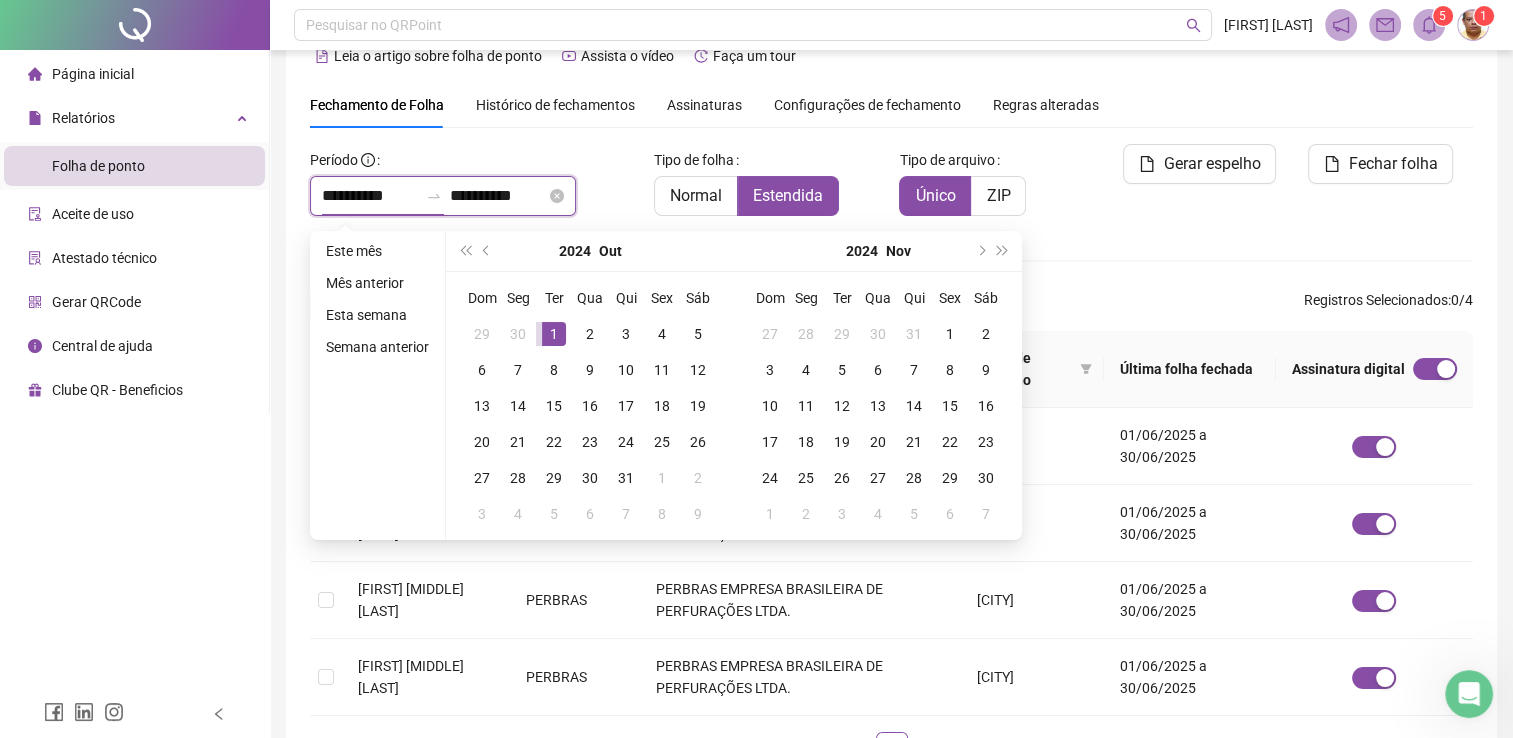 type on "**********" 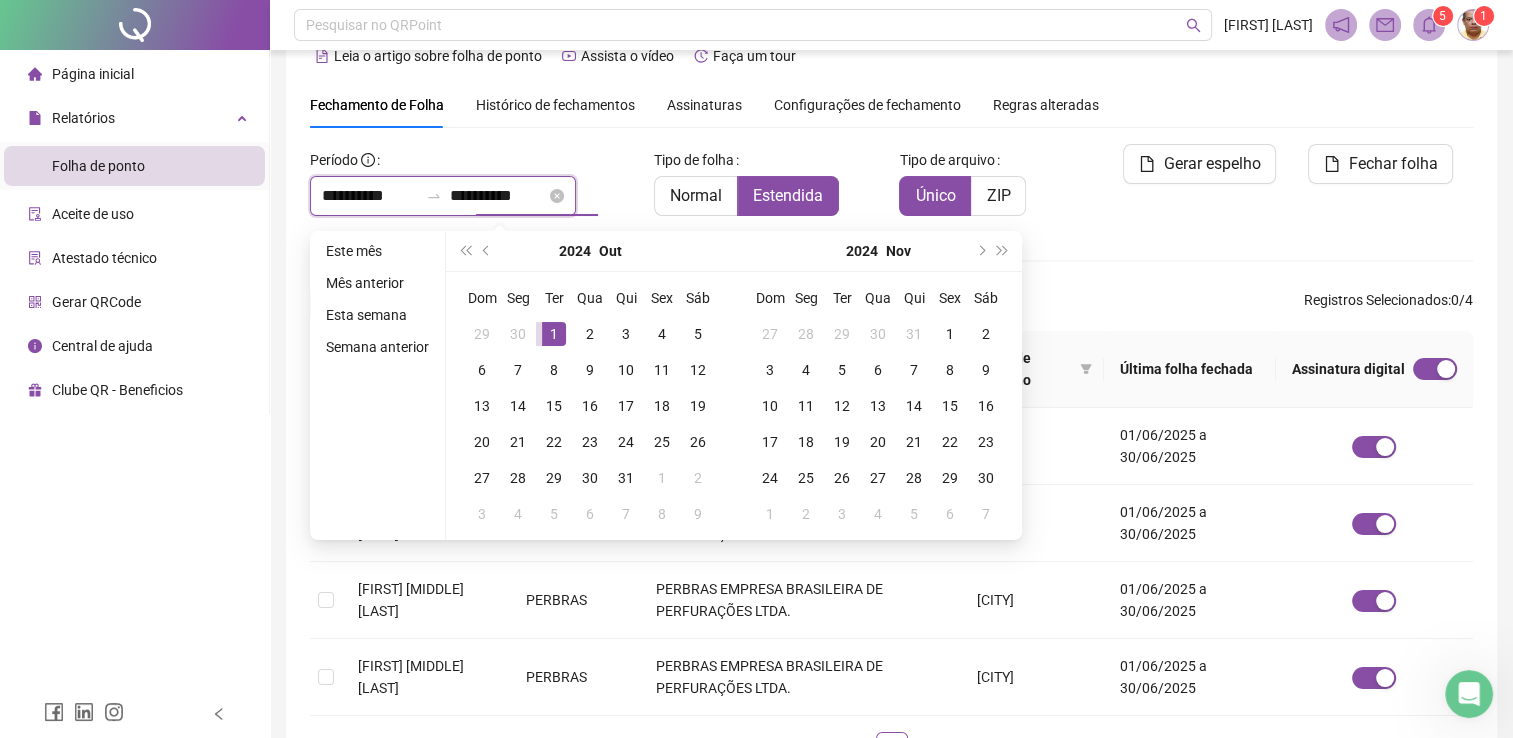 click on "**********" at bounding box center (498, 196) 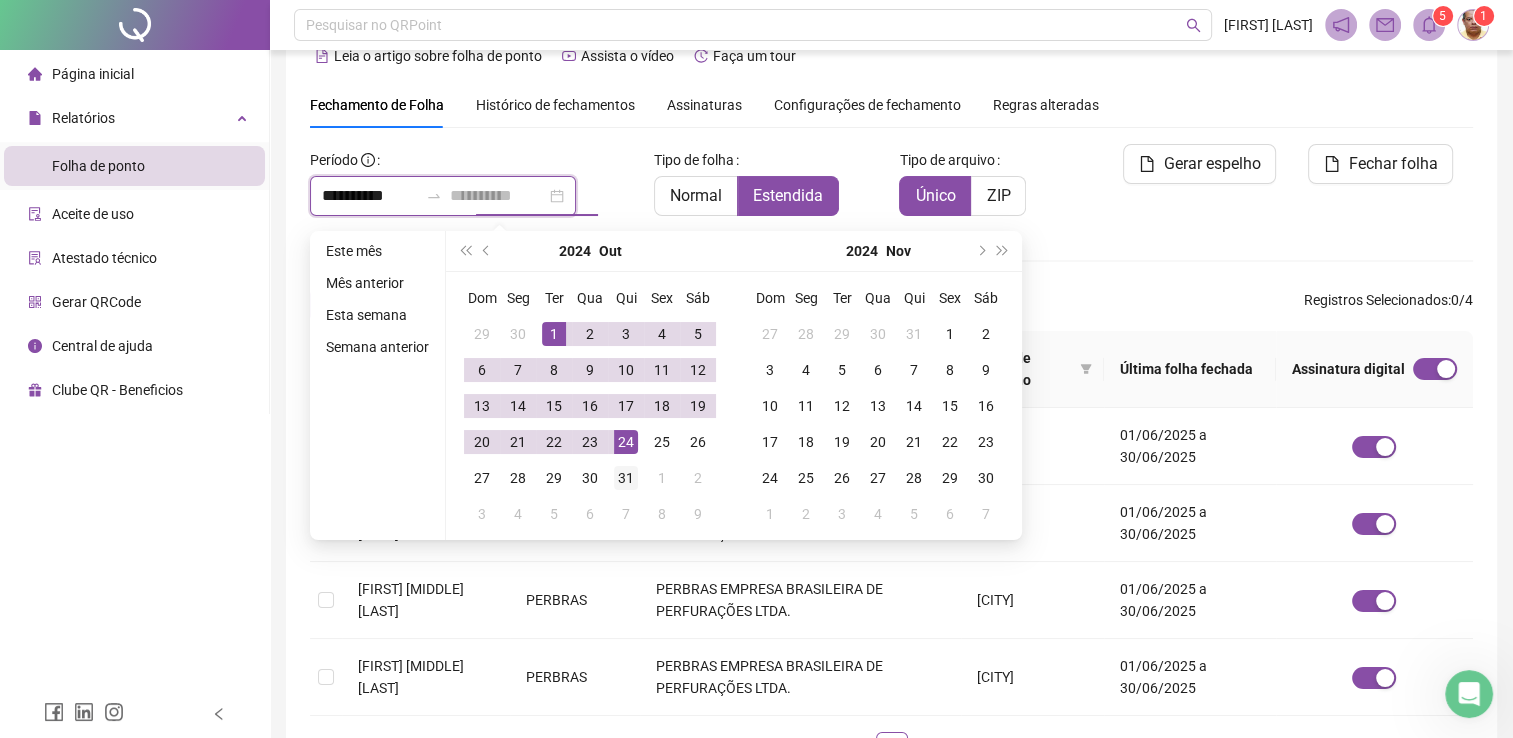 type on "**********" 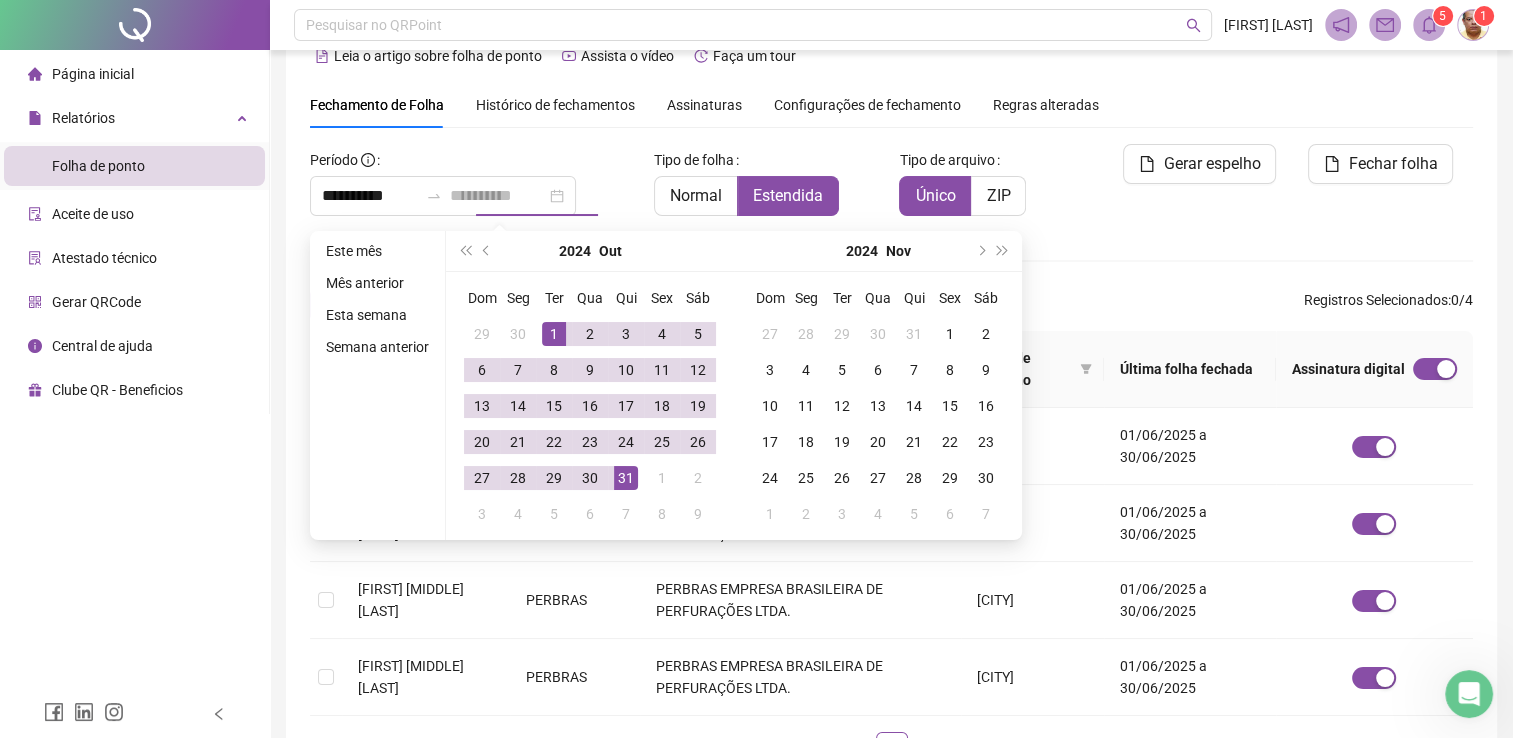 click on "31" at bounding box center [626, 478] 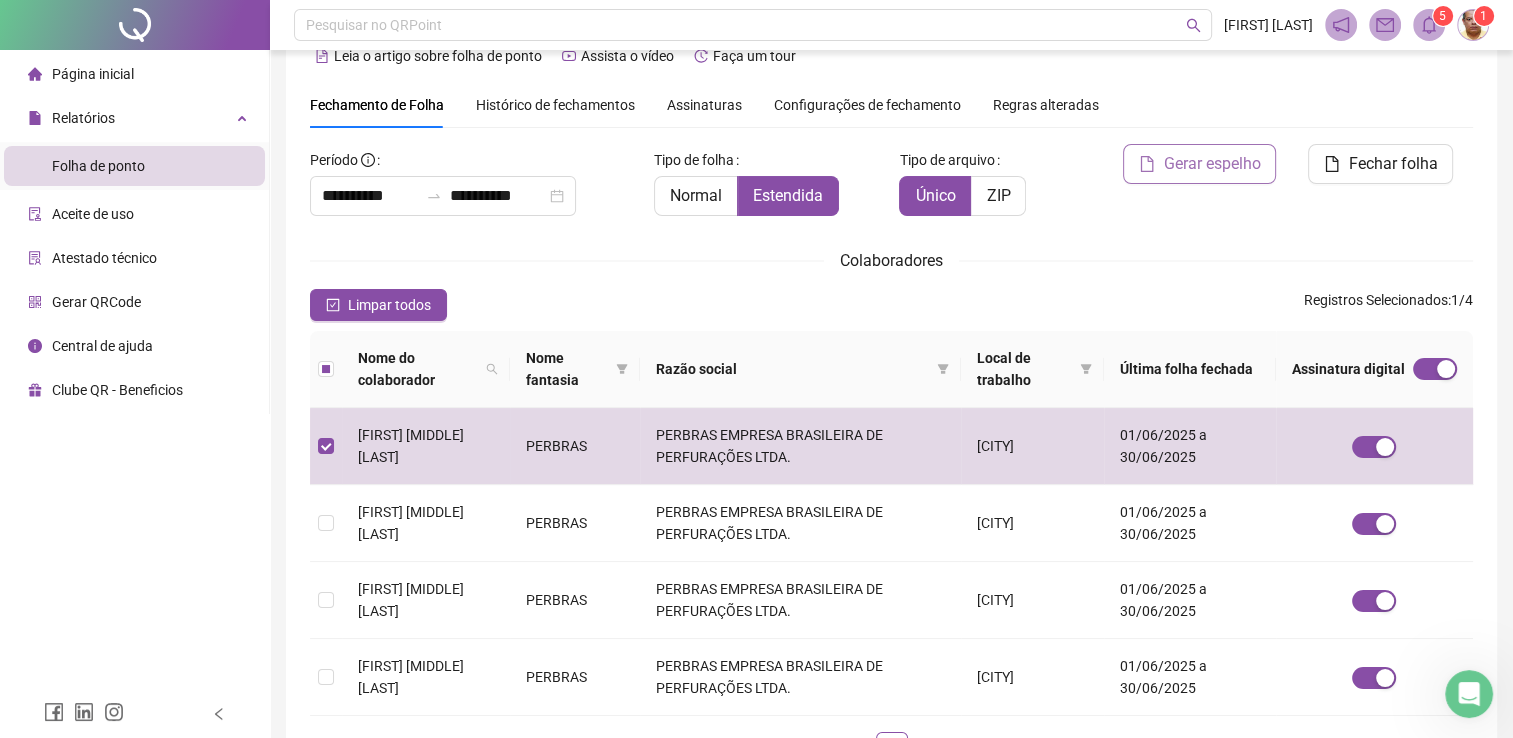 click on "Gerar espelho" at bounding box center (1211, 164) 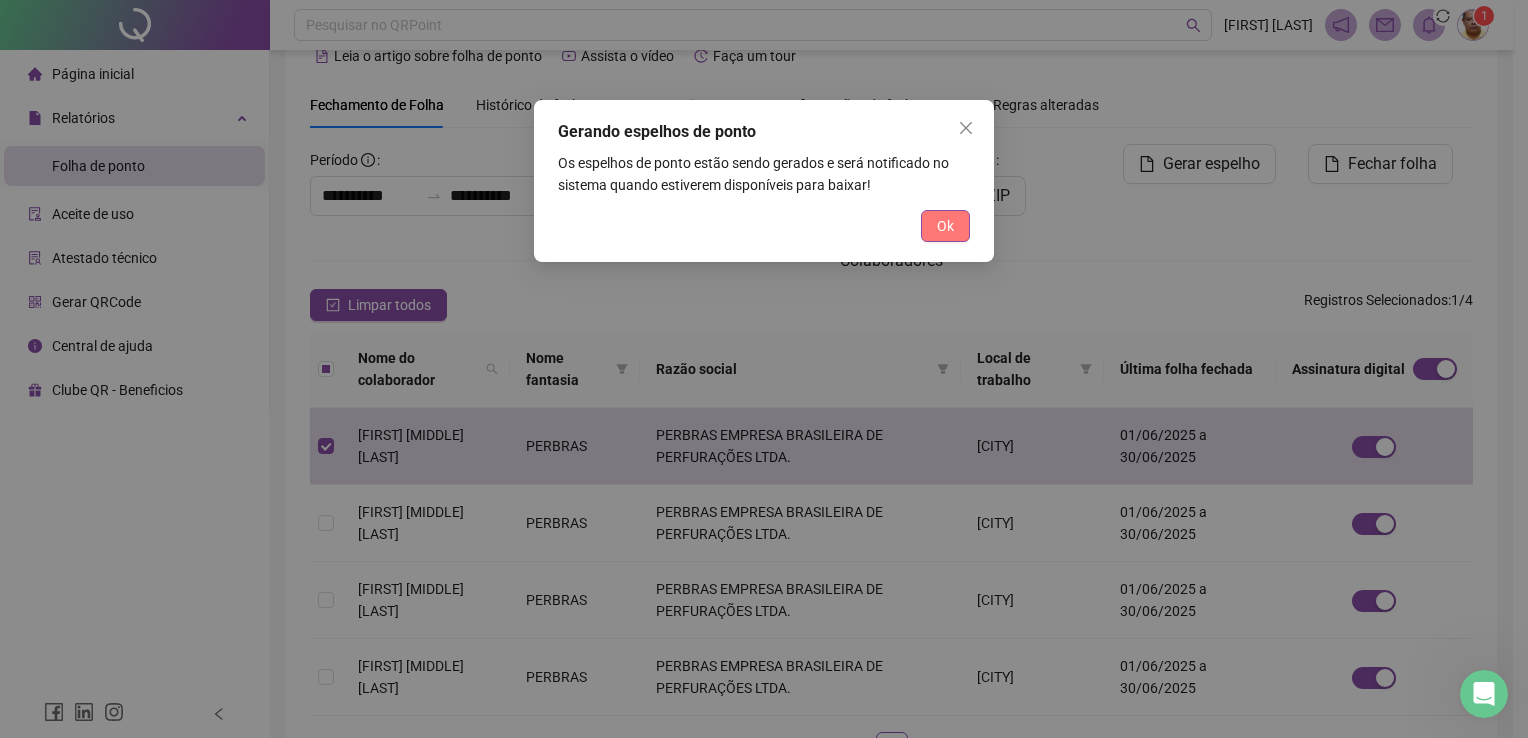 click on "Ok" at bounding box center [945, 226] 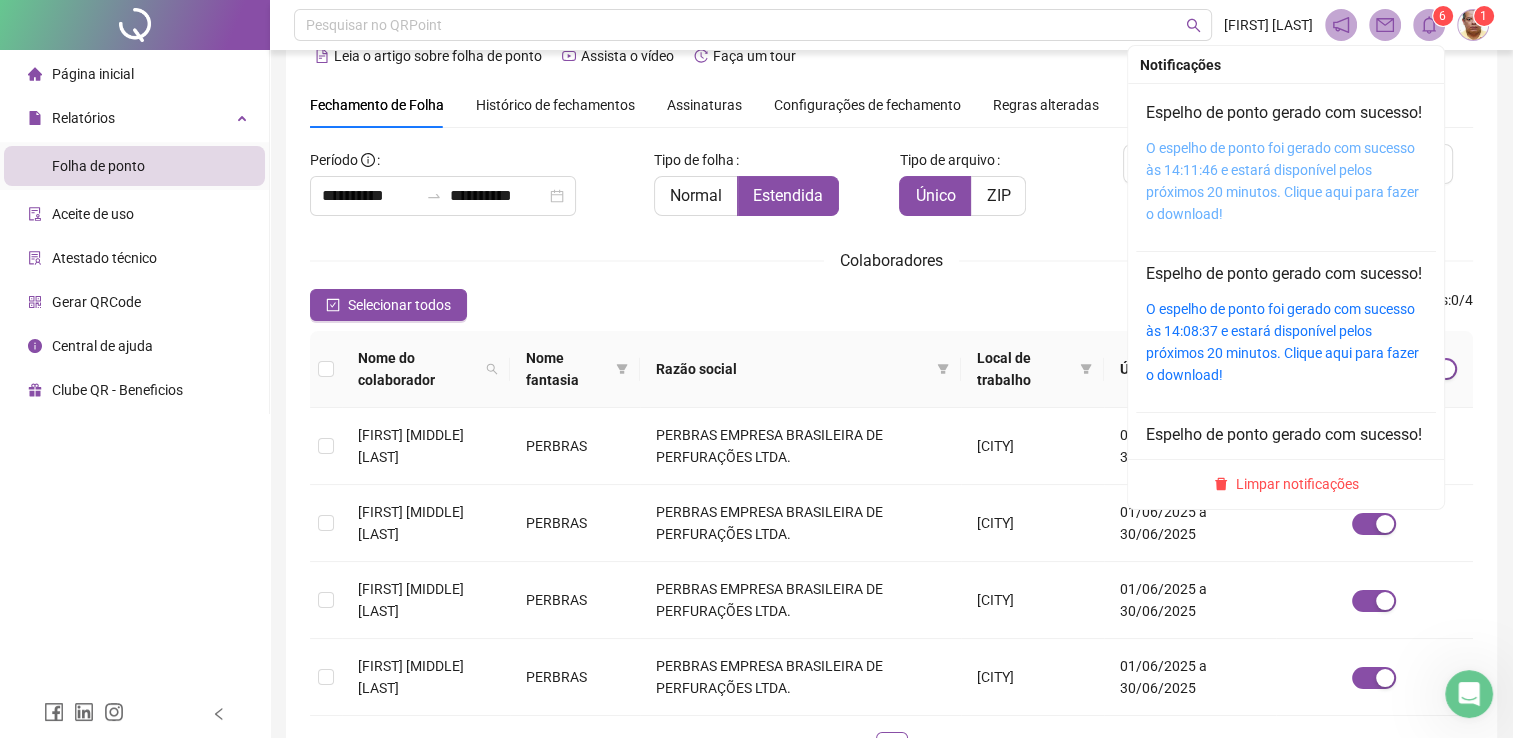 click on "O espelho de ponto foi gerado com sucesso às 14:11:46 e estará disponível pelos próximos 20 minutos.
Clique aqui para fazer o download!" at bounding box center [1282, 181] 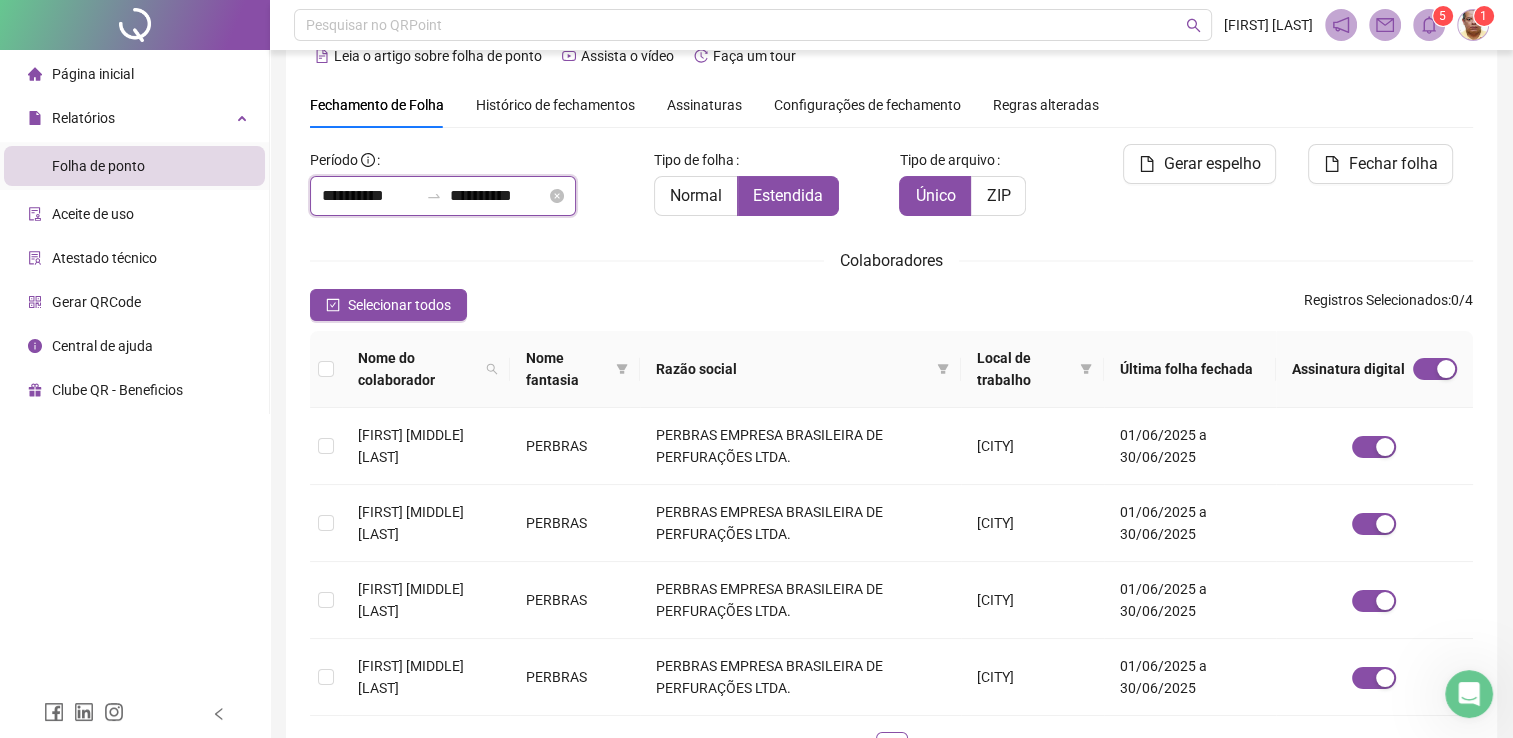 click on "**********" at bounding box center [370, 196] 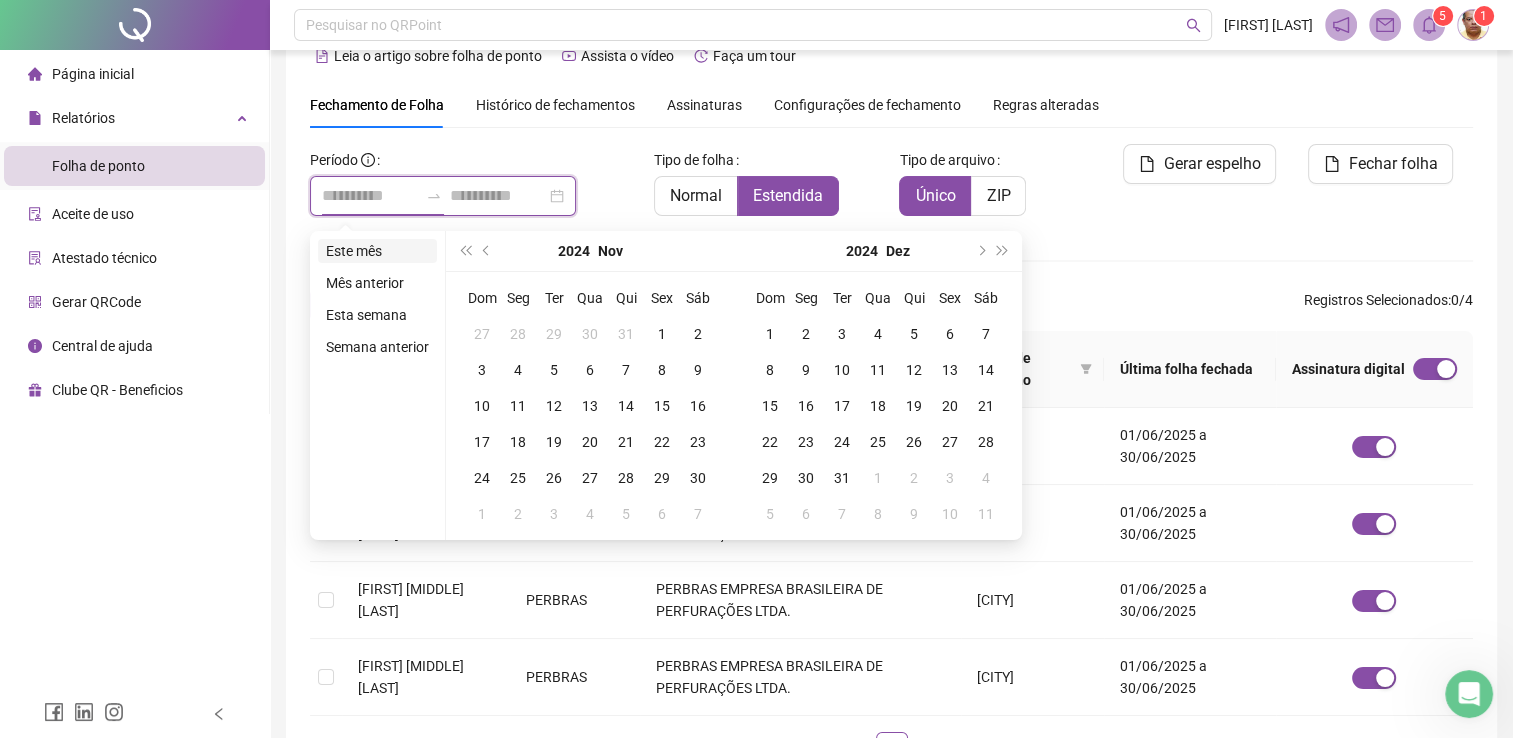 type on "**********" 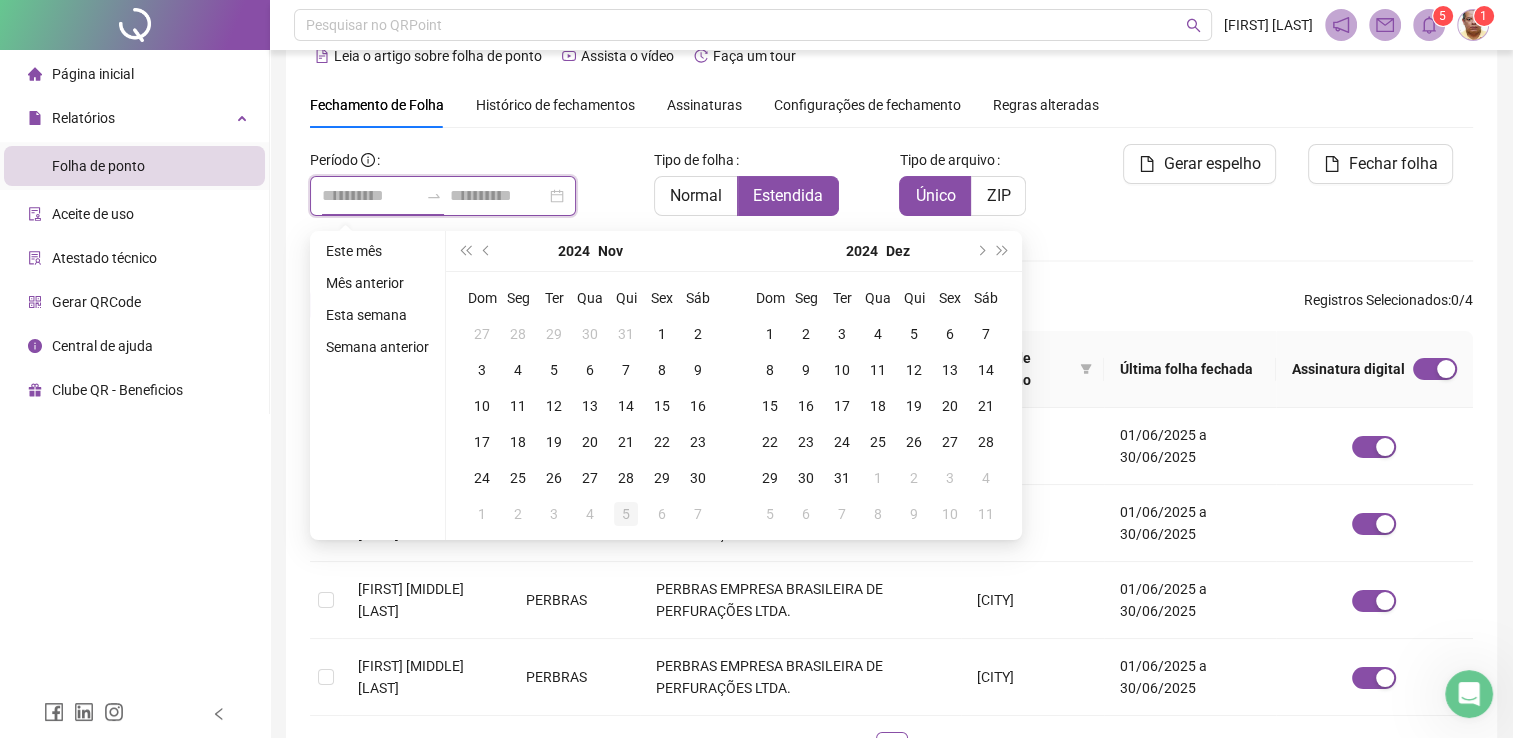 type on "**********" 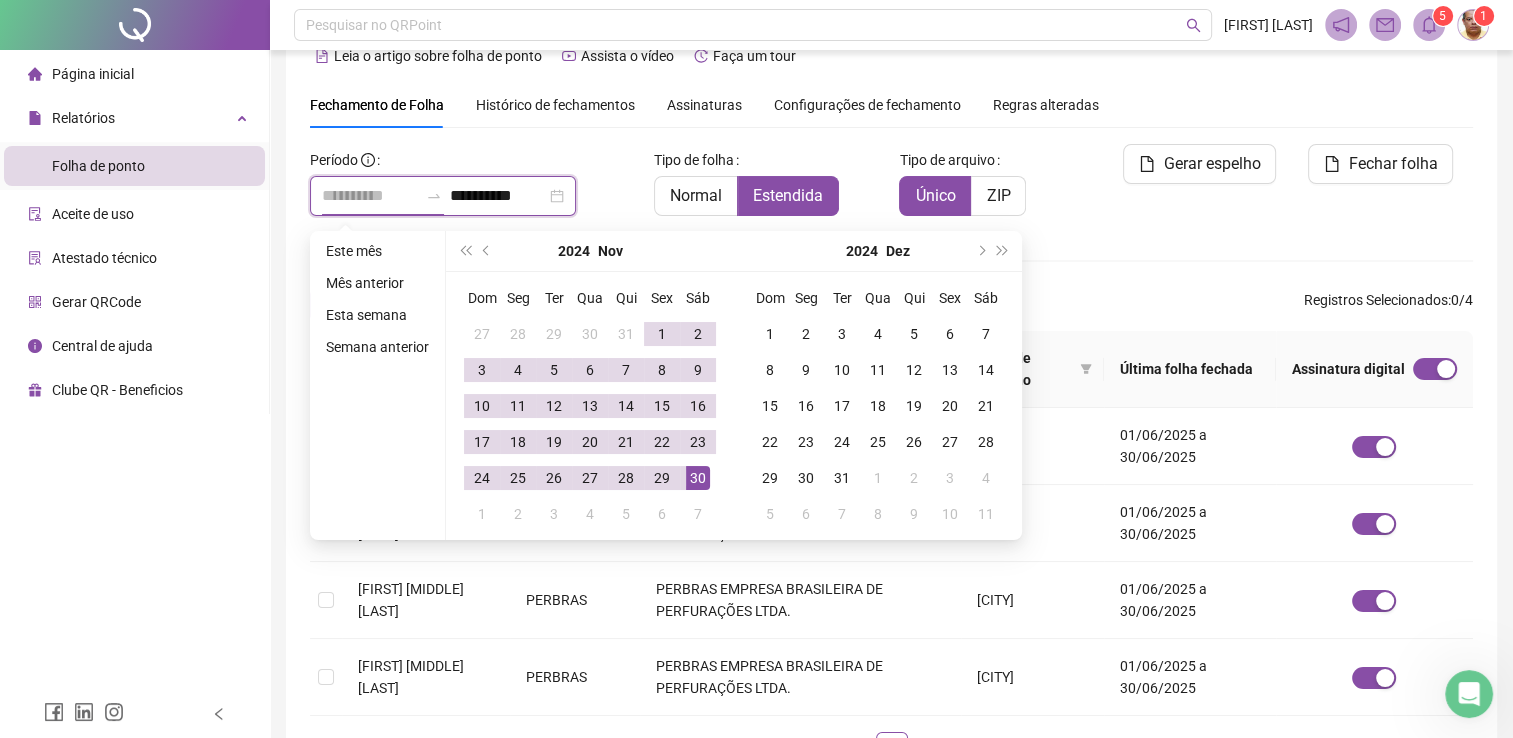 type on "**********" 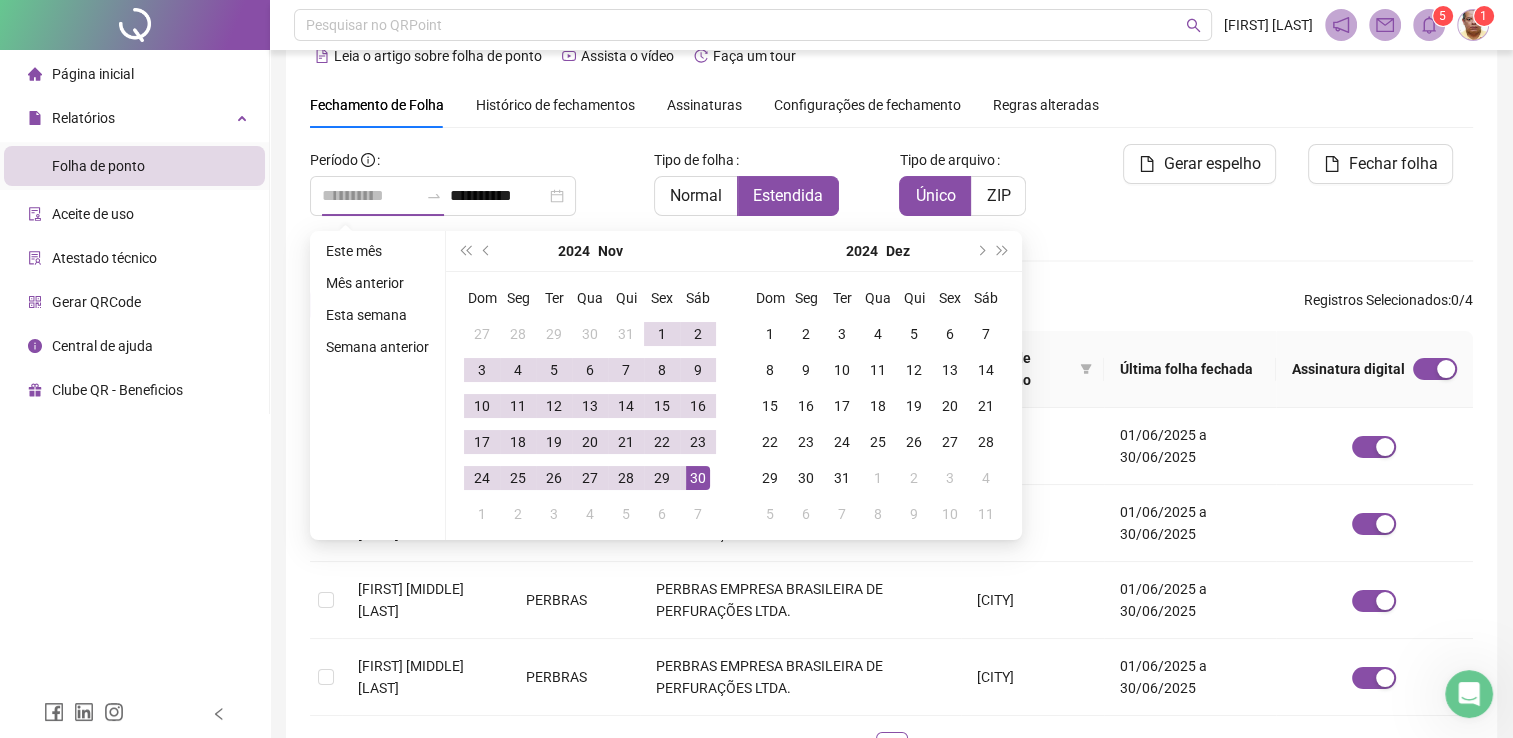 click on "30" at bounding box center (698, 478) 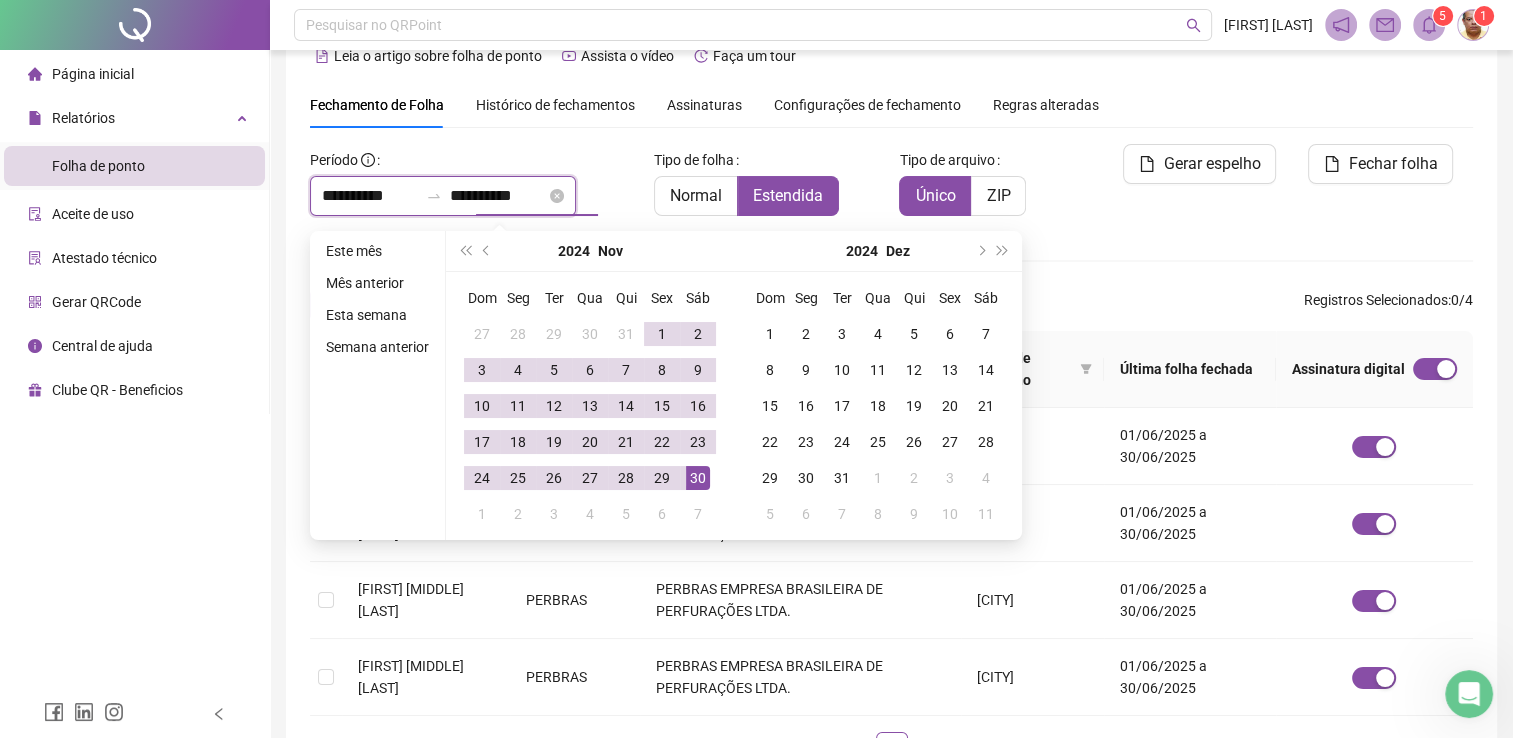 click on "**********" at bounding box center [498, 196] 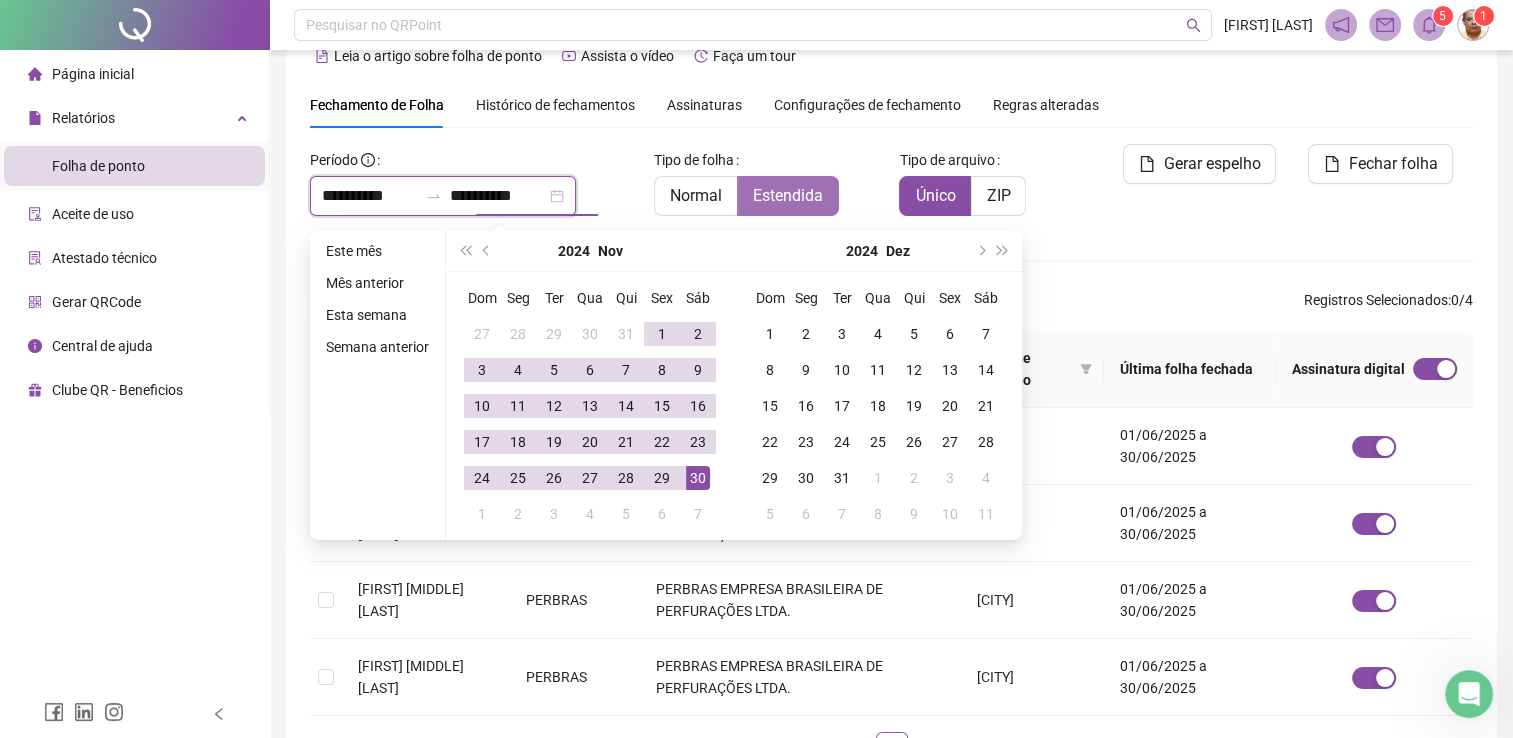 type on "**********" 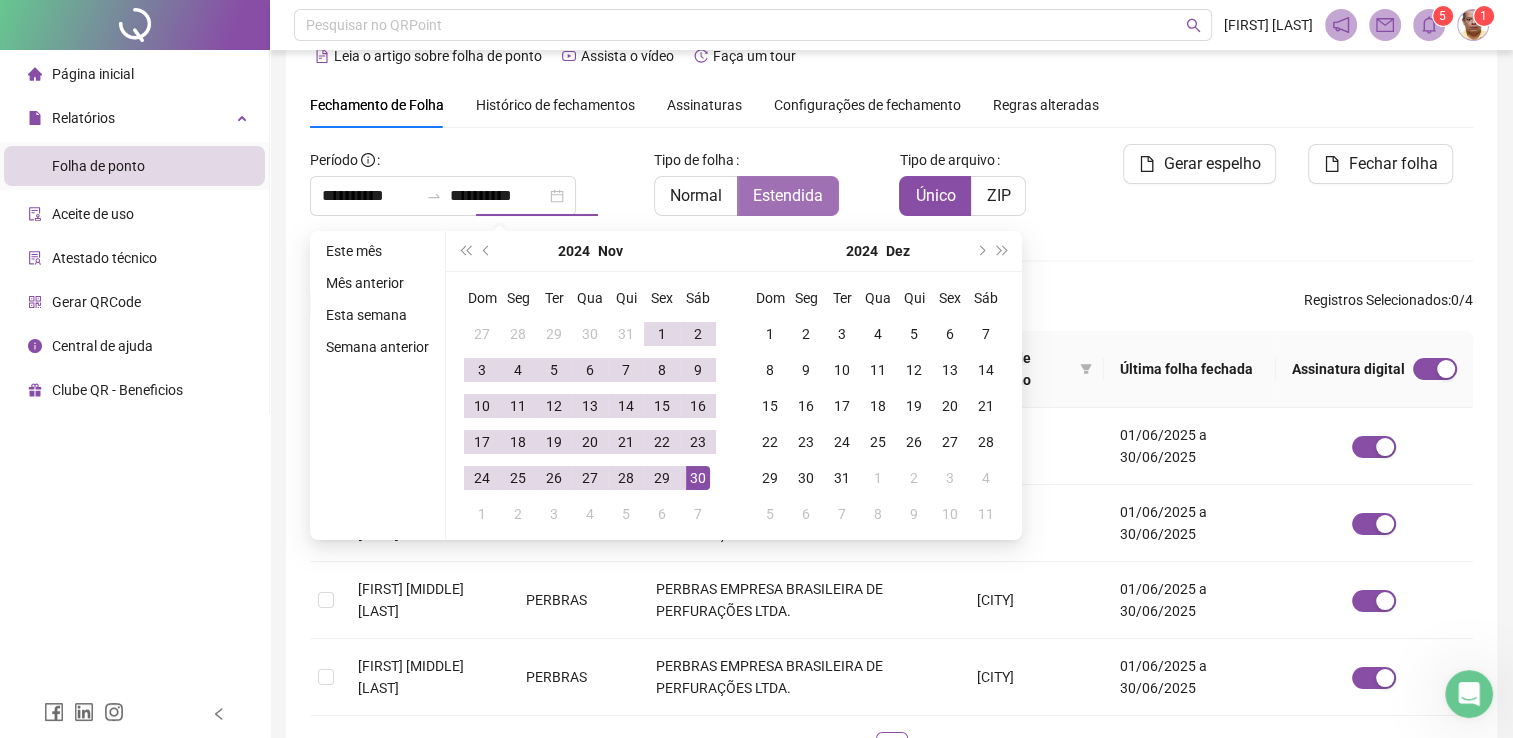 type on "**********" 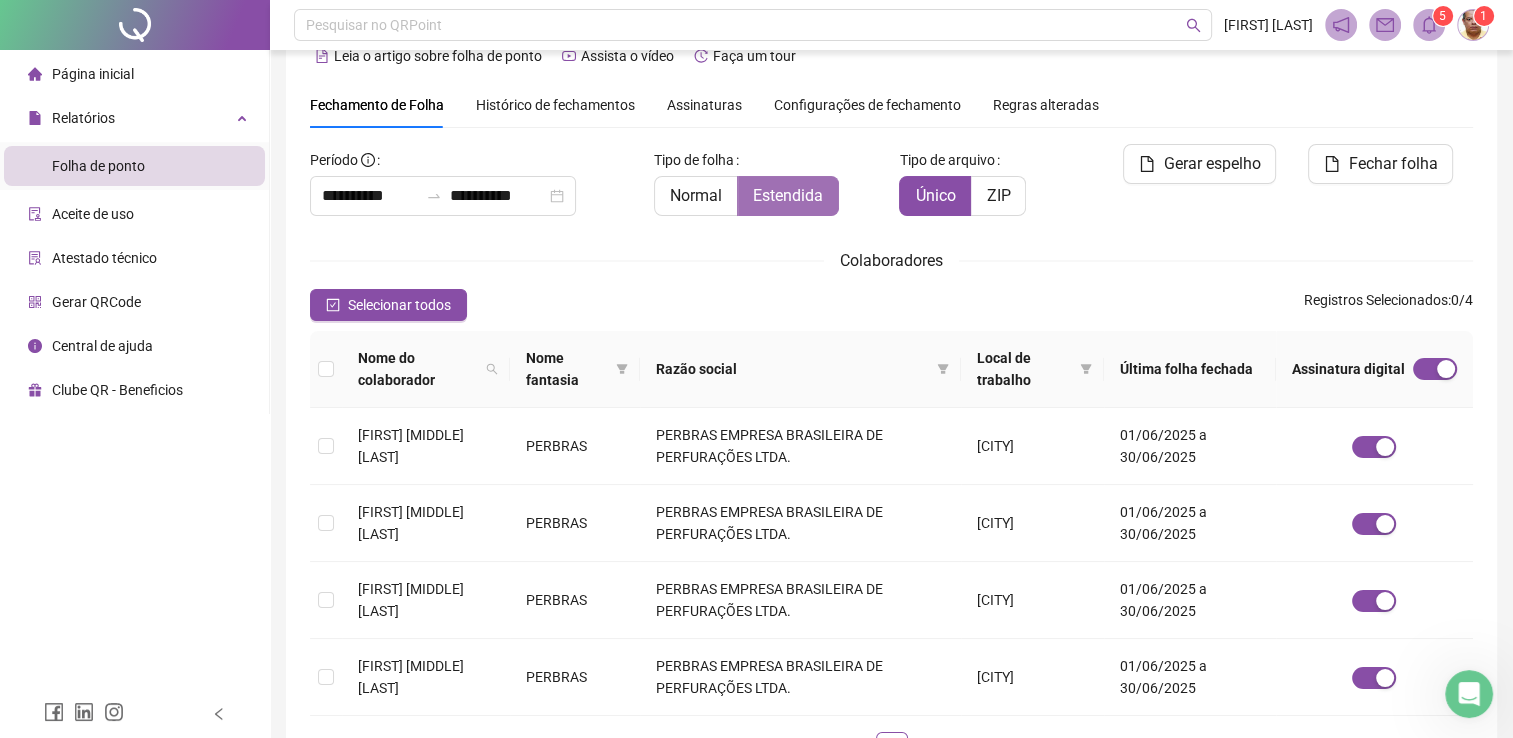click on "Estendida" at bounding box center [788, 195] 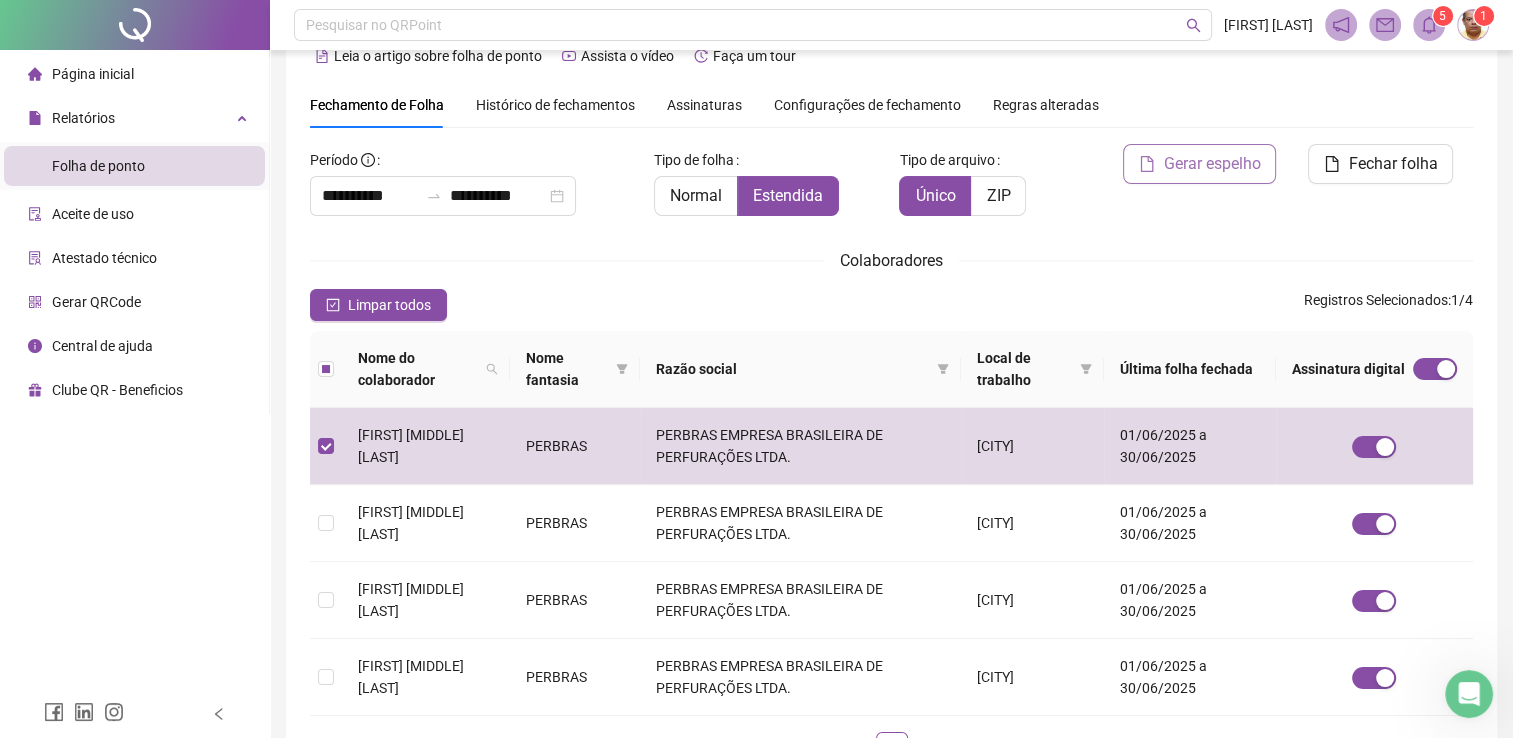 click on "Gerar espelho" at bounding box center (1199, 164) 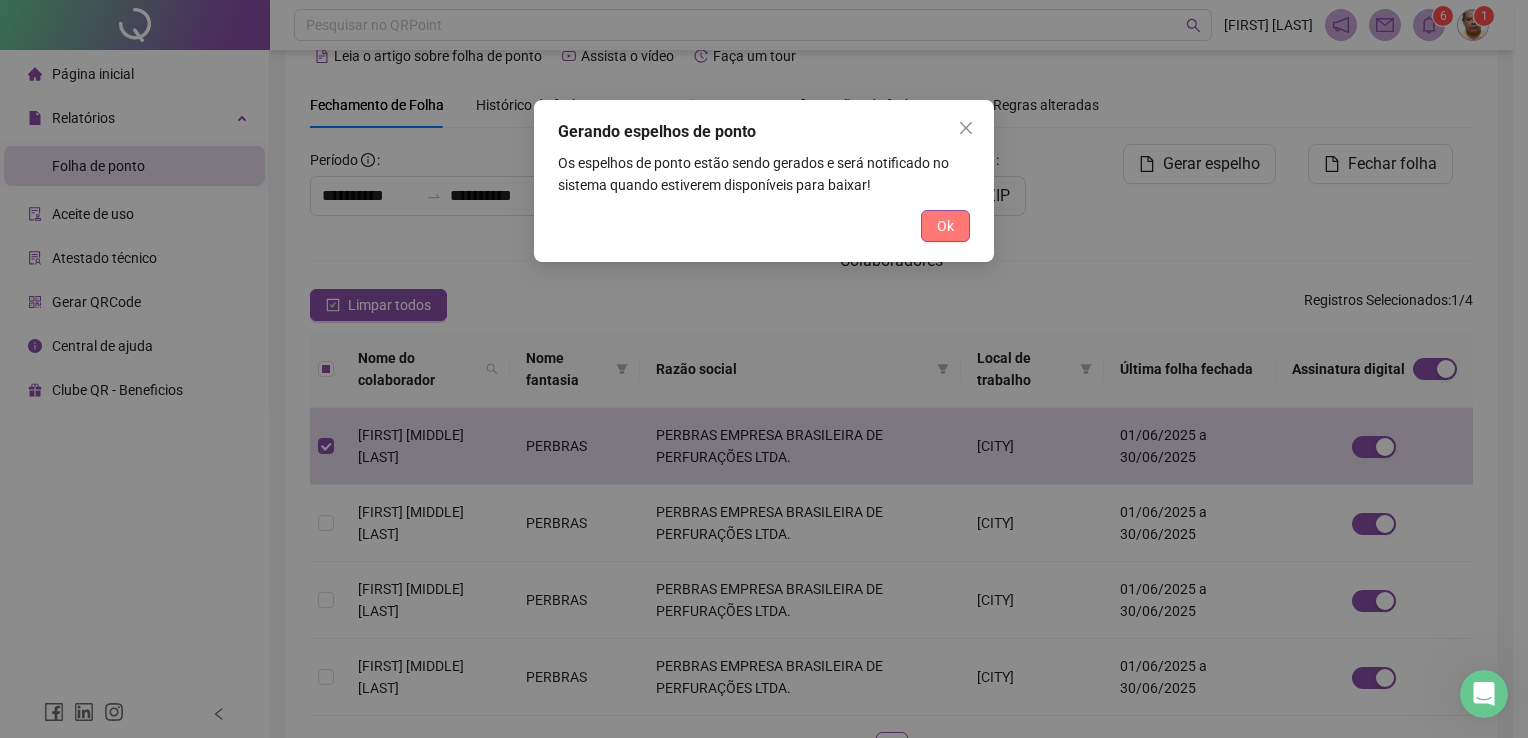 click on "Ok" at bounding box center [945, 226] 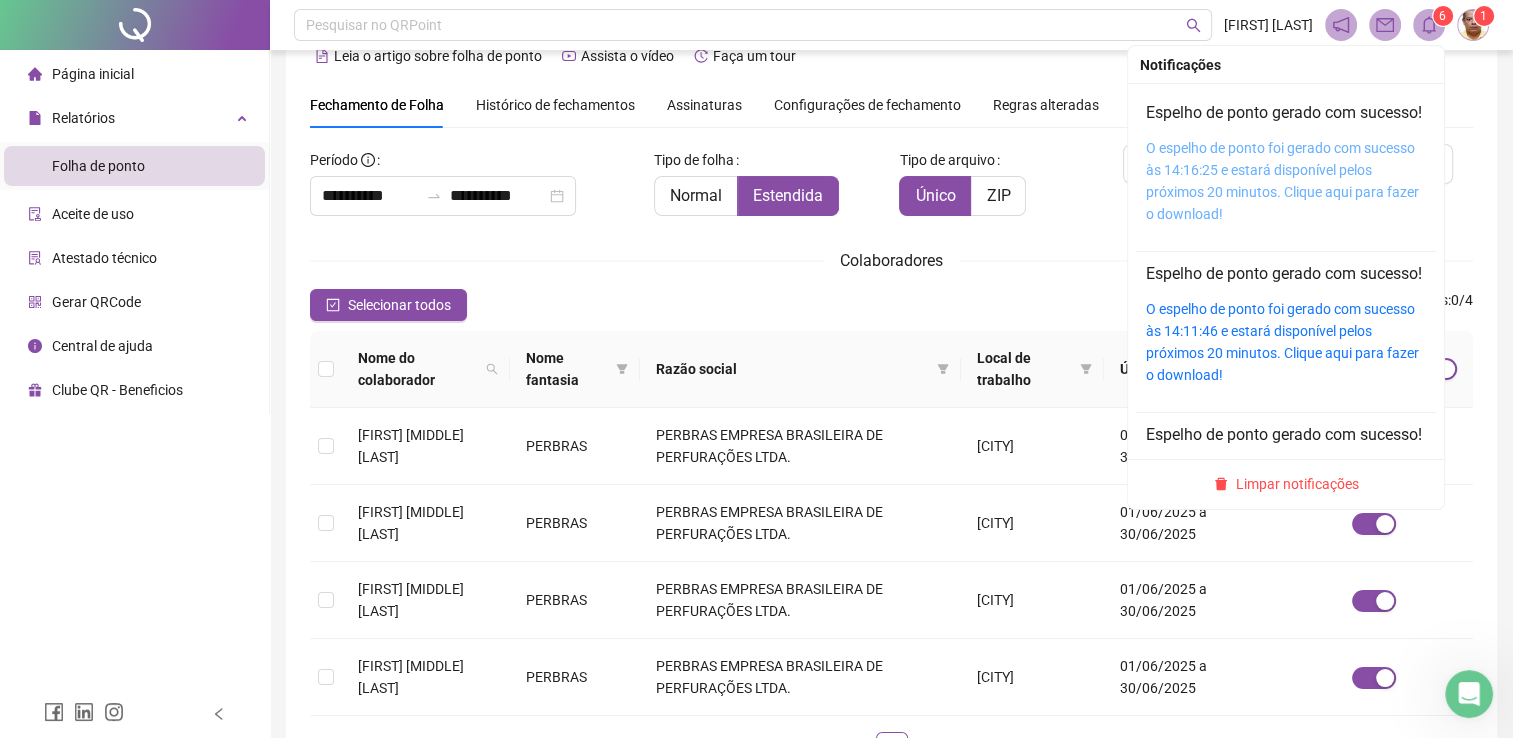 click on "O espelho de ponto foi gerado com sucesso às 14:16:25 e estará disponível pelos próximos 20 minutos.
Clique aqui para fazer o download!" at bounding box center [1282, 181] 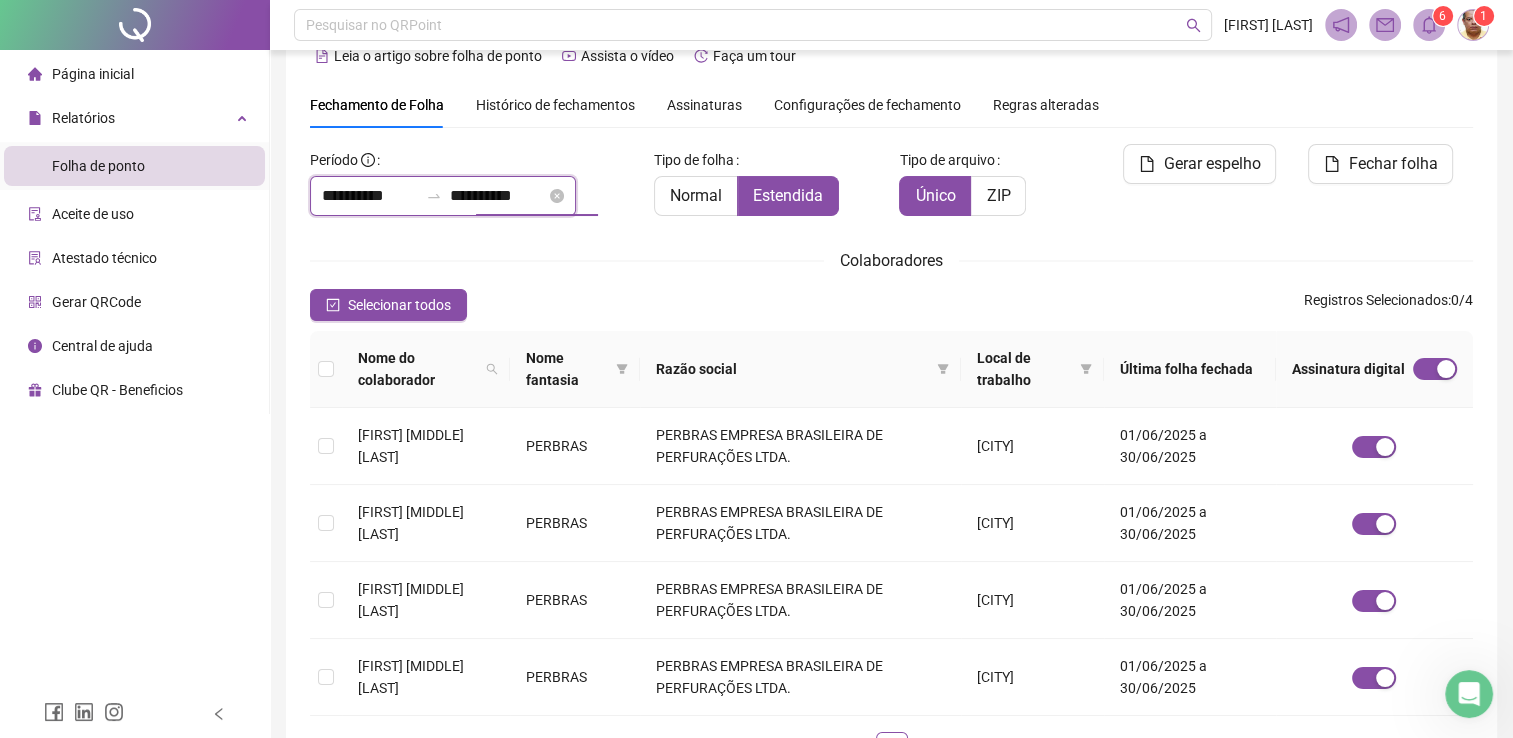 click on "**********" at bounding box center [498, 196] 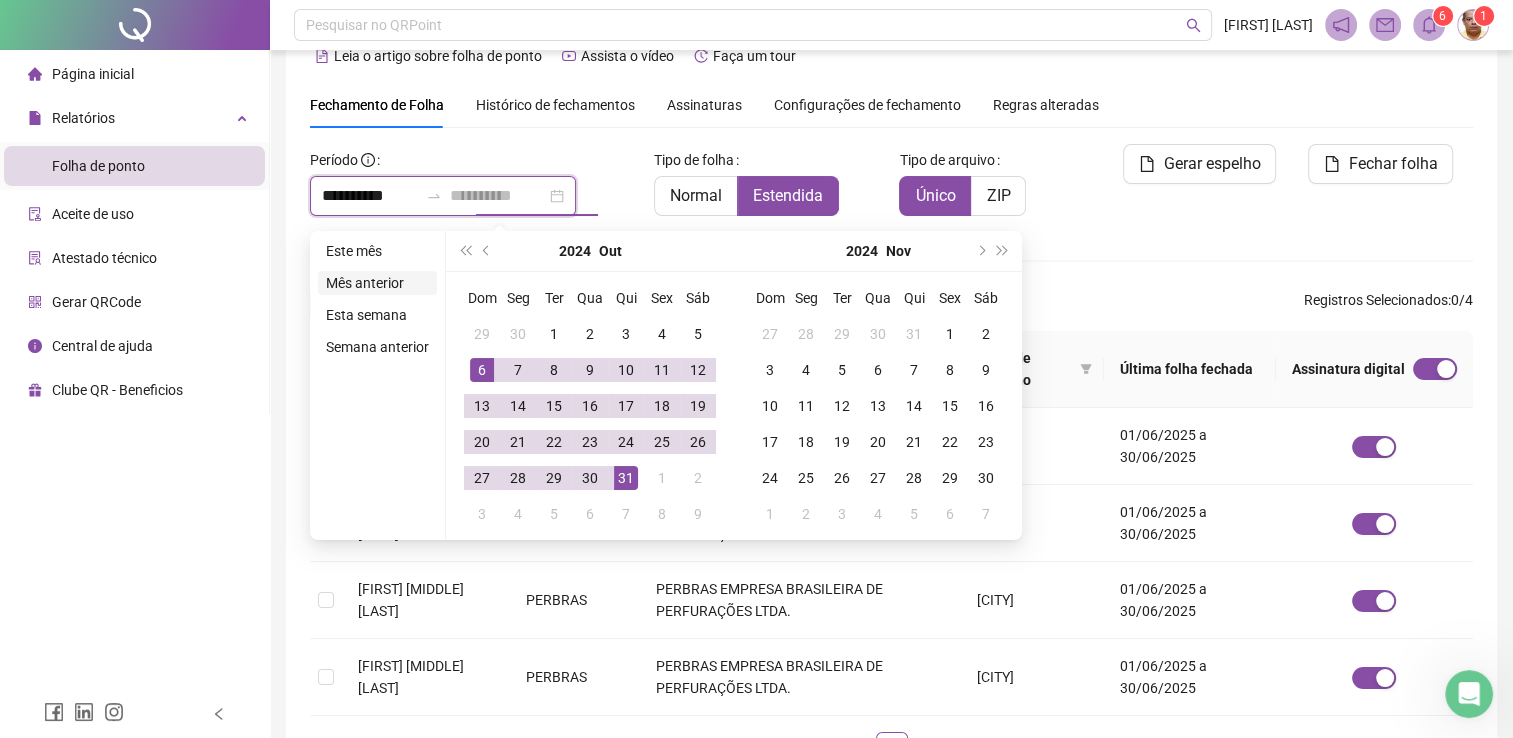 type on "**********" 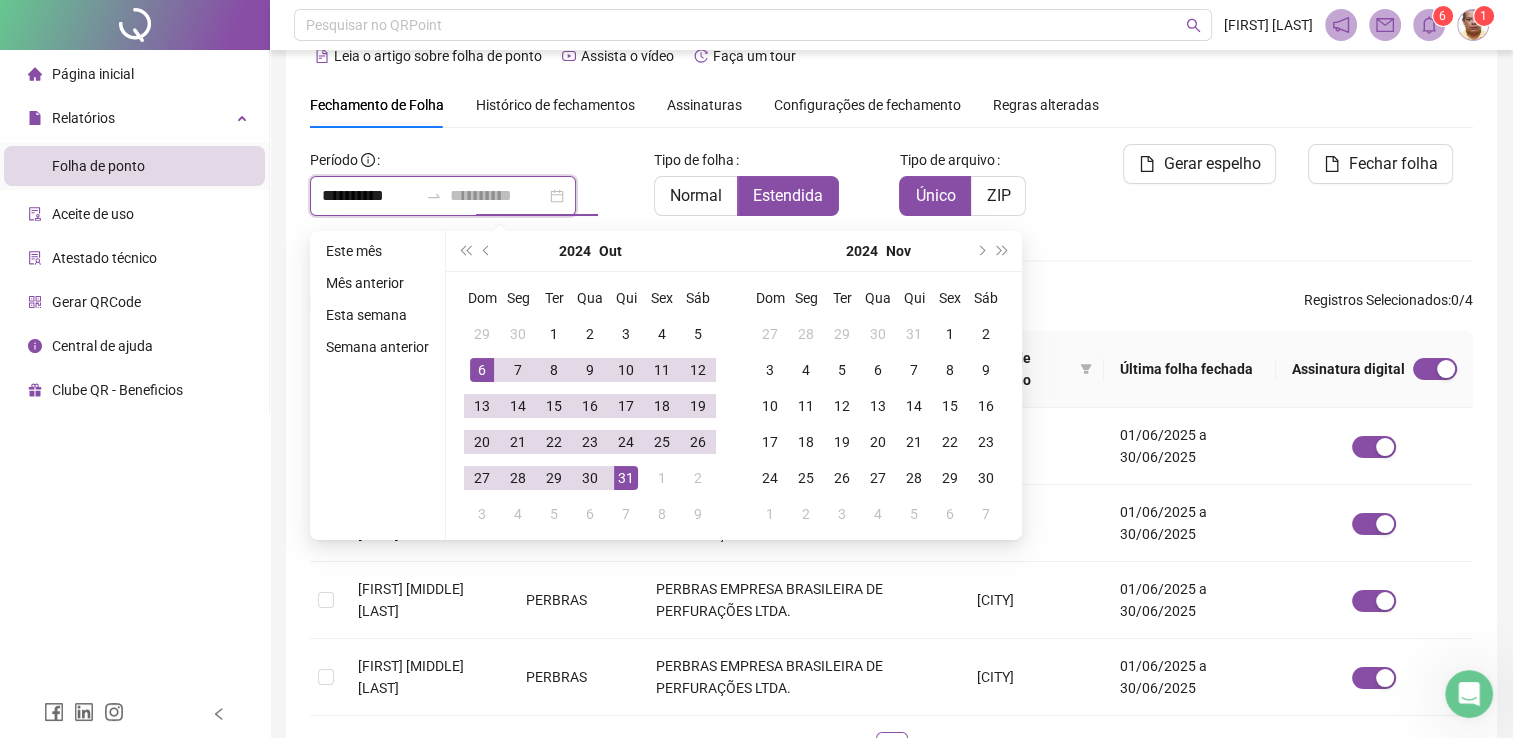 type on "**********" 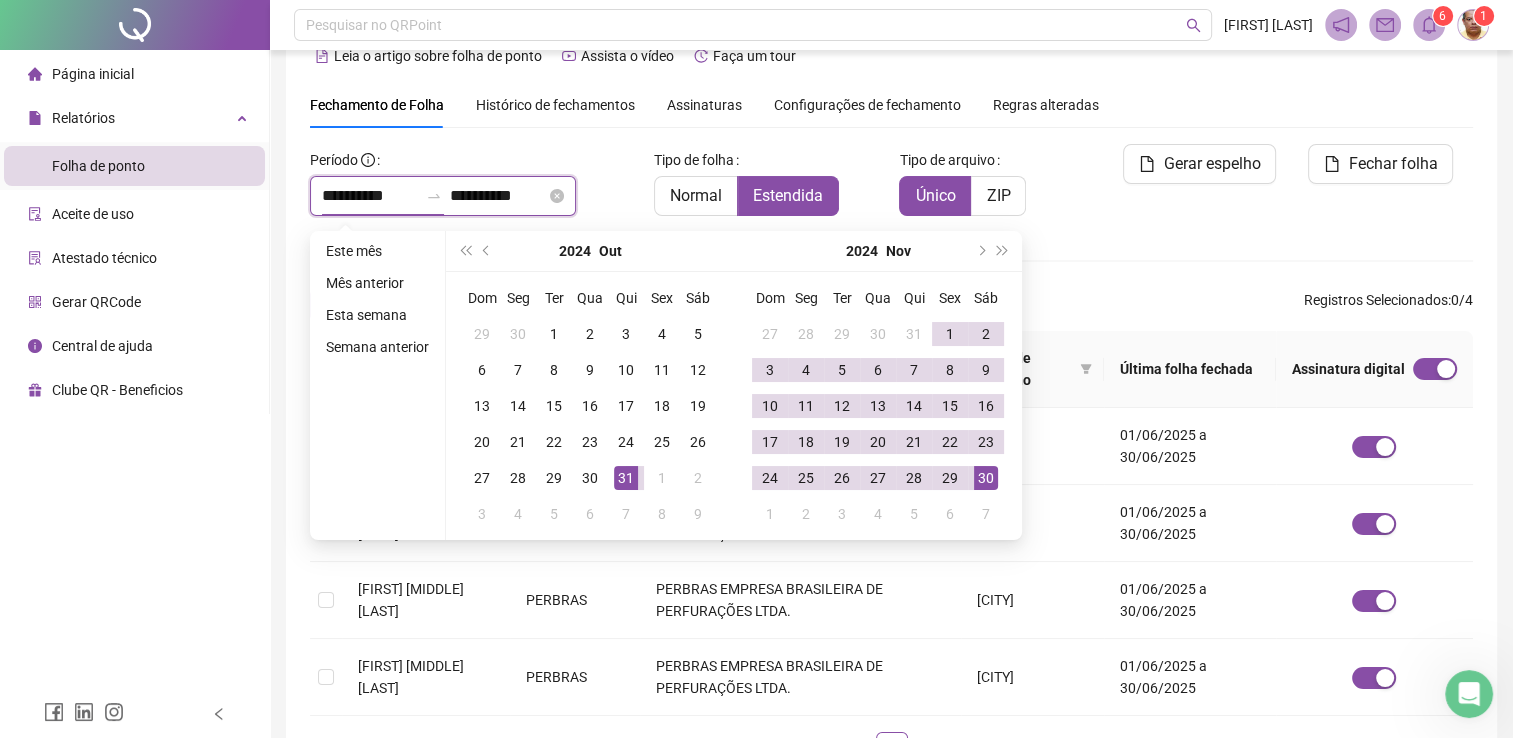 click on "**********" at bounding box center [370, 196] 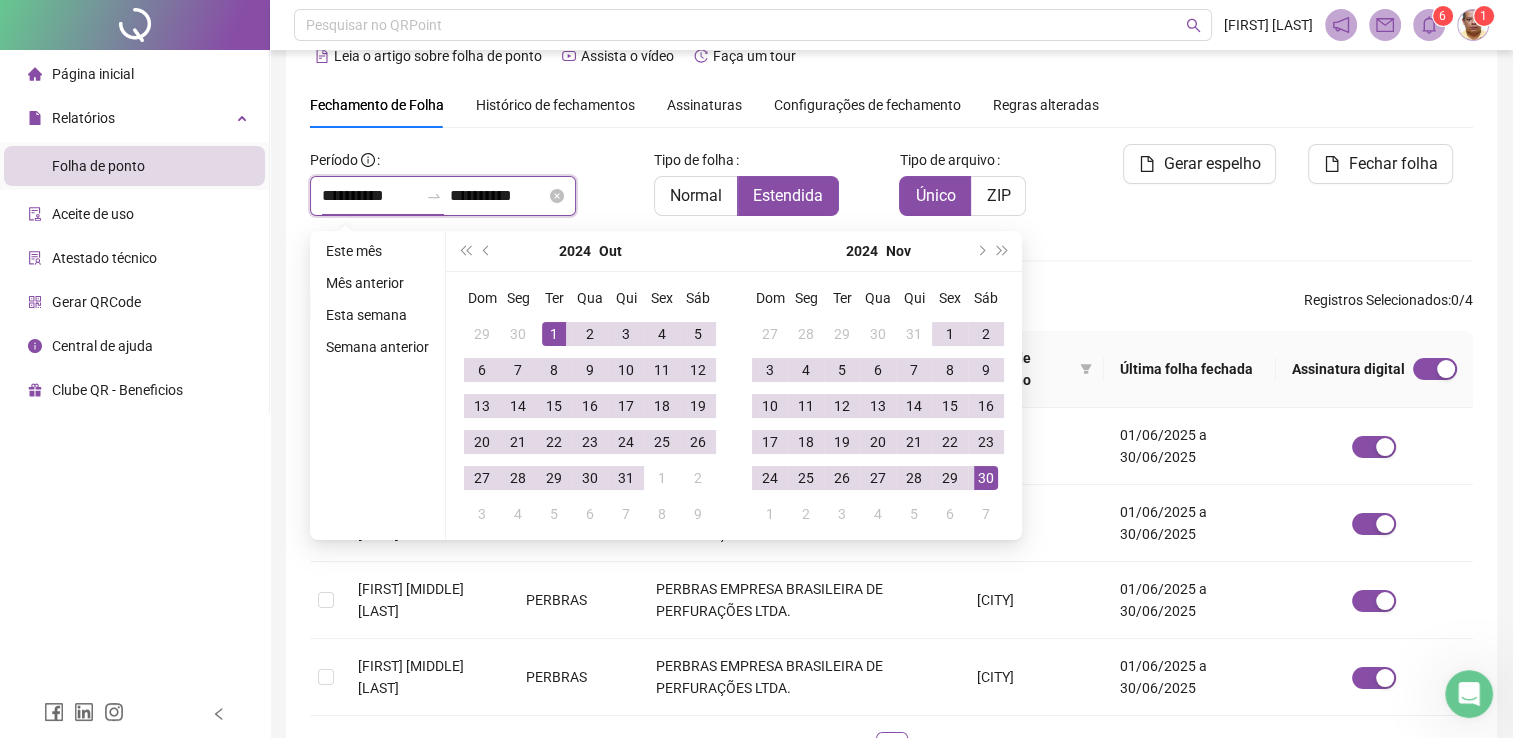 click on "**********" at bounding box center [370, 196] 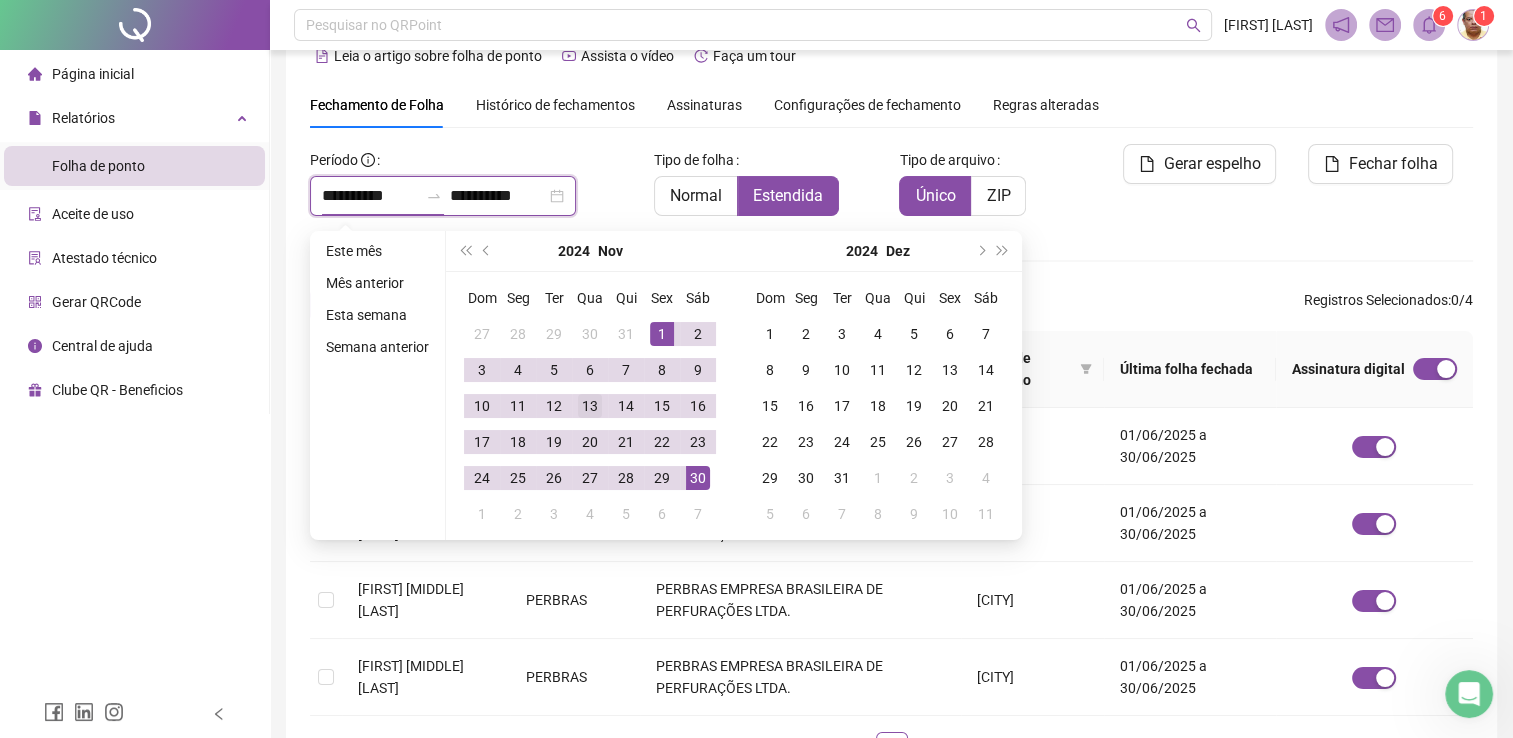 type on "**********" 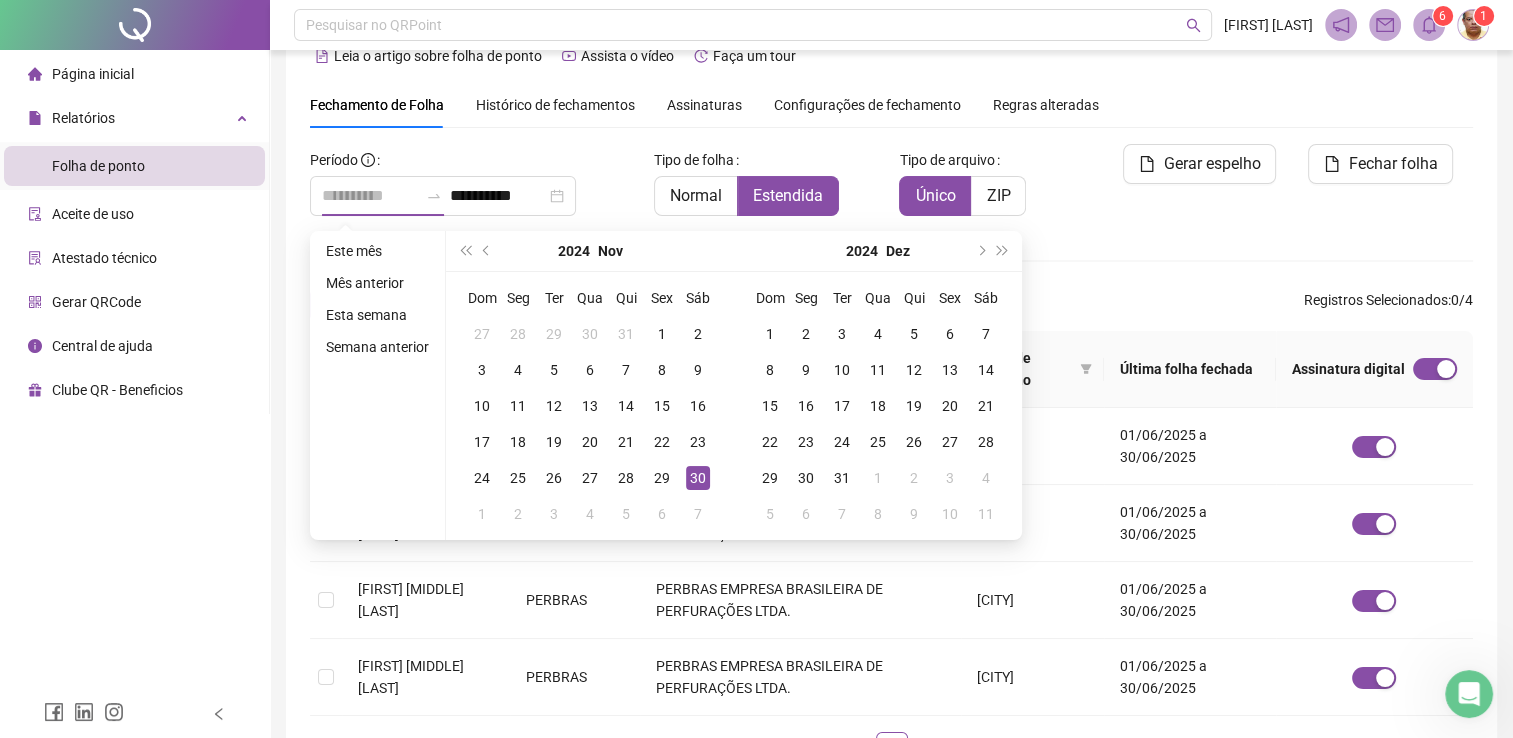 click on "30" at bounding box center (698, 478) 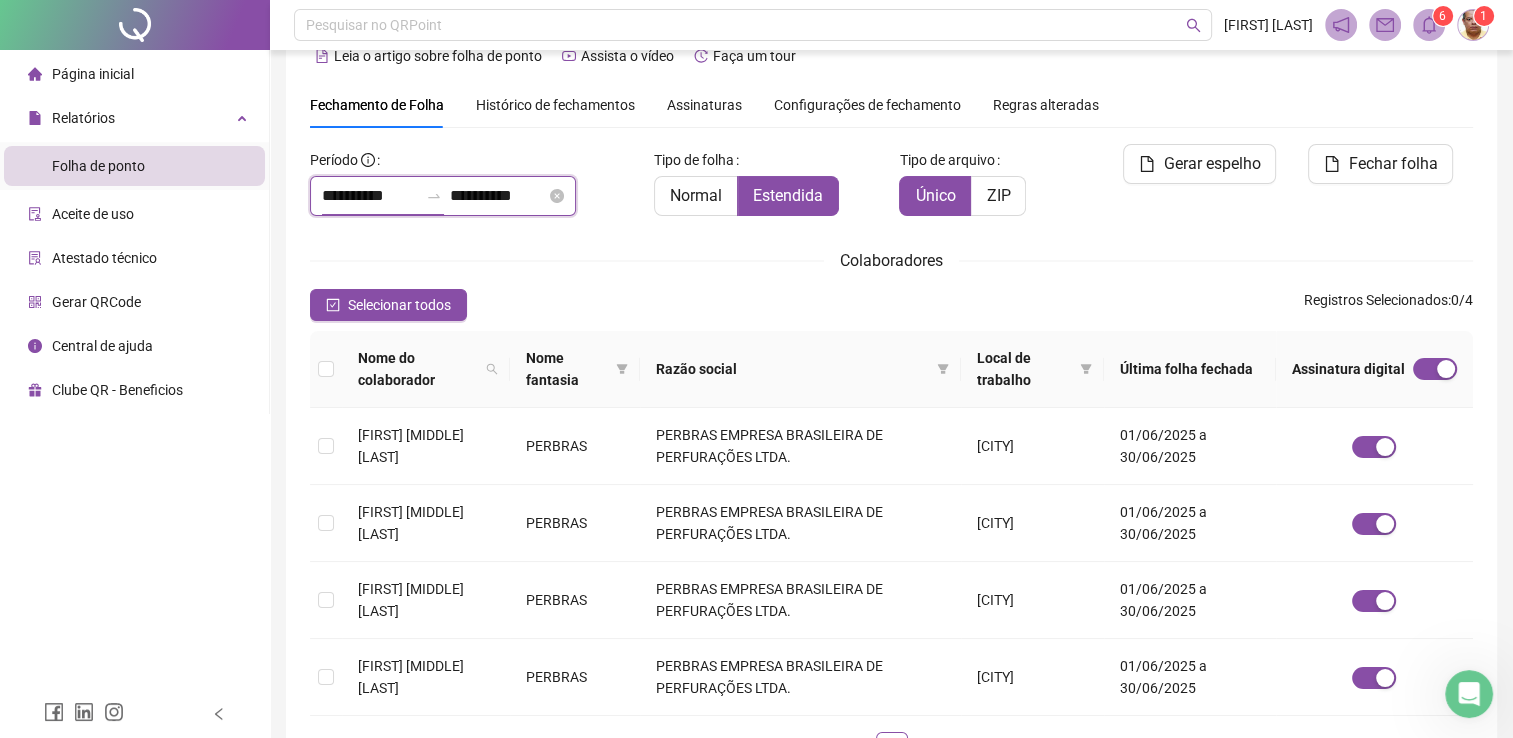 click on "**********" at bounding box center [370, 196] 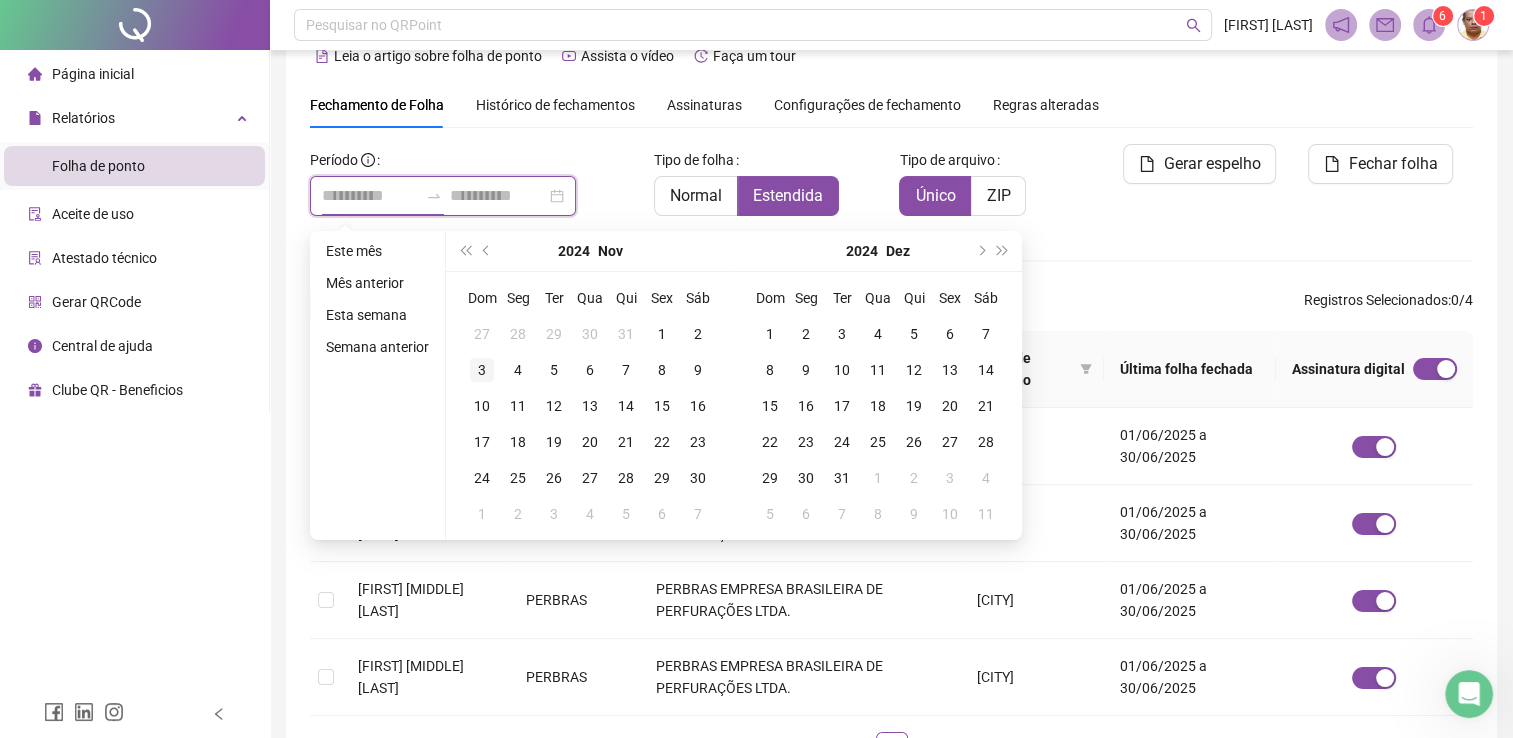 type on "**********" 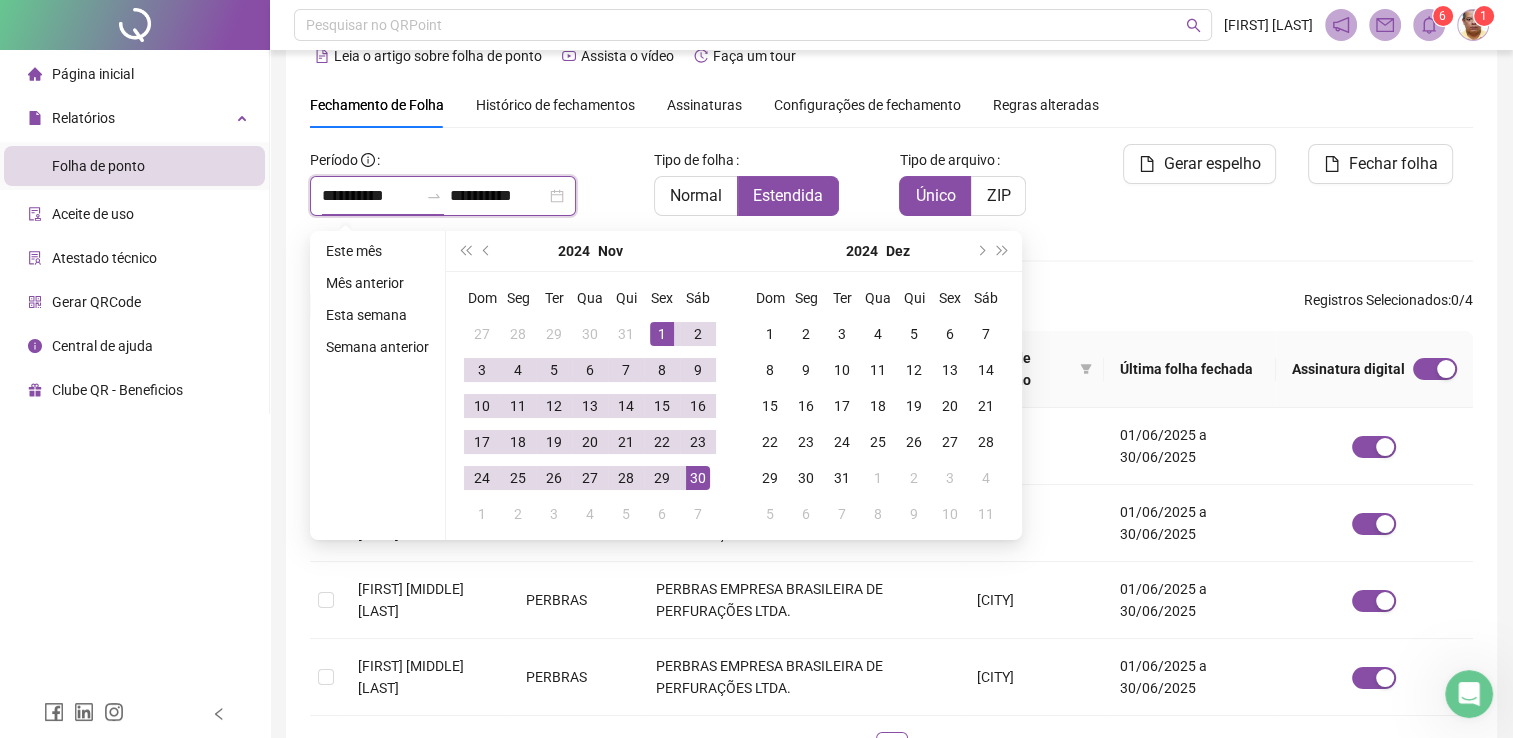 type on "**********" 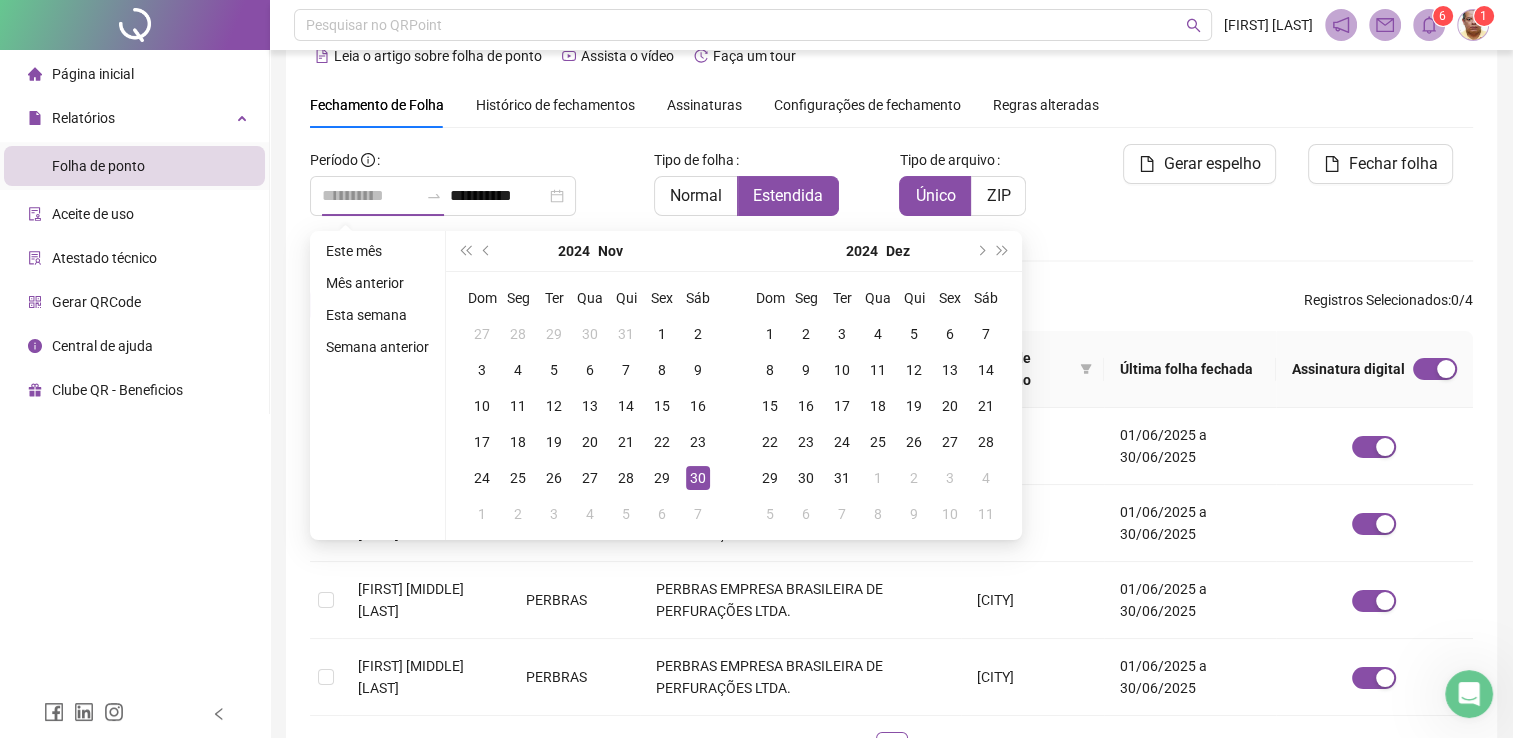 click on "30" at bounding box center [698, 478] 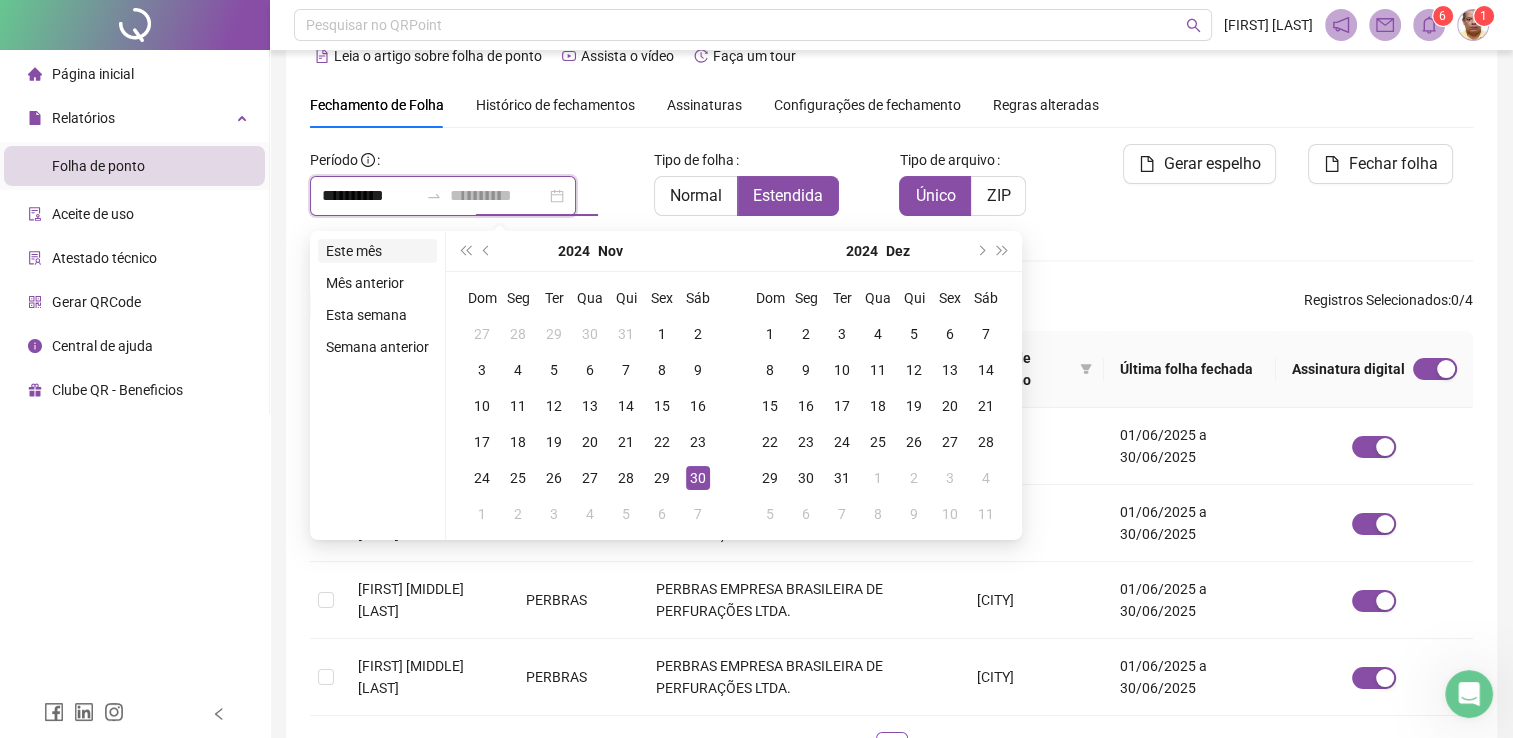 type on "**********" 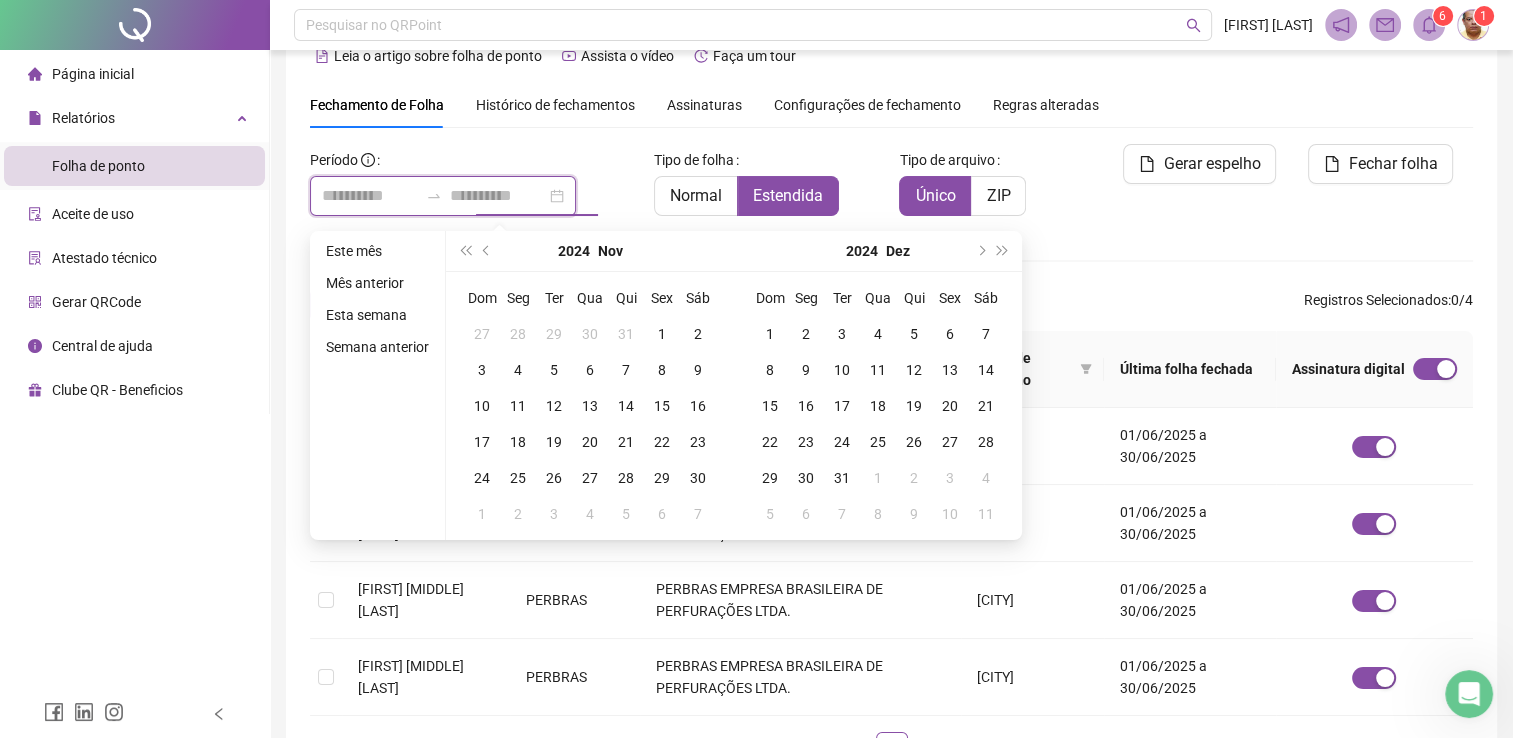 type on "**********" 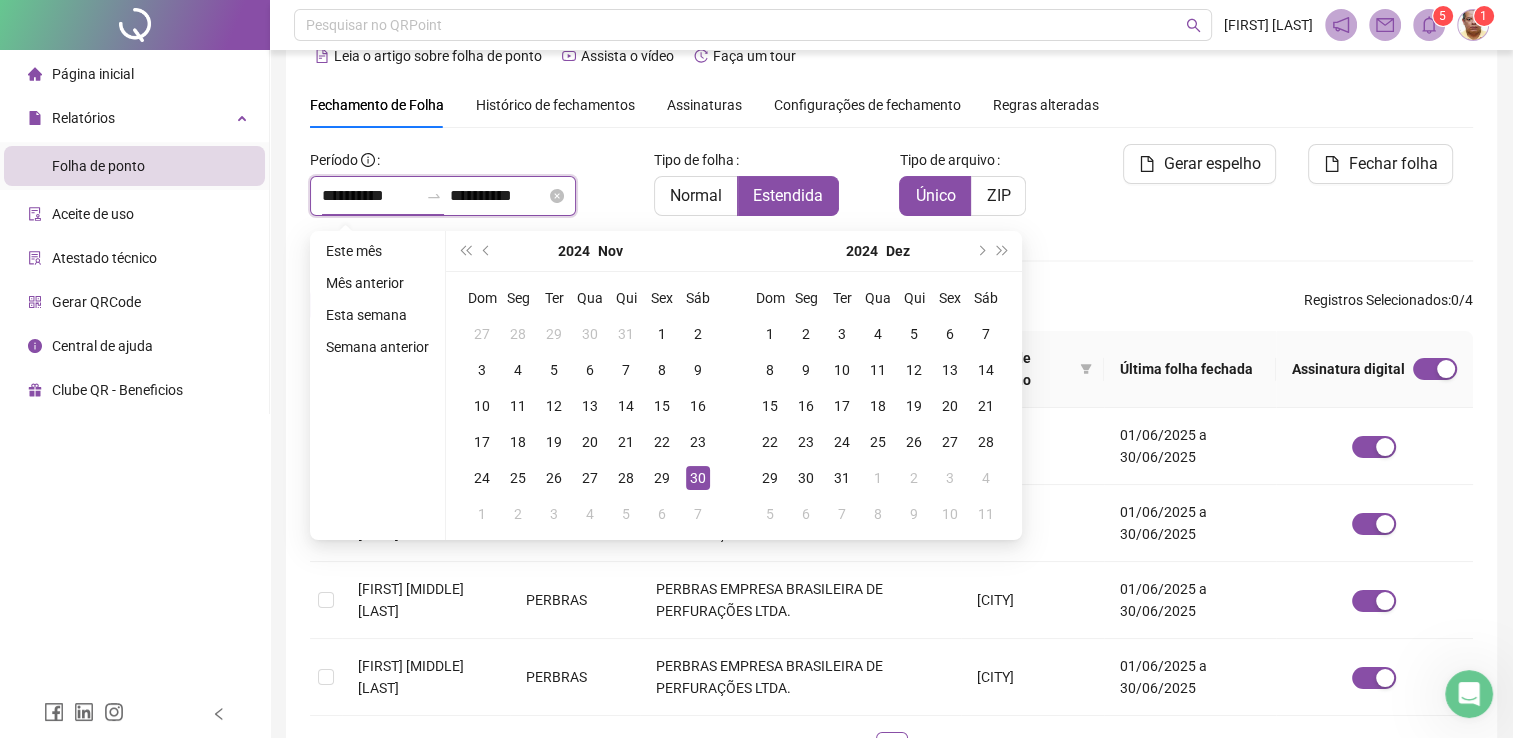 drag, startPoint x: 335, startPoint y: 197, endPoint x: 319, endPoint y: 200, distance: 16.27882 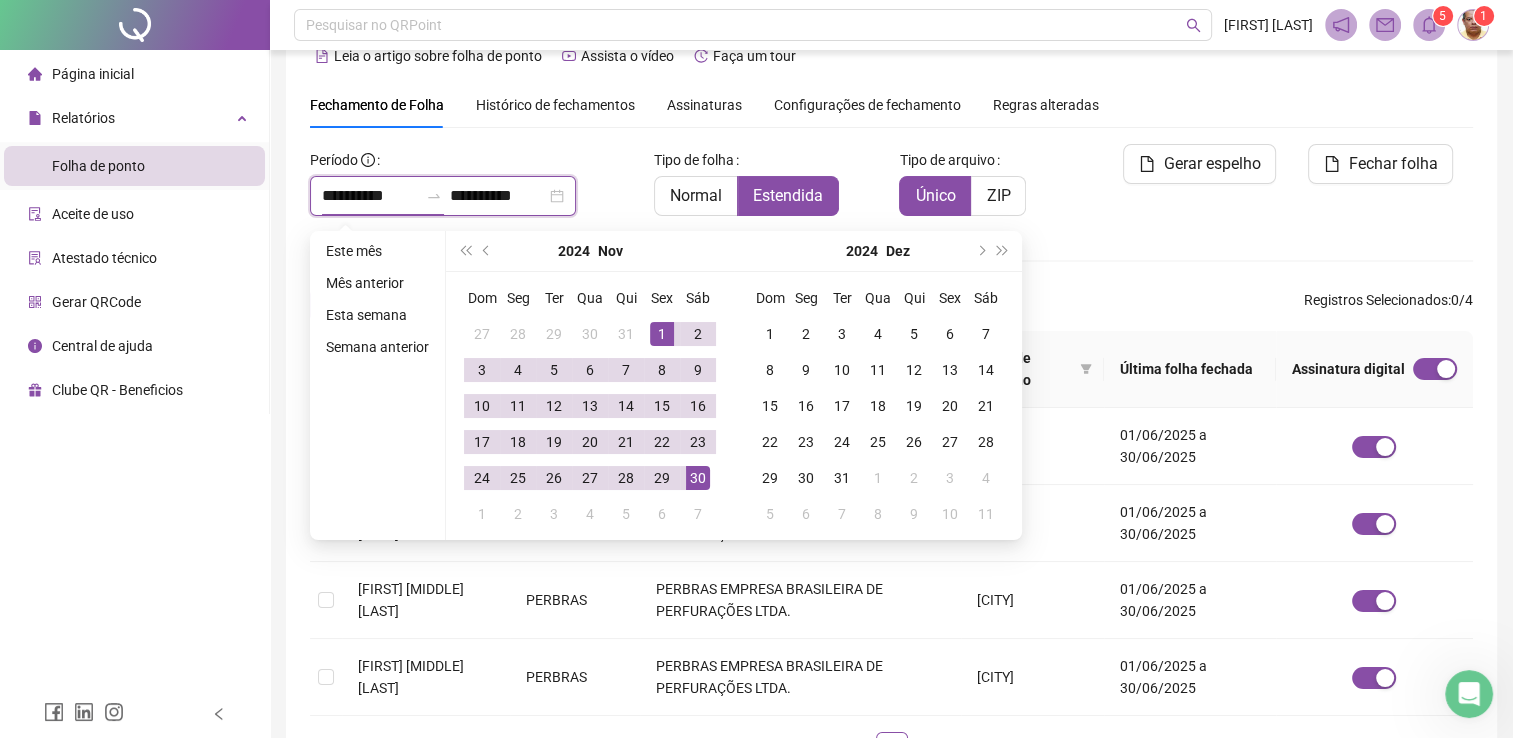type on "**********" 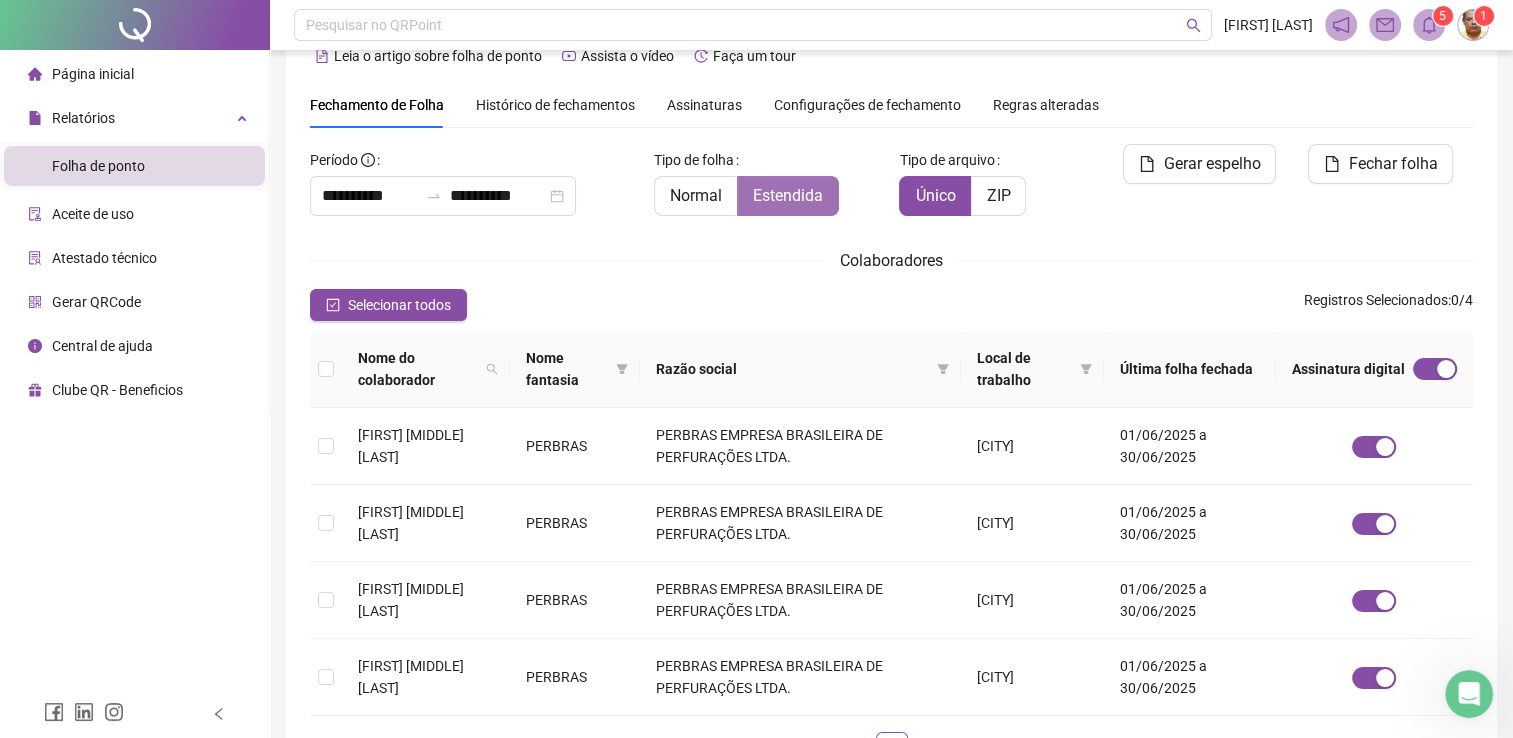 click on "Estendida" at bounding box center (788, 195) 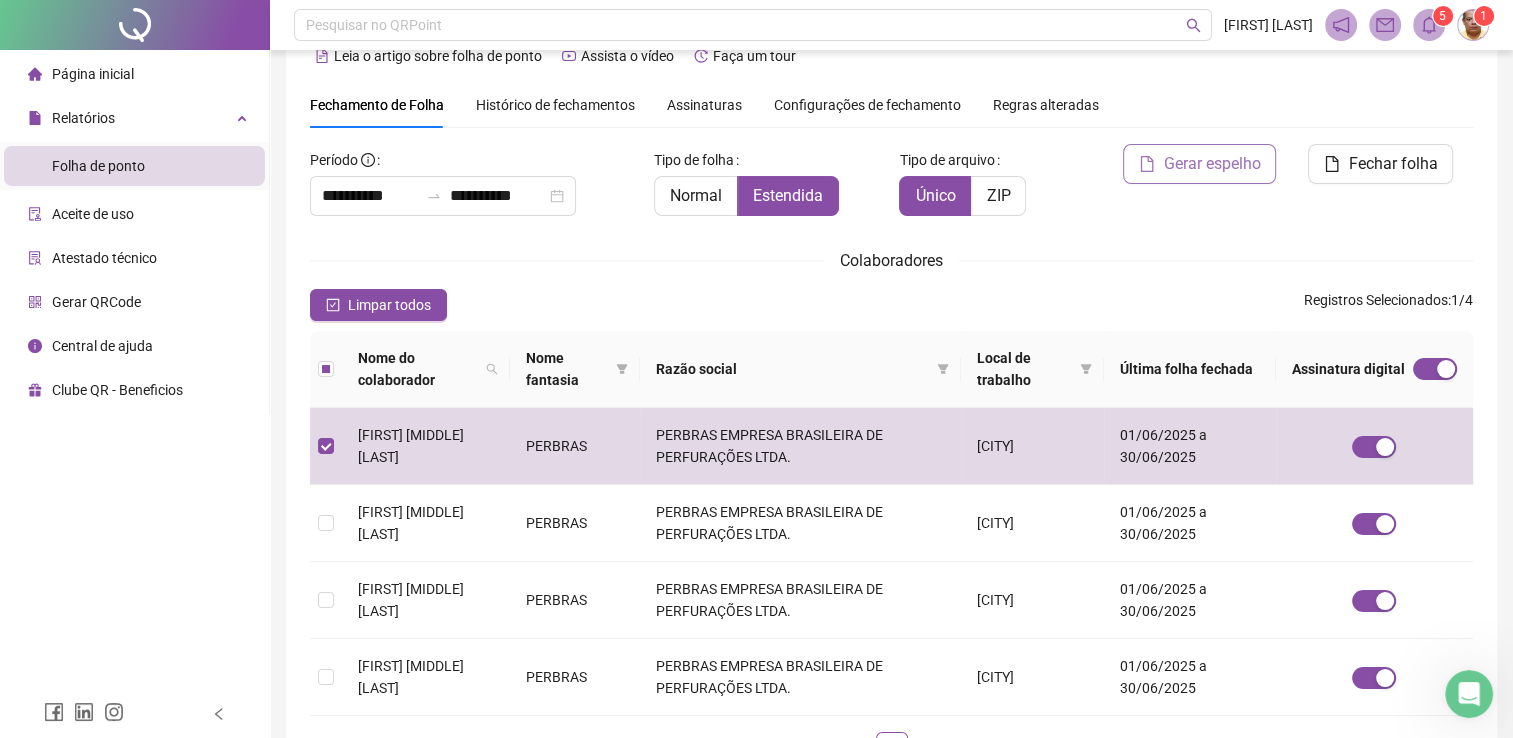 click on "Gerar espelho" at bounding box center [1211, 164] 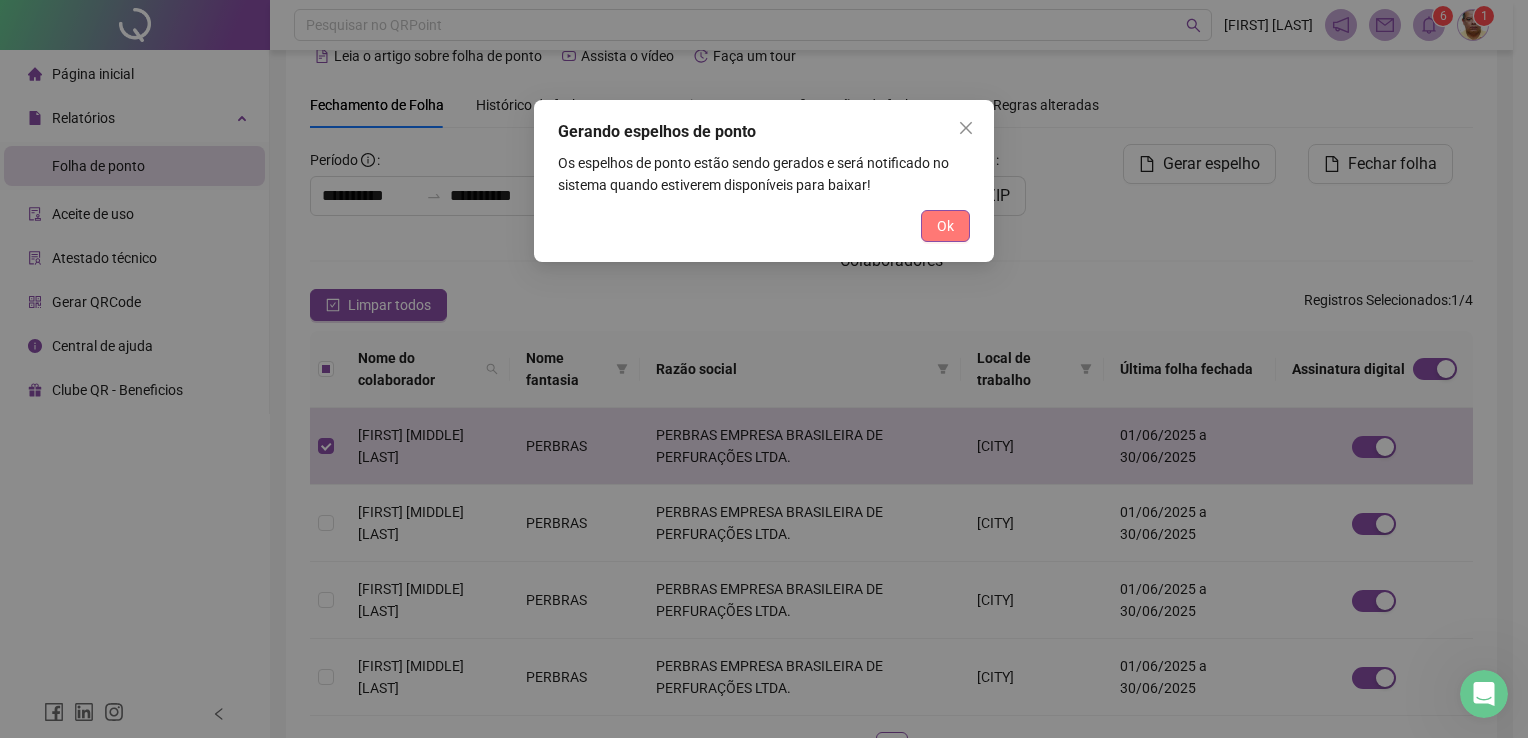 click on "Ok" at bounding box center [945, 226] 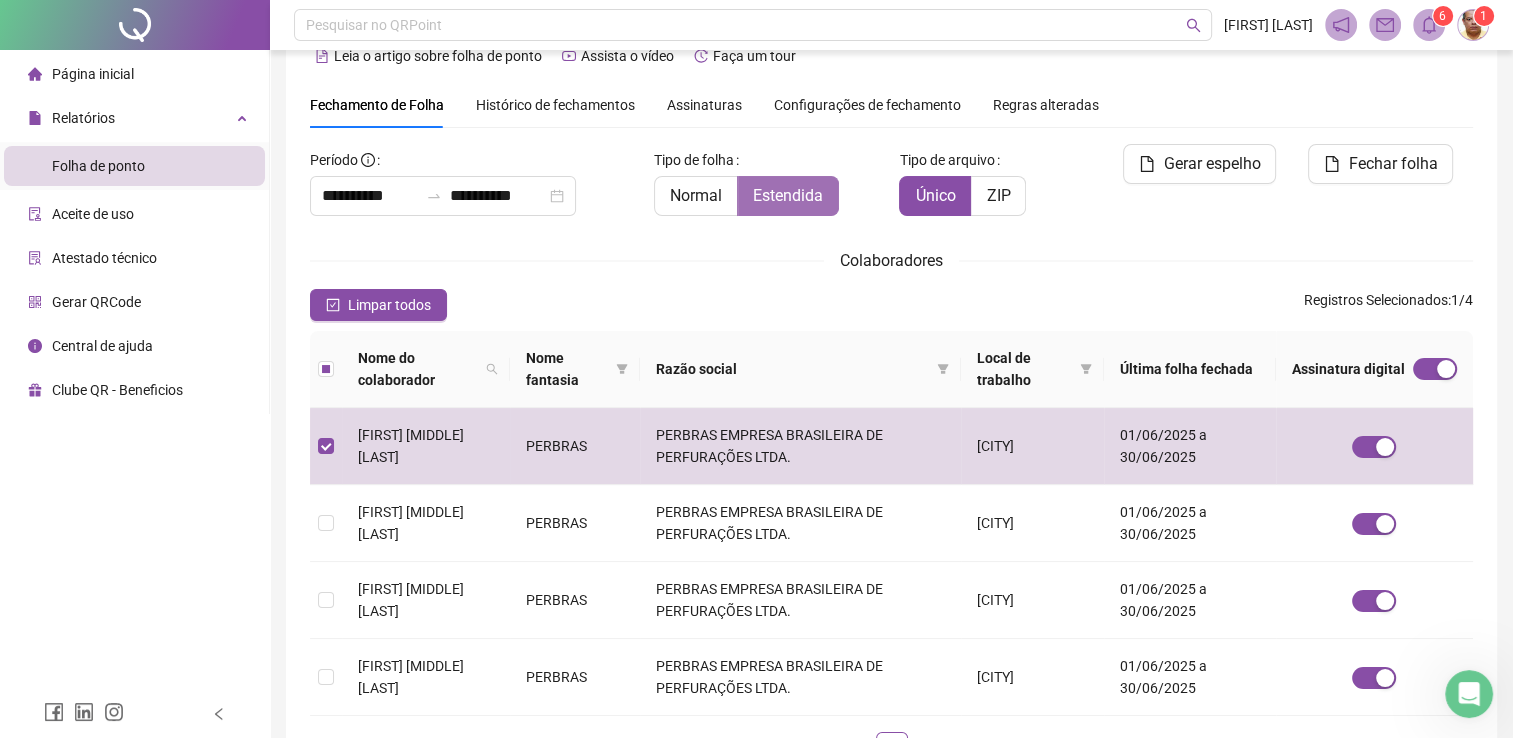 click on "Estendida" at bounding box center (788, 195) 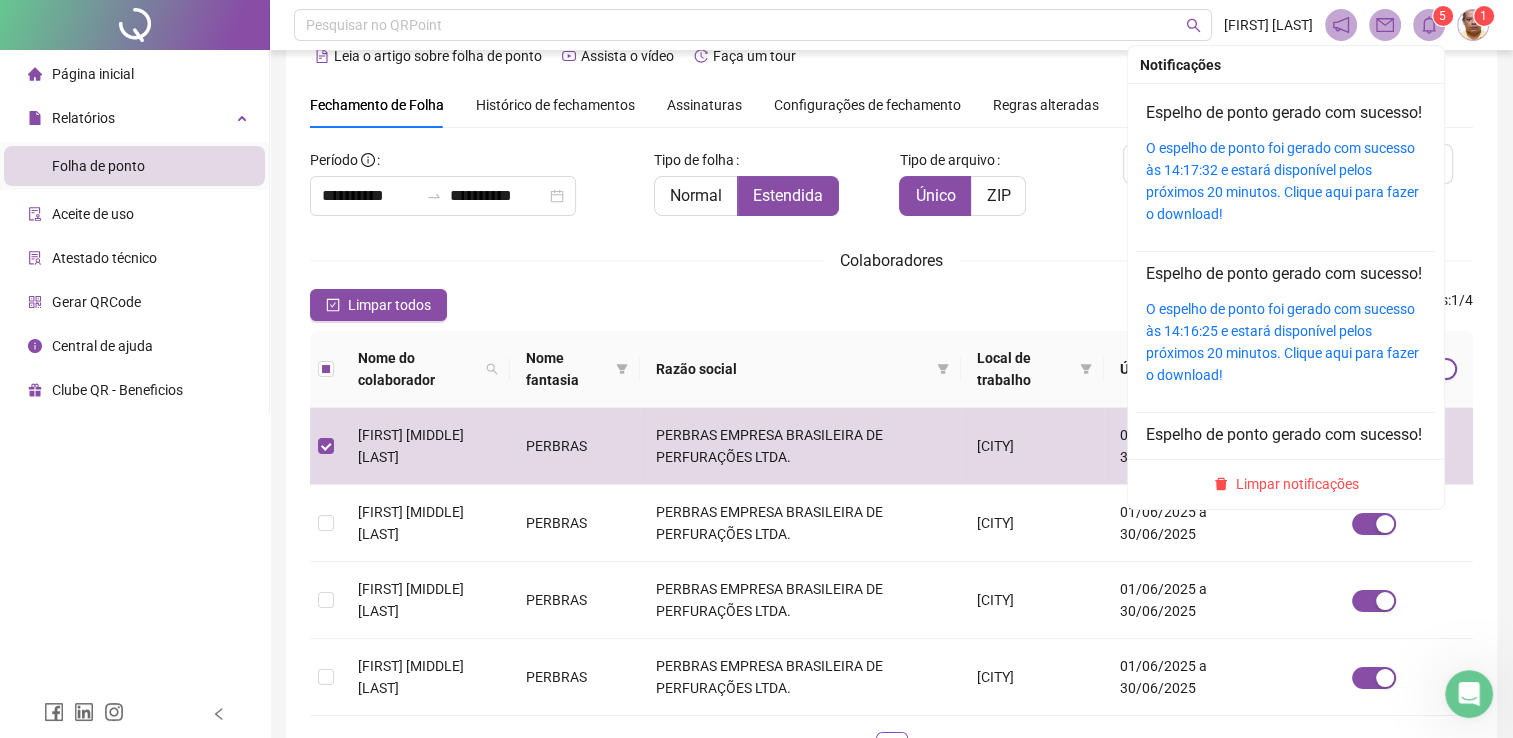 click on "O espelho de ponto foi gerado com sucesso às 14:17:32 e estará disponível pelos próximos 20 minutos.
Clique aqui para fazer o download!" at bounding box center (1286, 181) 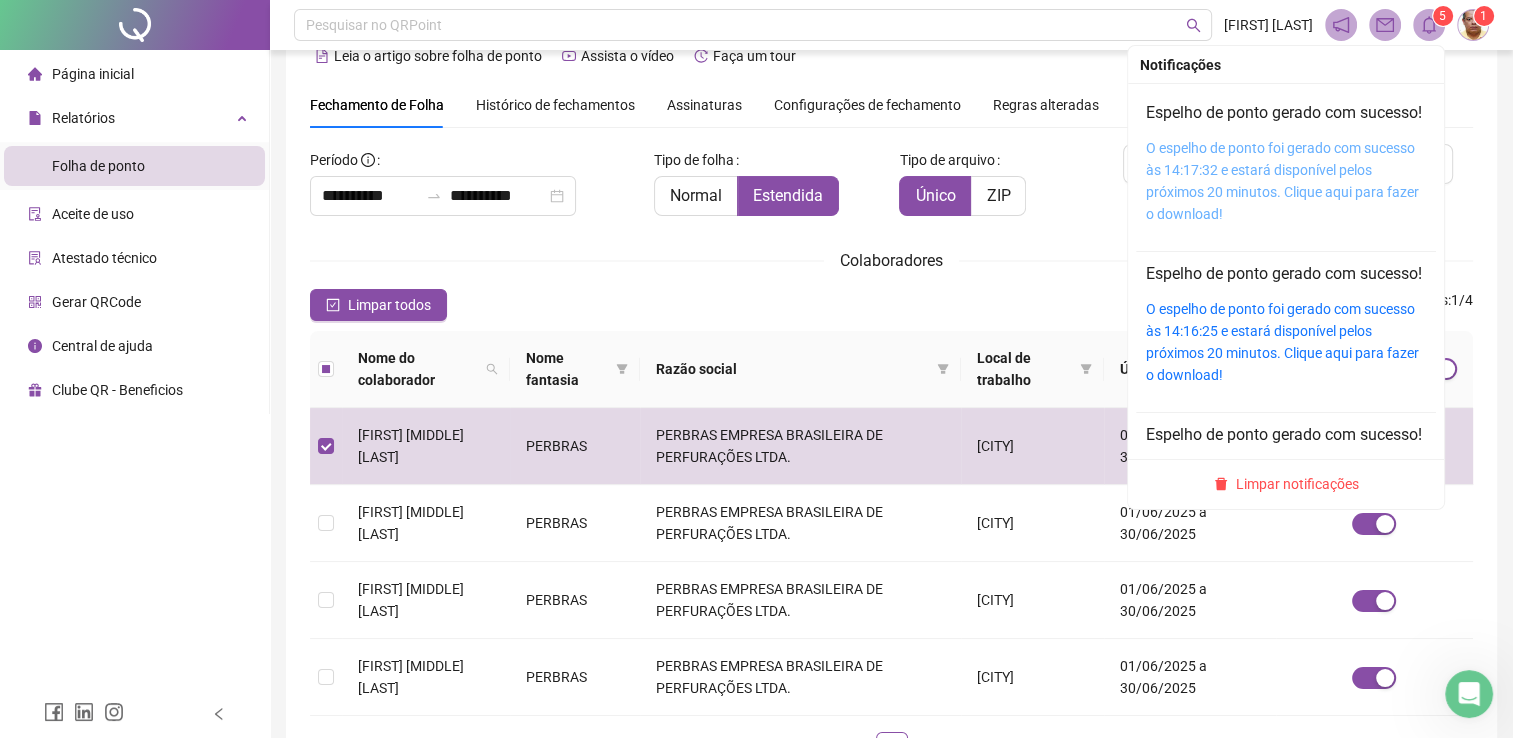 click on "O espelho de ponto foi gerado com sucesso às 14:17:32 e estará disponível pelos próximos 20 minutos.
Clique aqui para fazer o download!" at bounding box center [1282, 181] 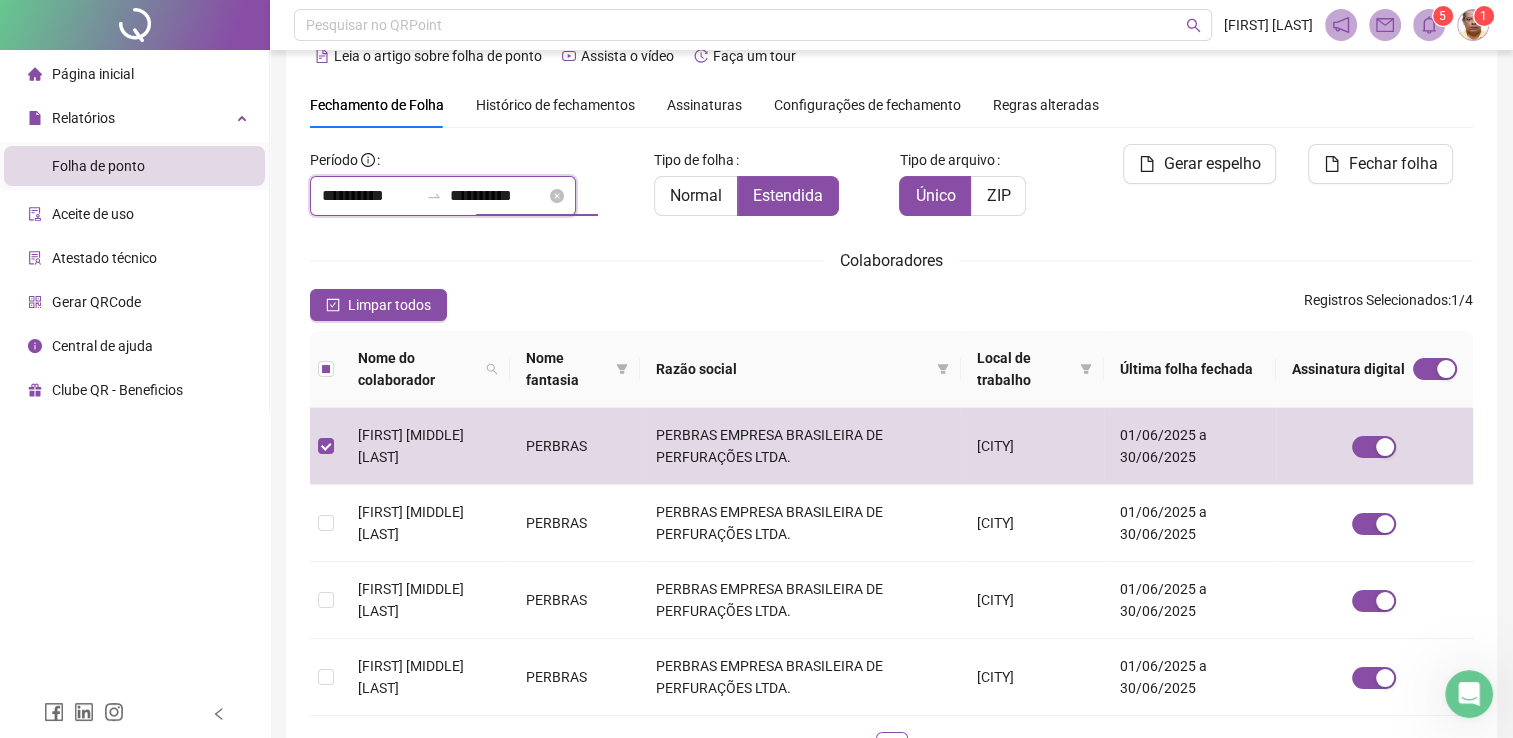 click on "**********" at bounding box center [498, 196] 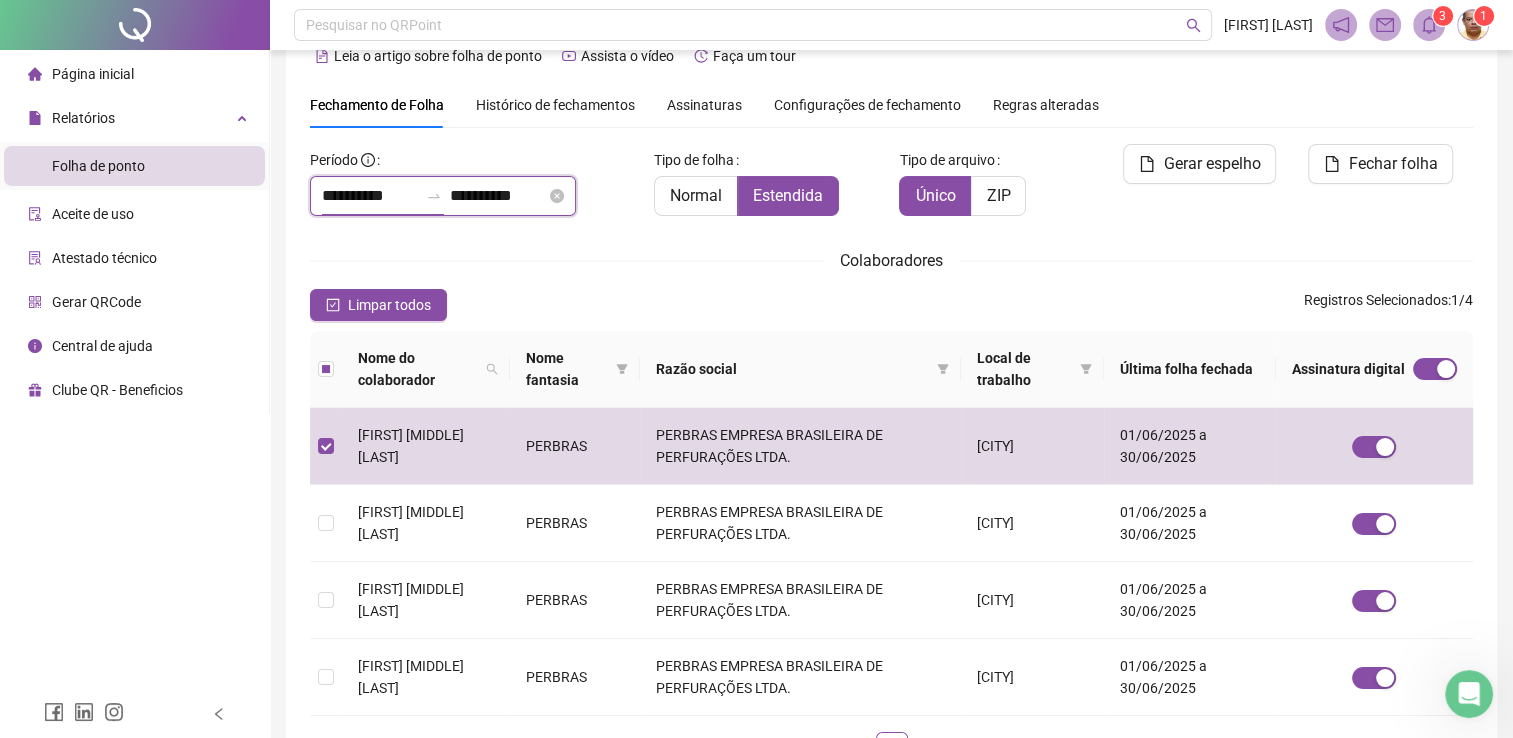 click on "**********" at bounding box center (370, 196) 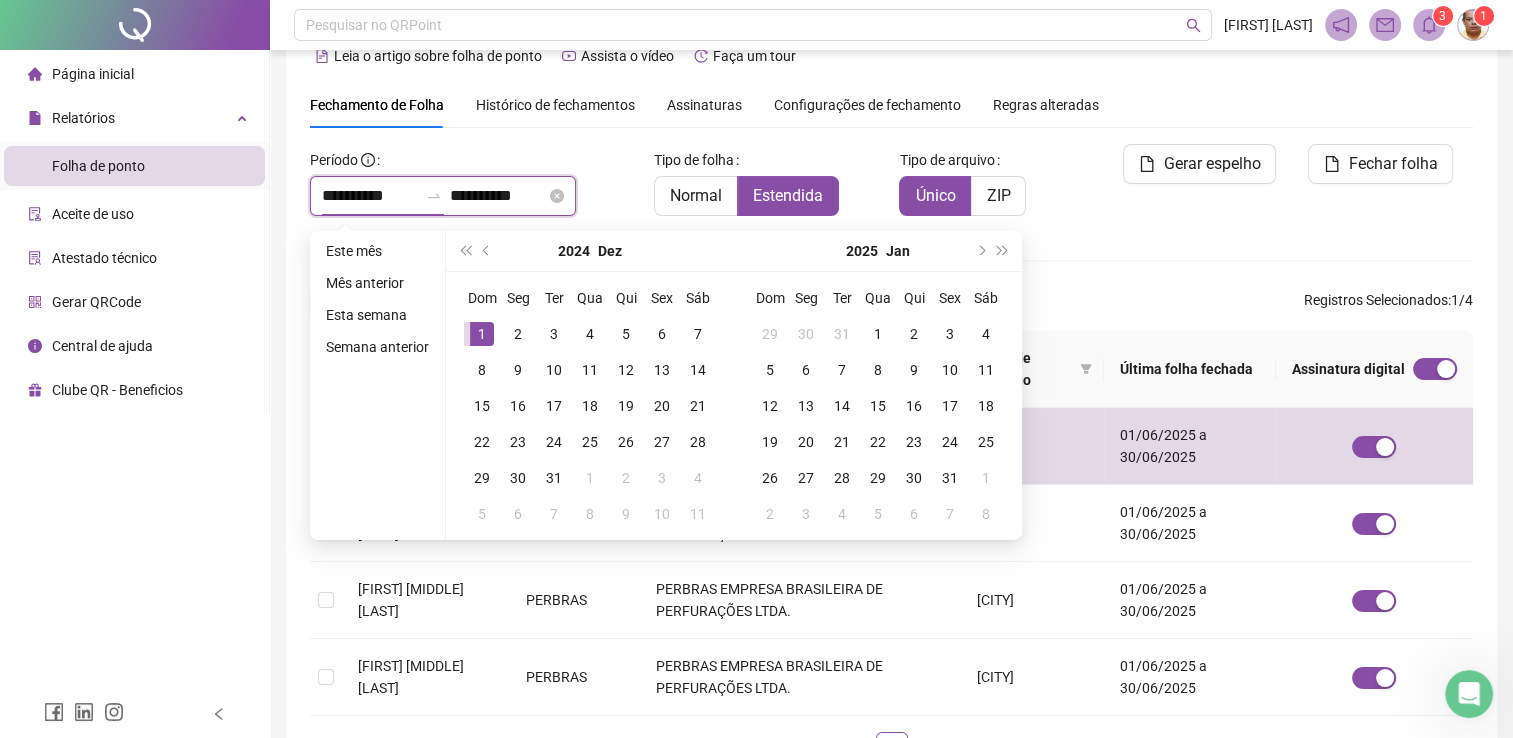 type on "**********" 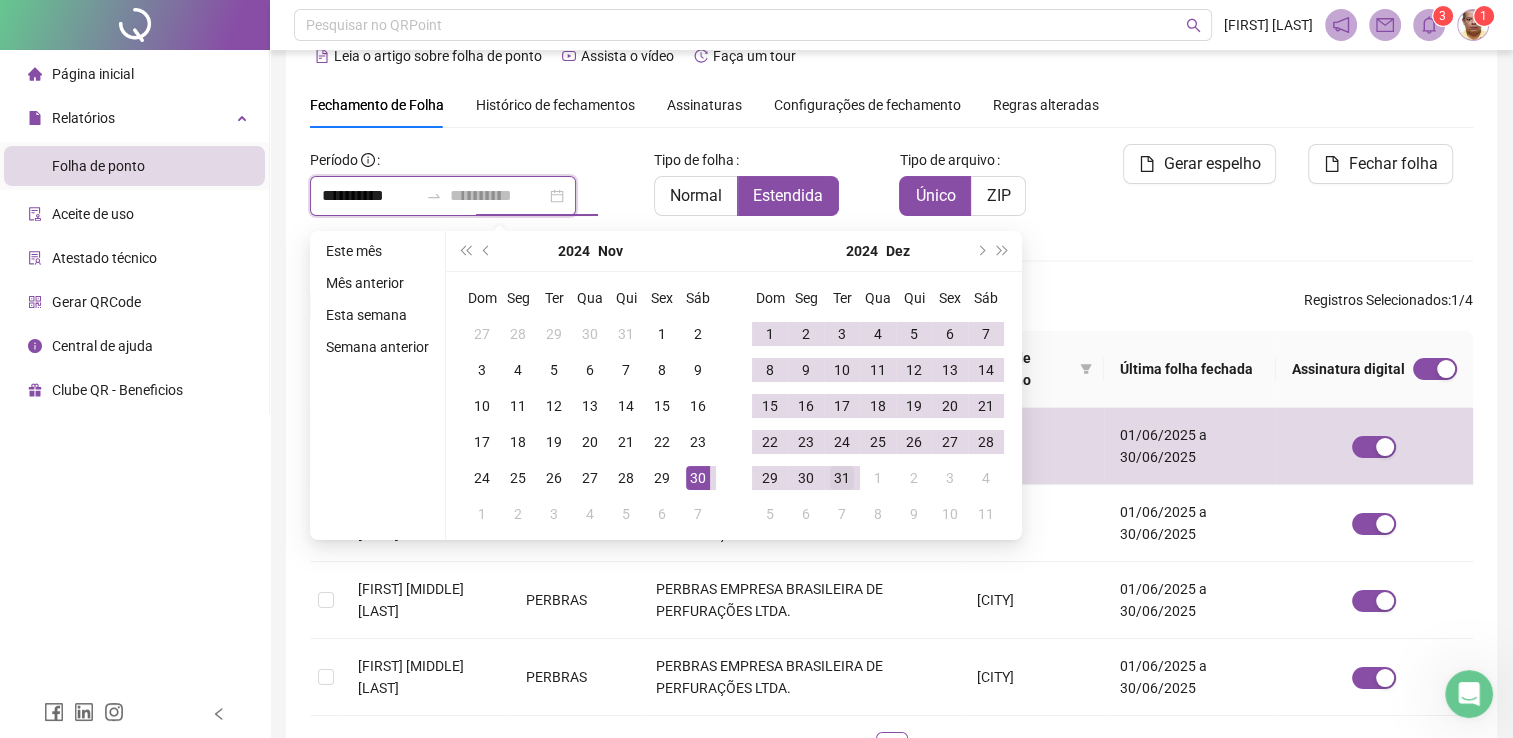 type on "**********" 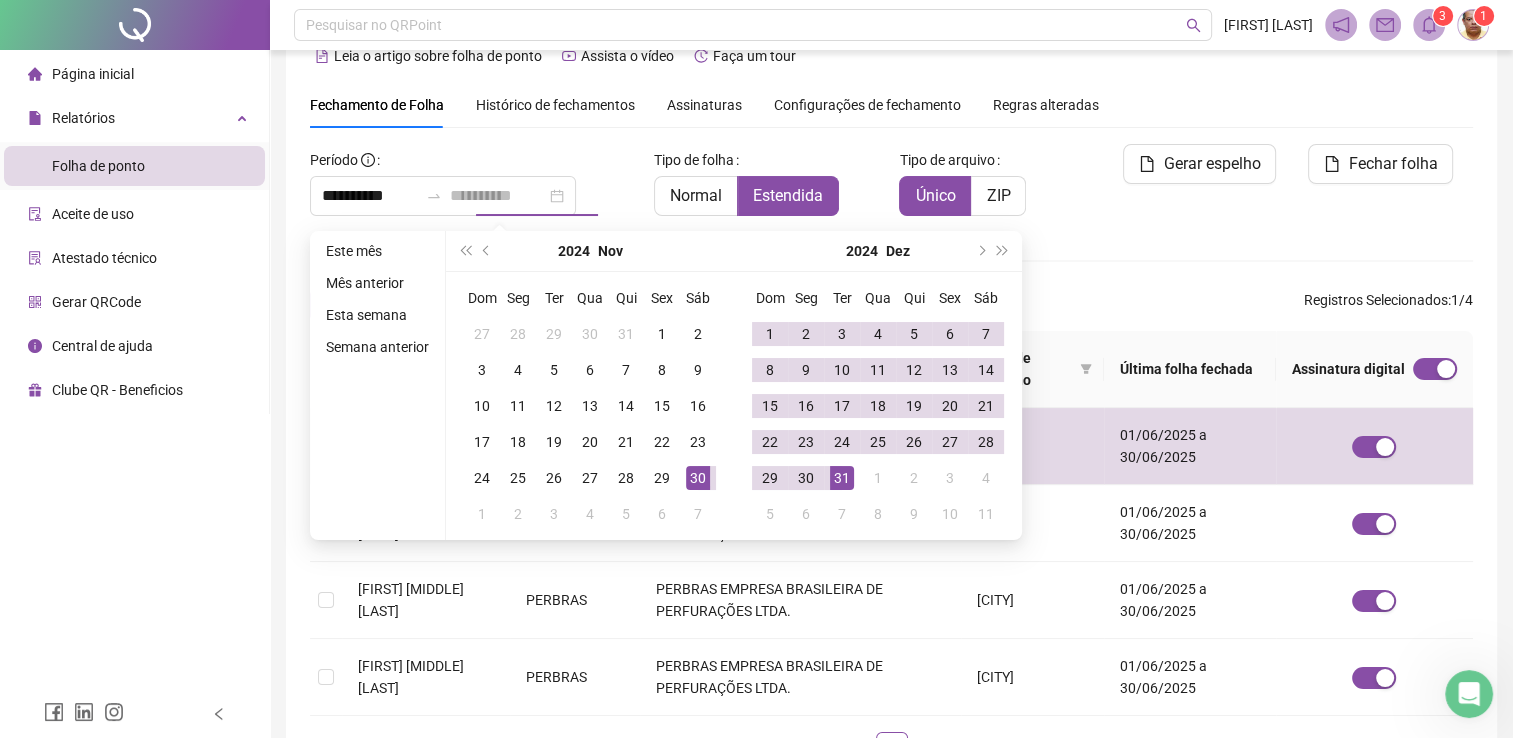 click on "31" at bounding box center (842, 478) 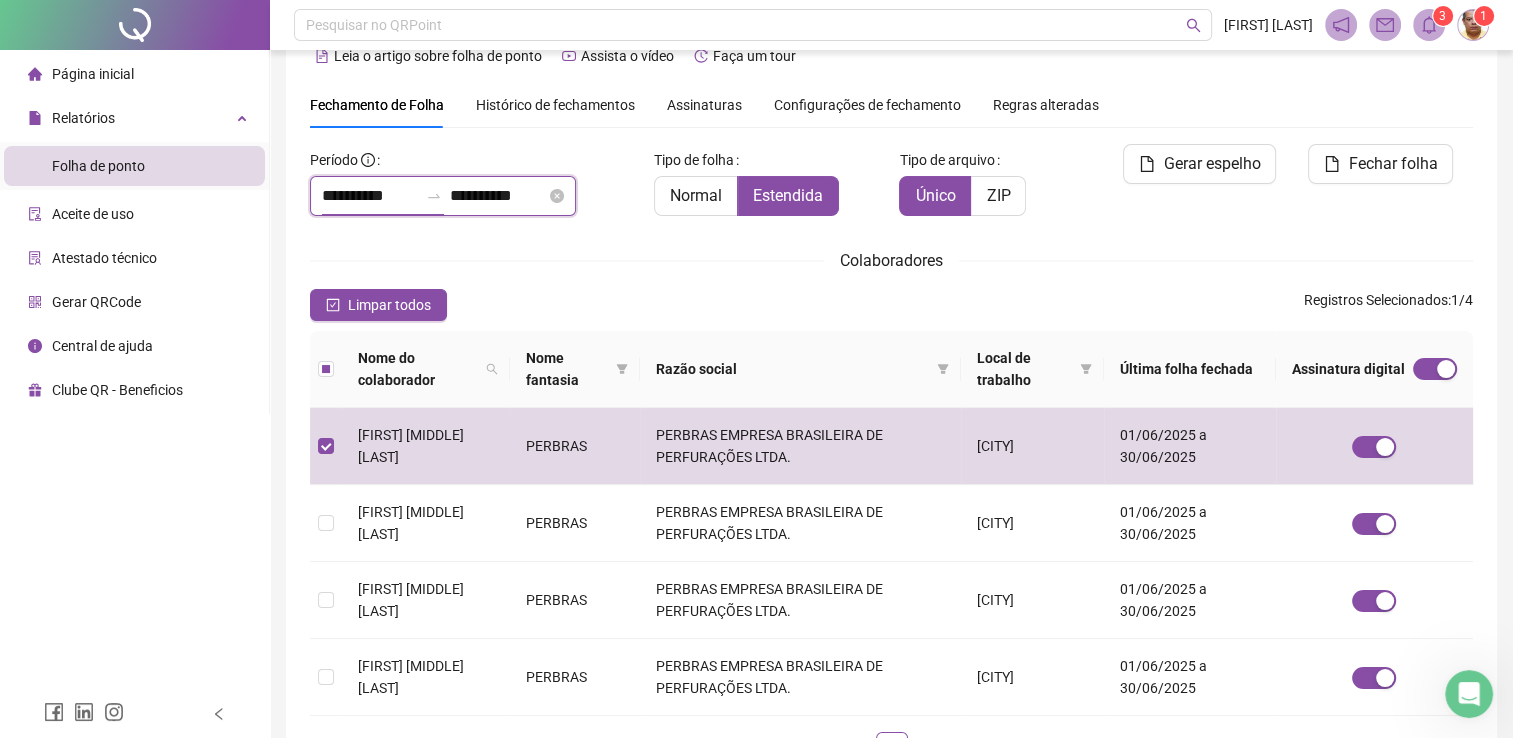 click on "**********" at bounding box center (370, 196) 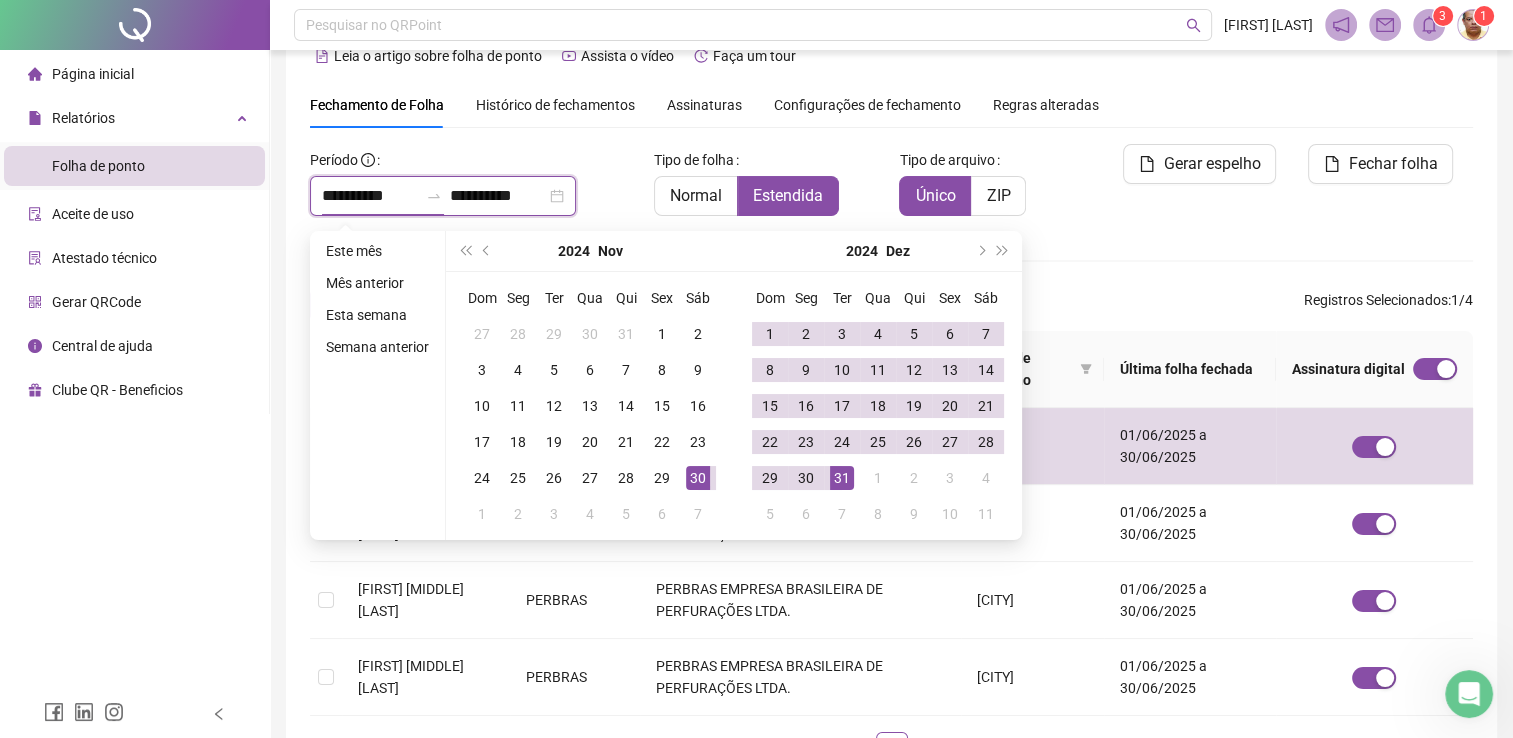type on "**********" 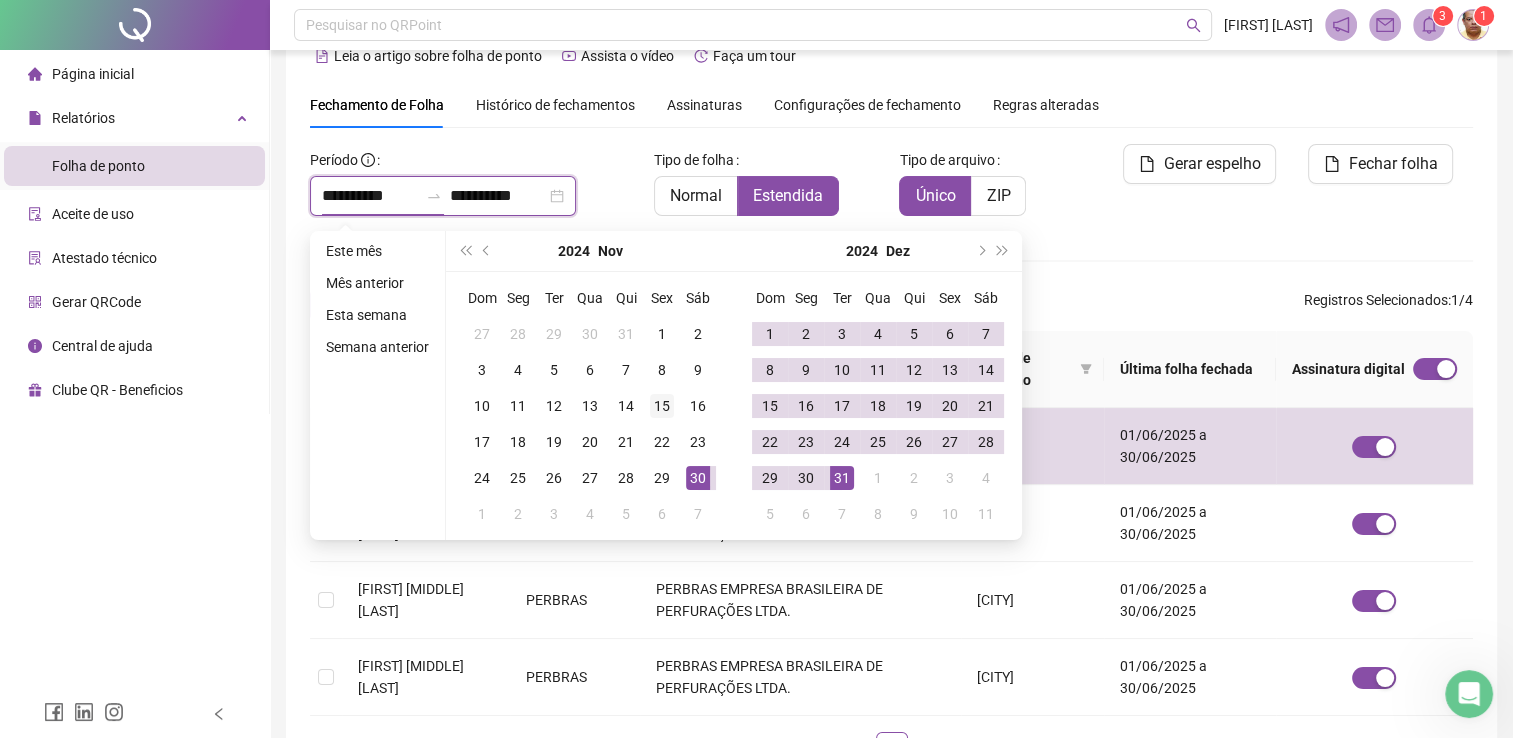 type on "**********" 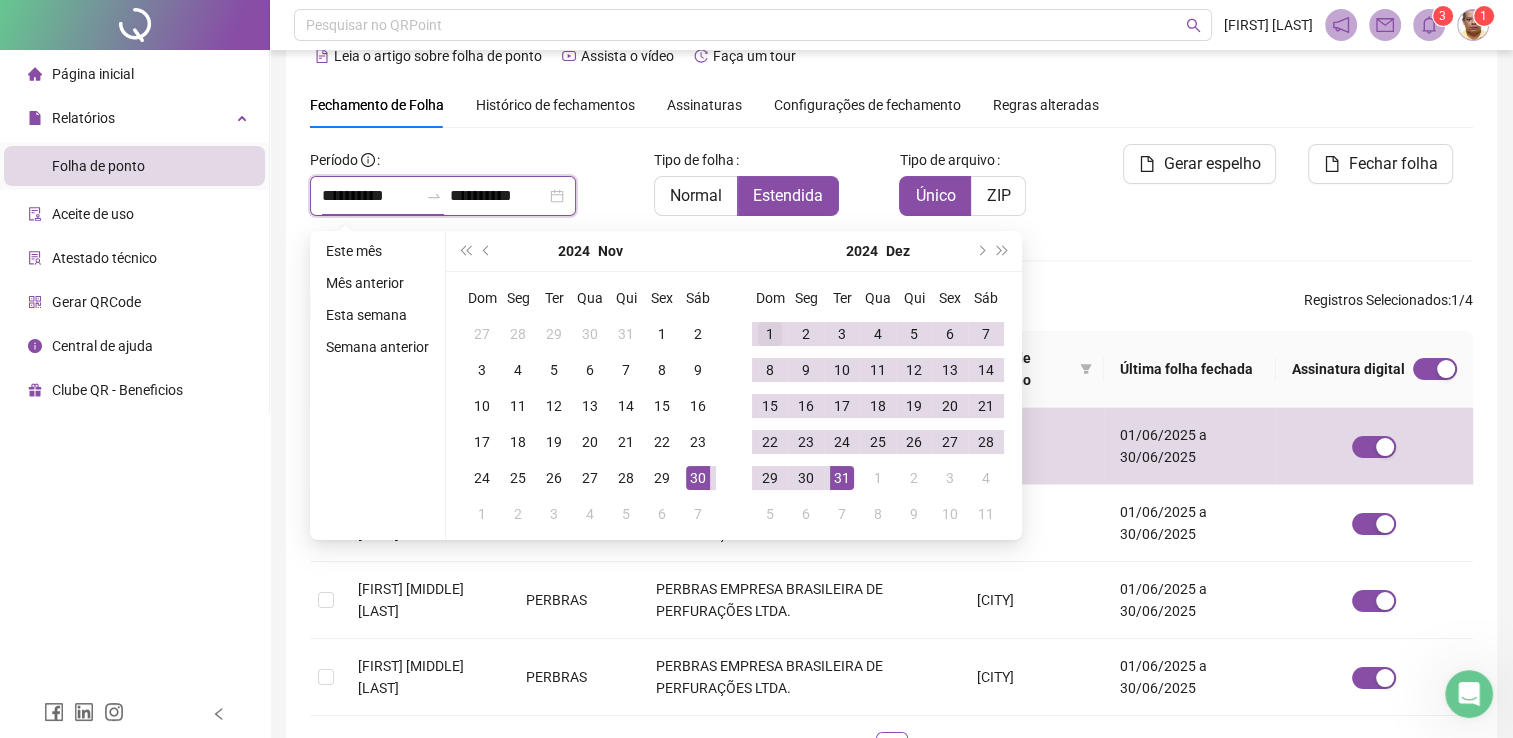 type on "**********" 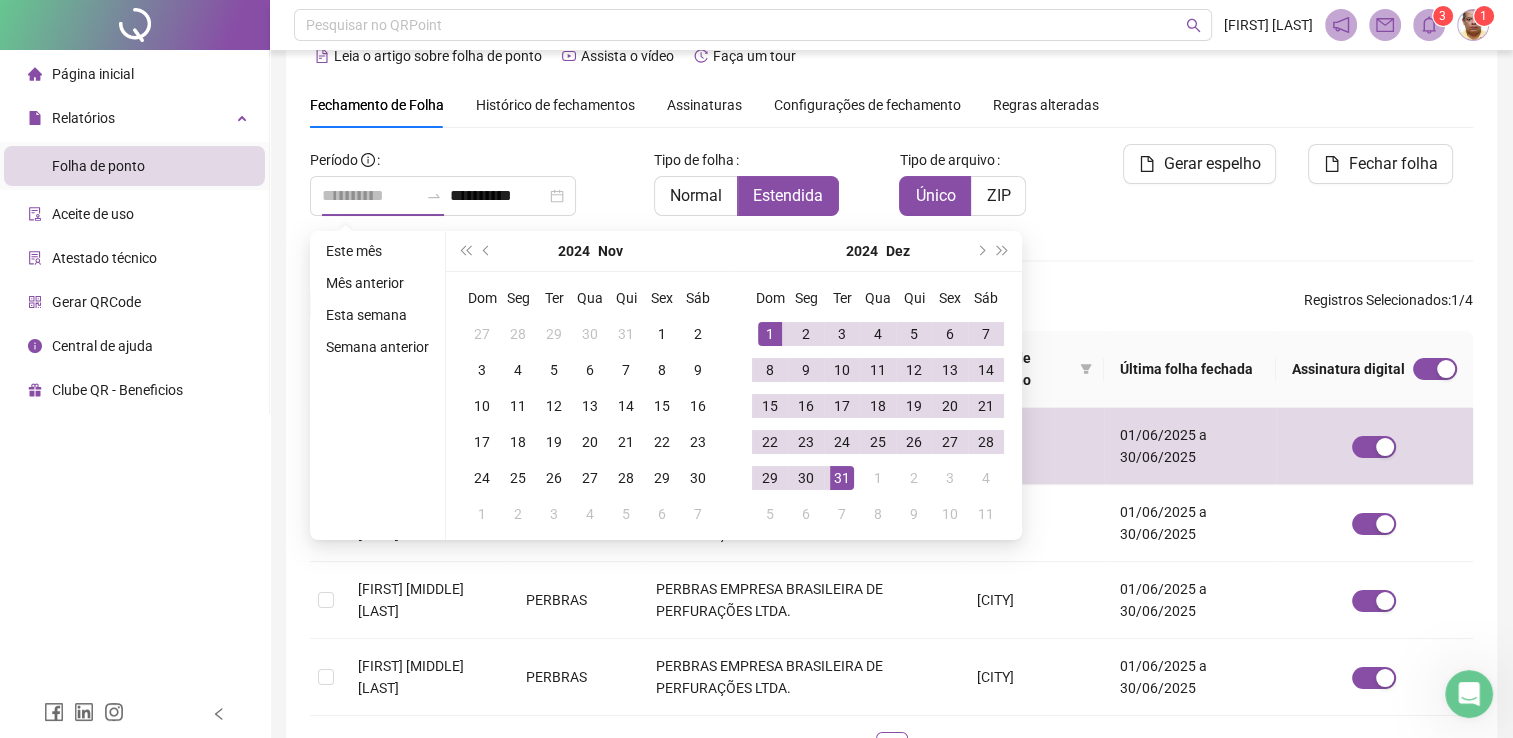 click on "1" at bounding box center [770, 334] 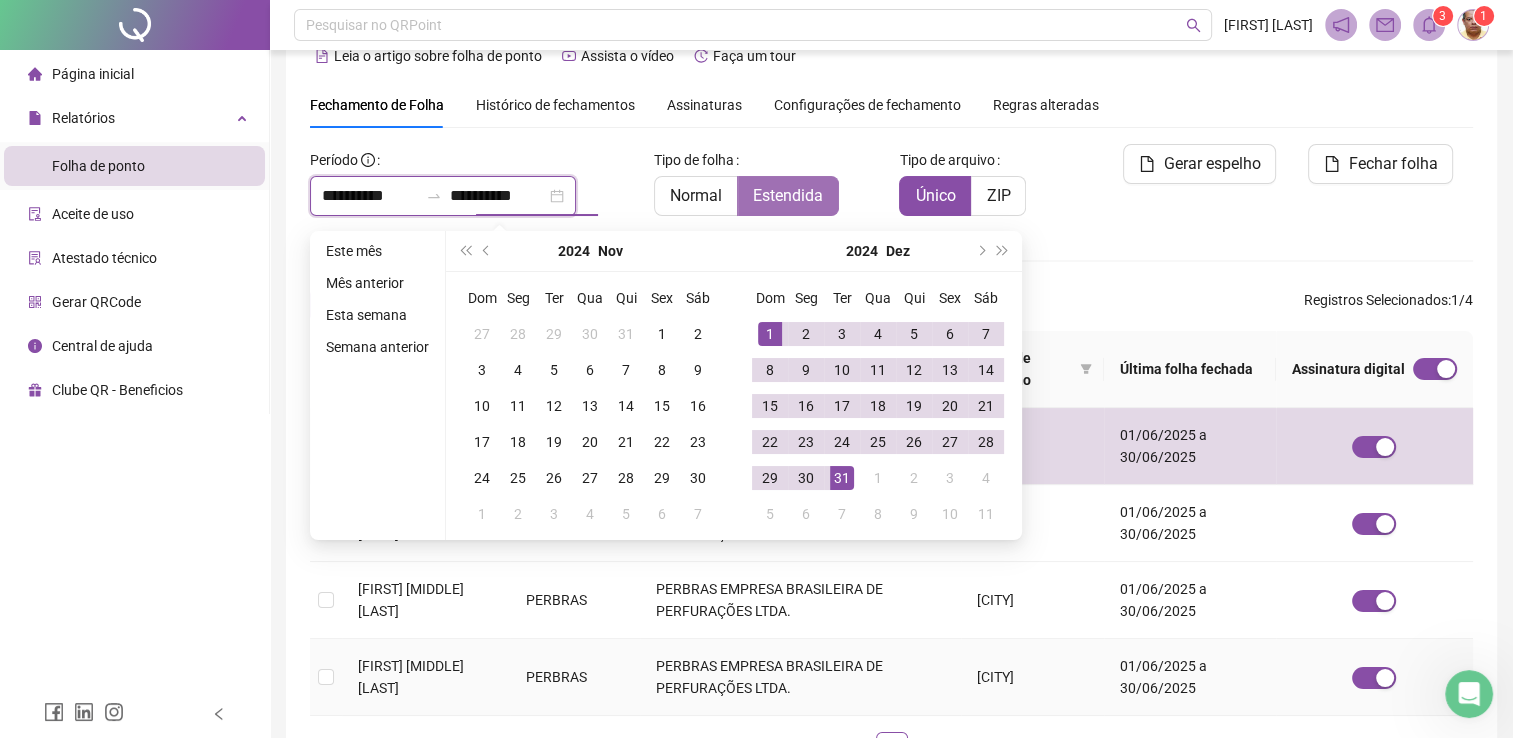 type on "**********" 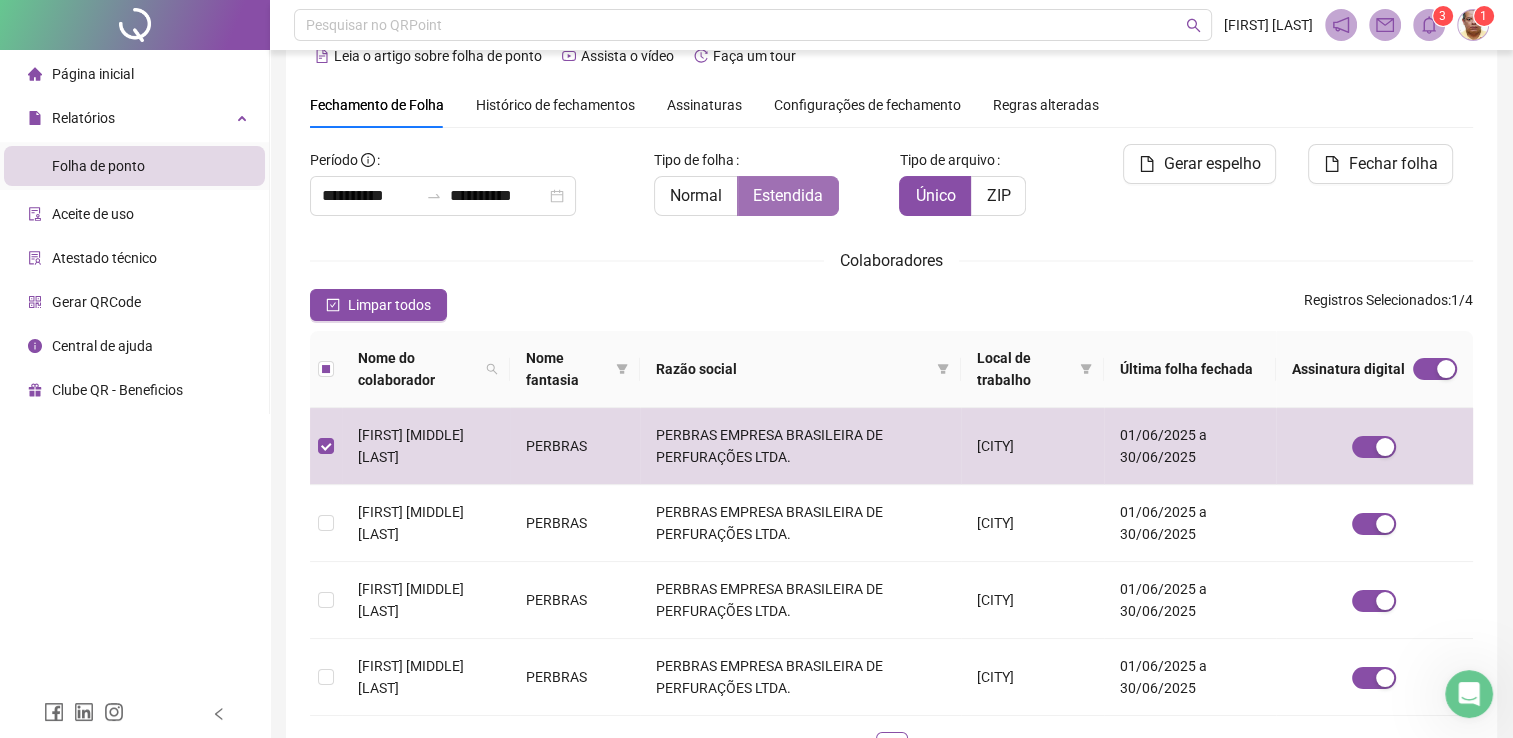 click on "Estendida" at bounding box center (788, 195) 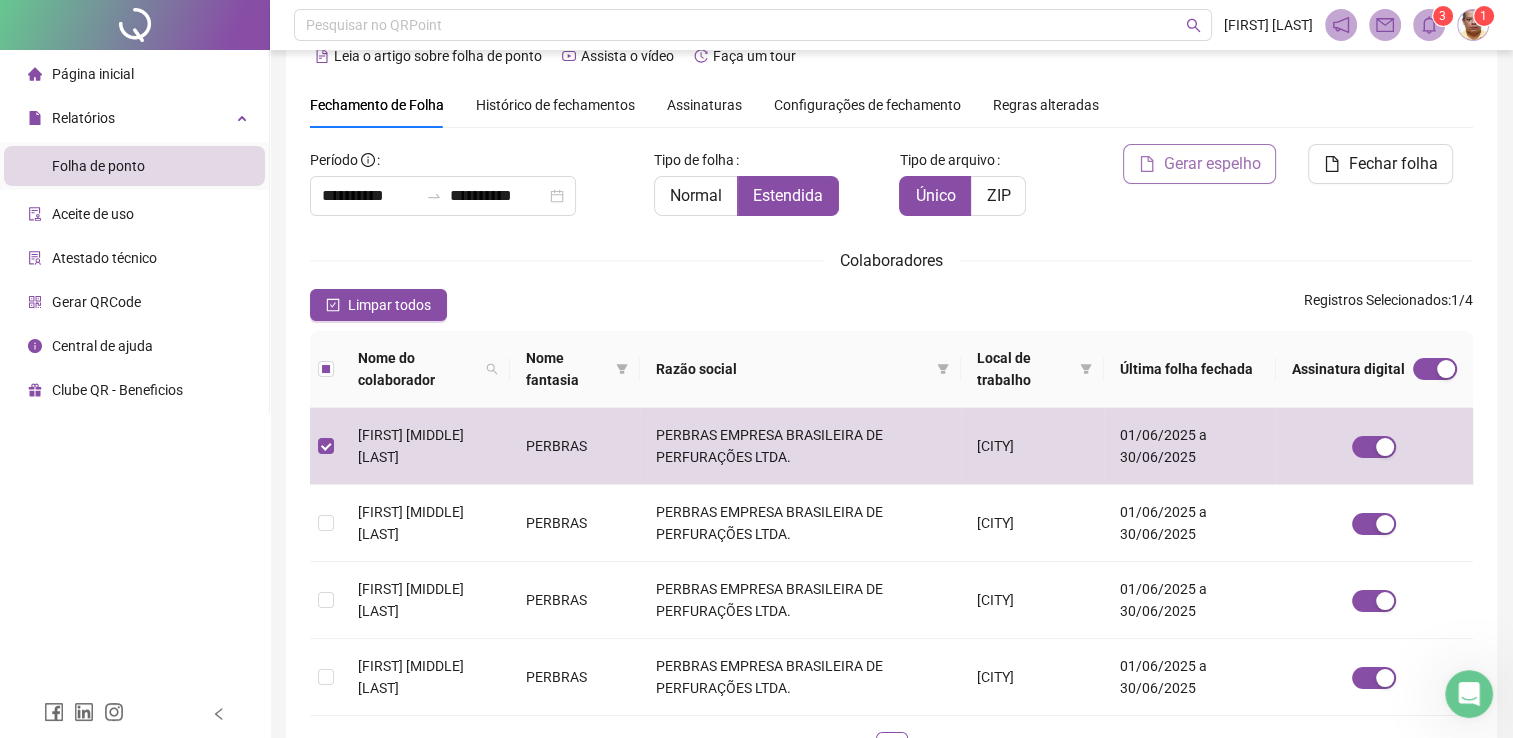 click on "Gerar espelho" at bounding box center (1211, 164) 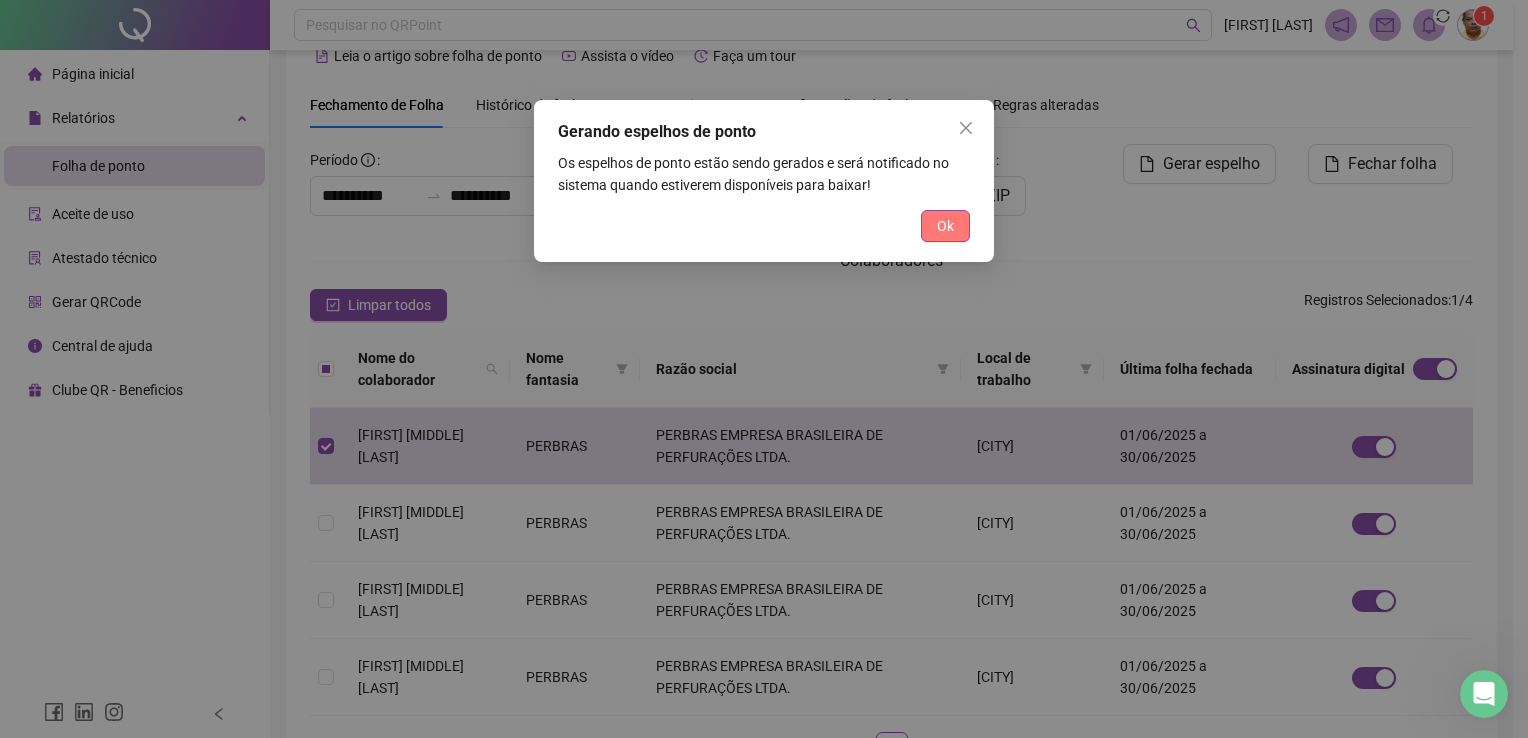click on "Ok" at bounding box center [945, 226] 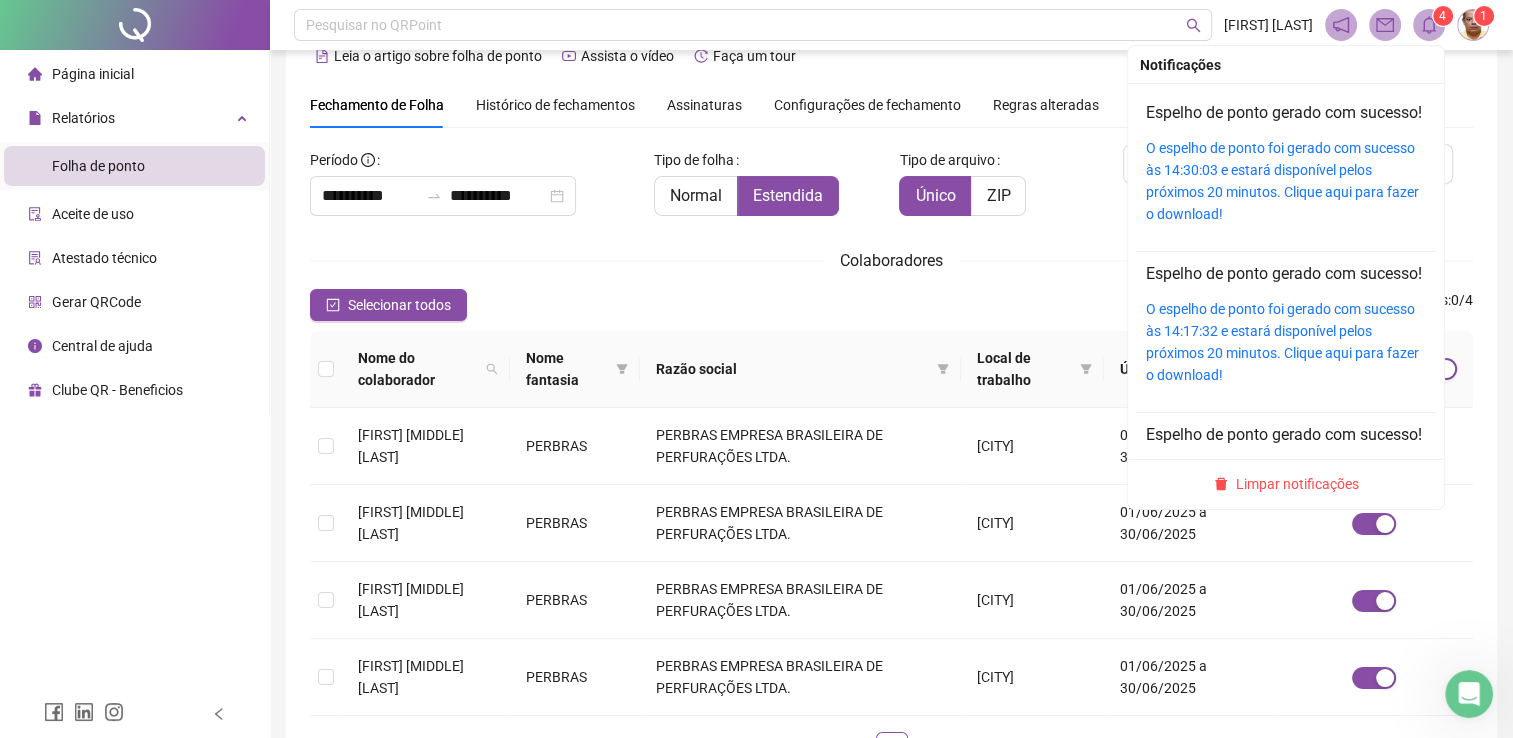click 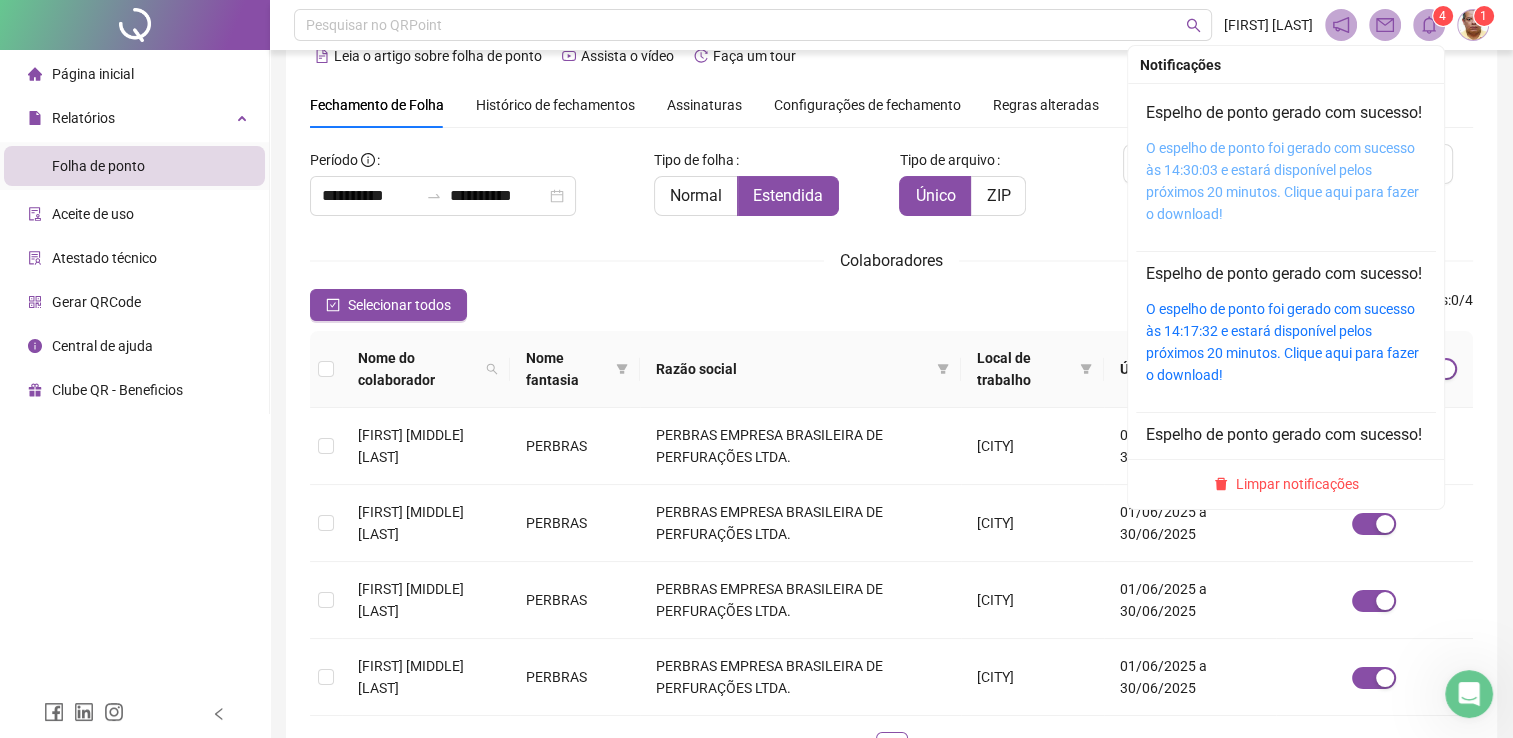 click on "O espelho de ponto foi gerado com sucesso às 14:30:03 e estará disponível pelos próximos 20 minutos.
Clique aqui para fazer o download!" at bounding box center (1282, 181) 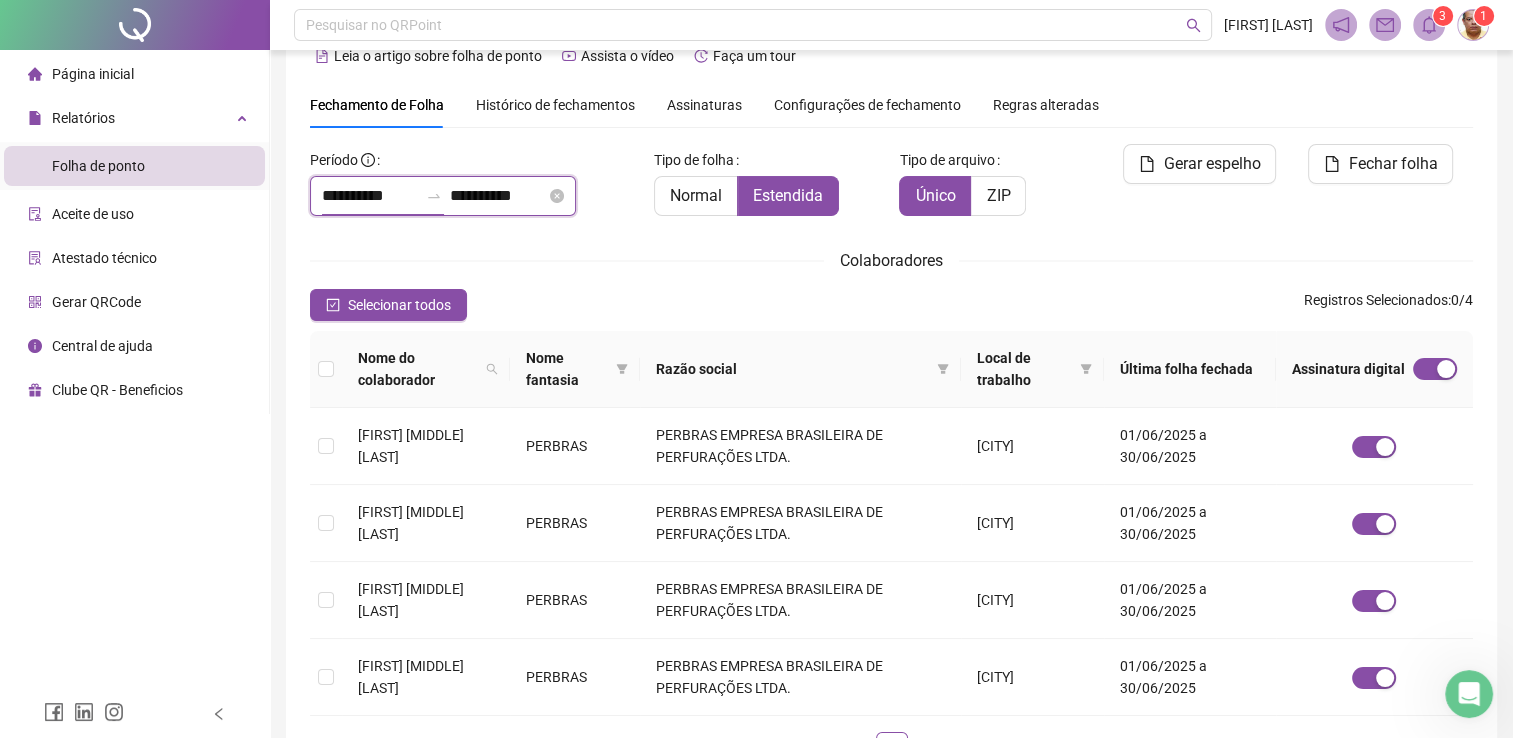 click on "**********" at bounding box center (370, 196) 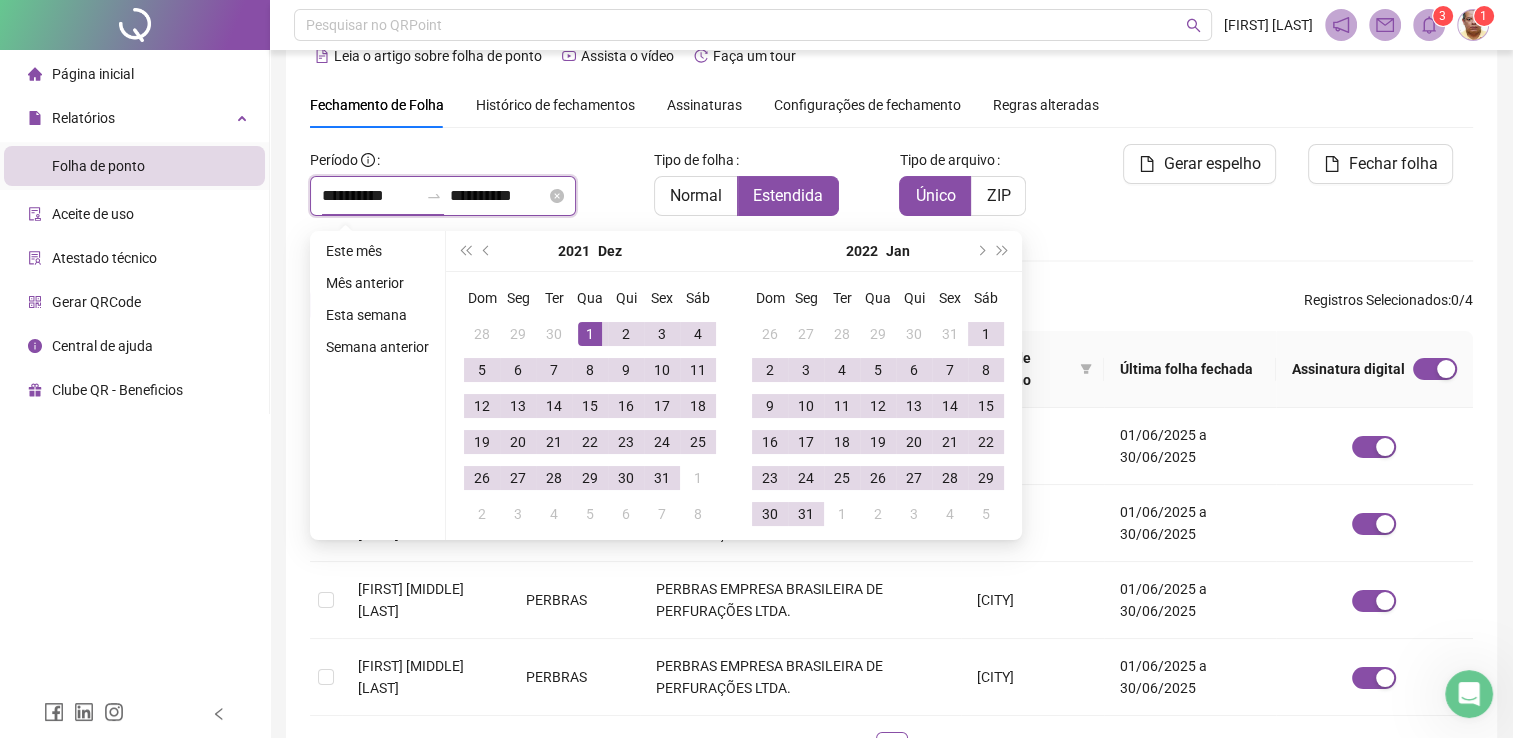 click on "**********" at bounding box center (370, 196) 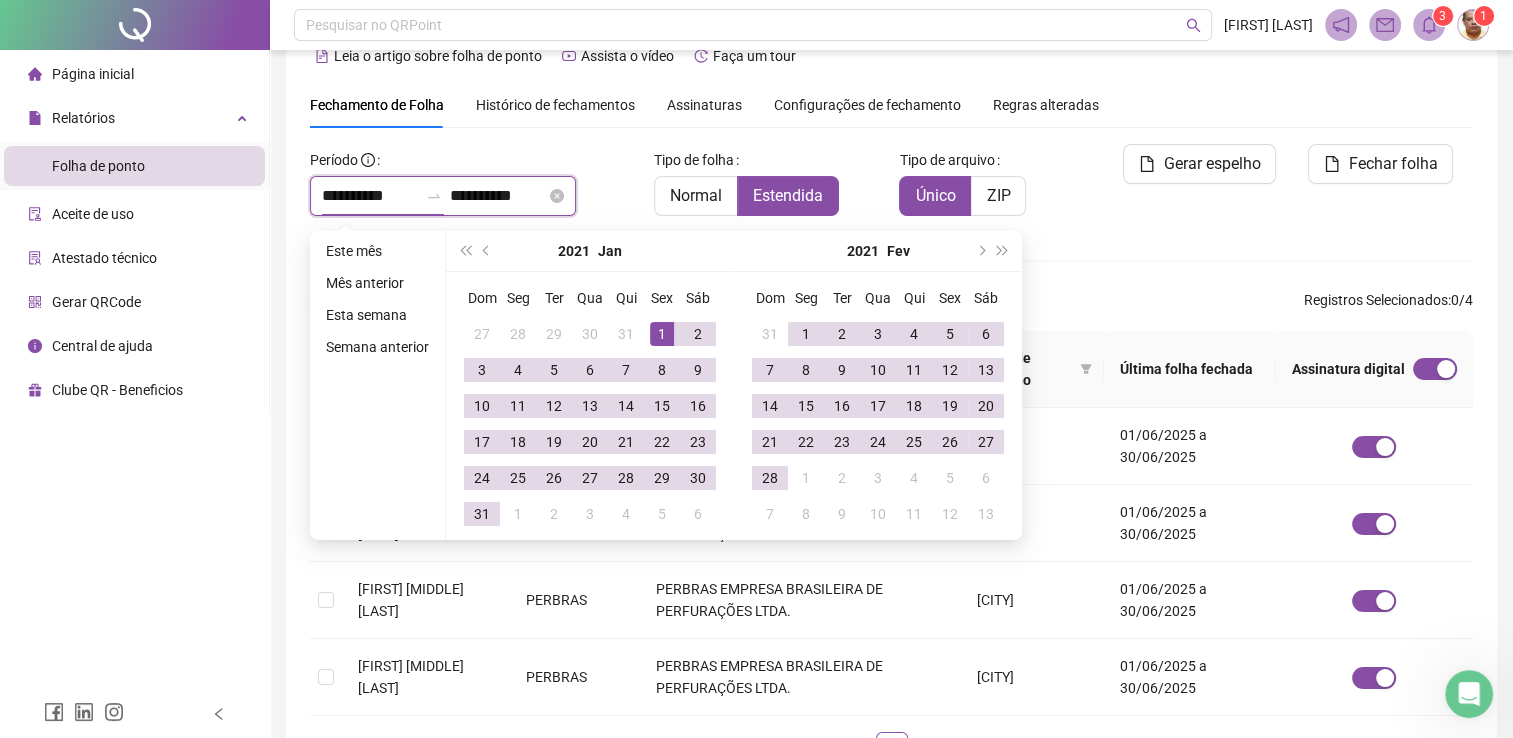 type on "**********" 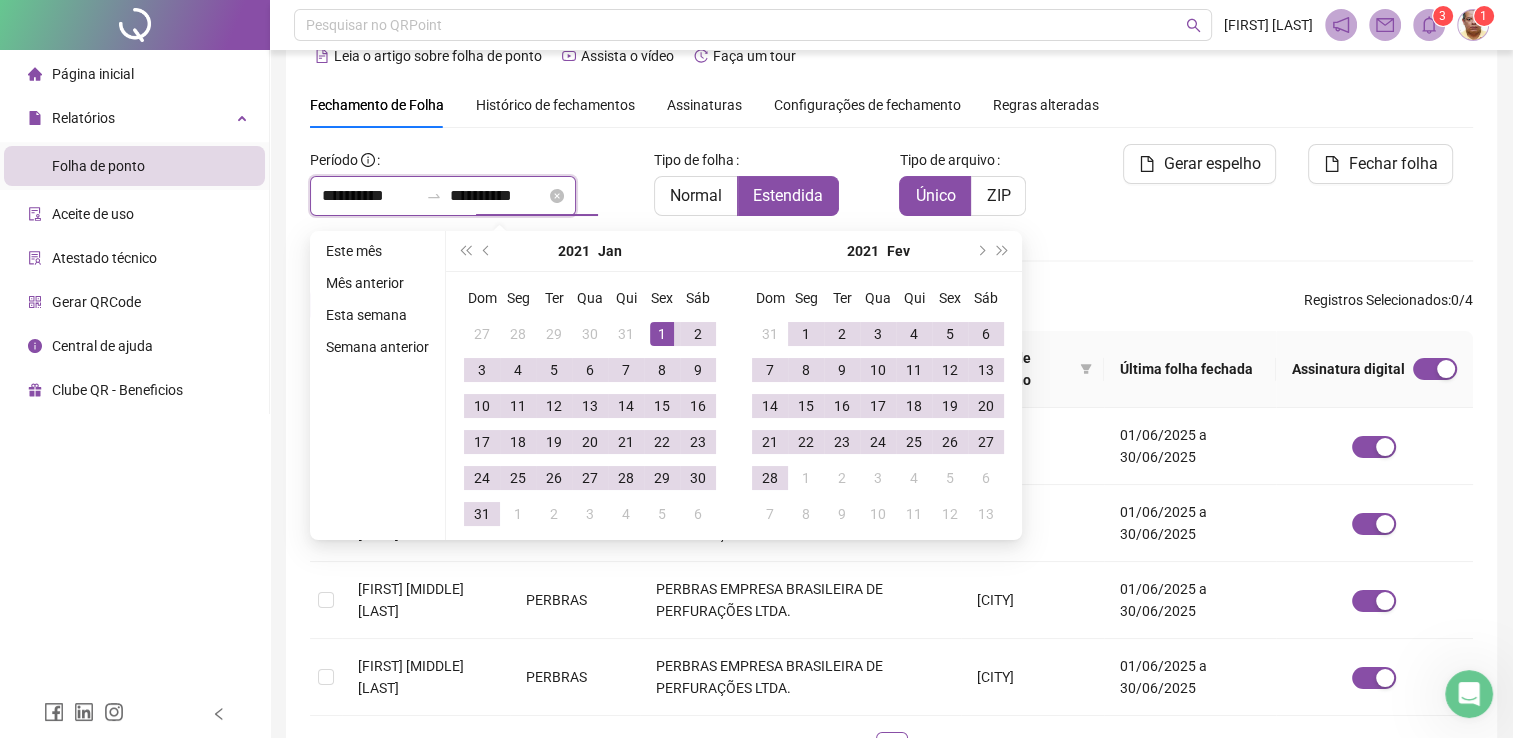 click on "**********" at bounding box center [498, 196] 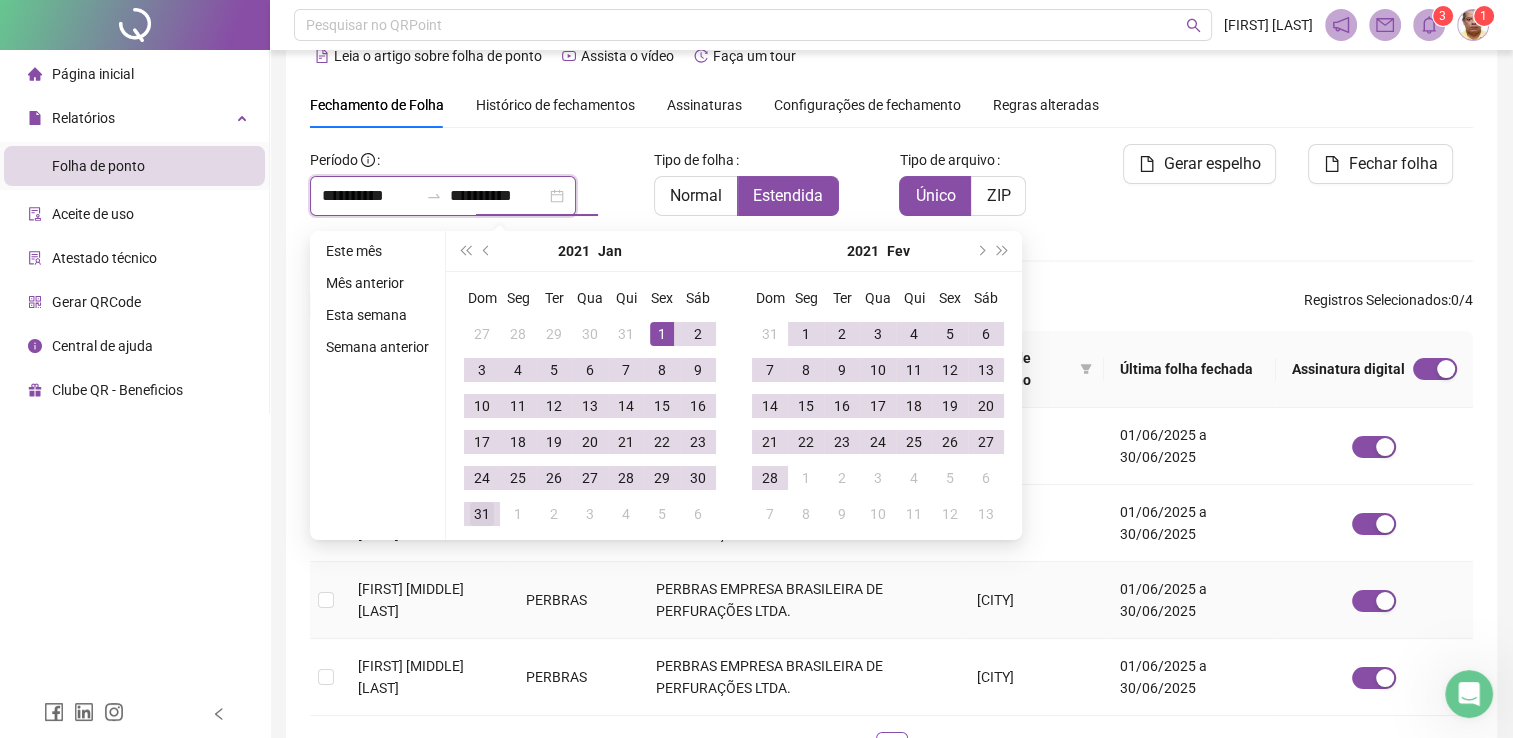 type on "**********" 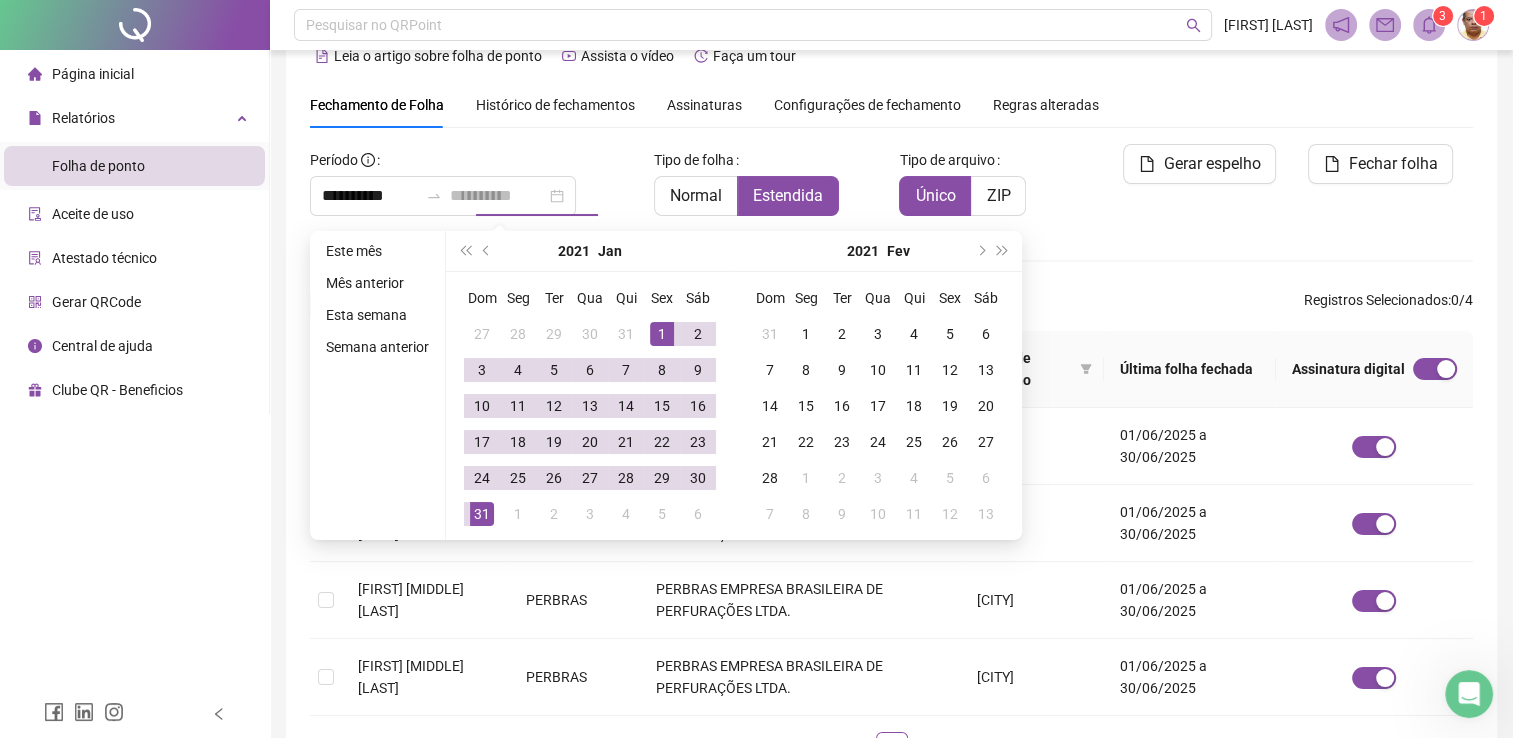 click on "31" at bounding box center (482, 514) 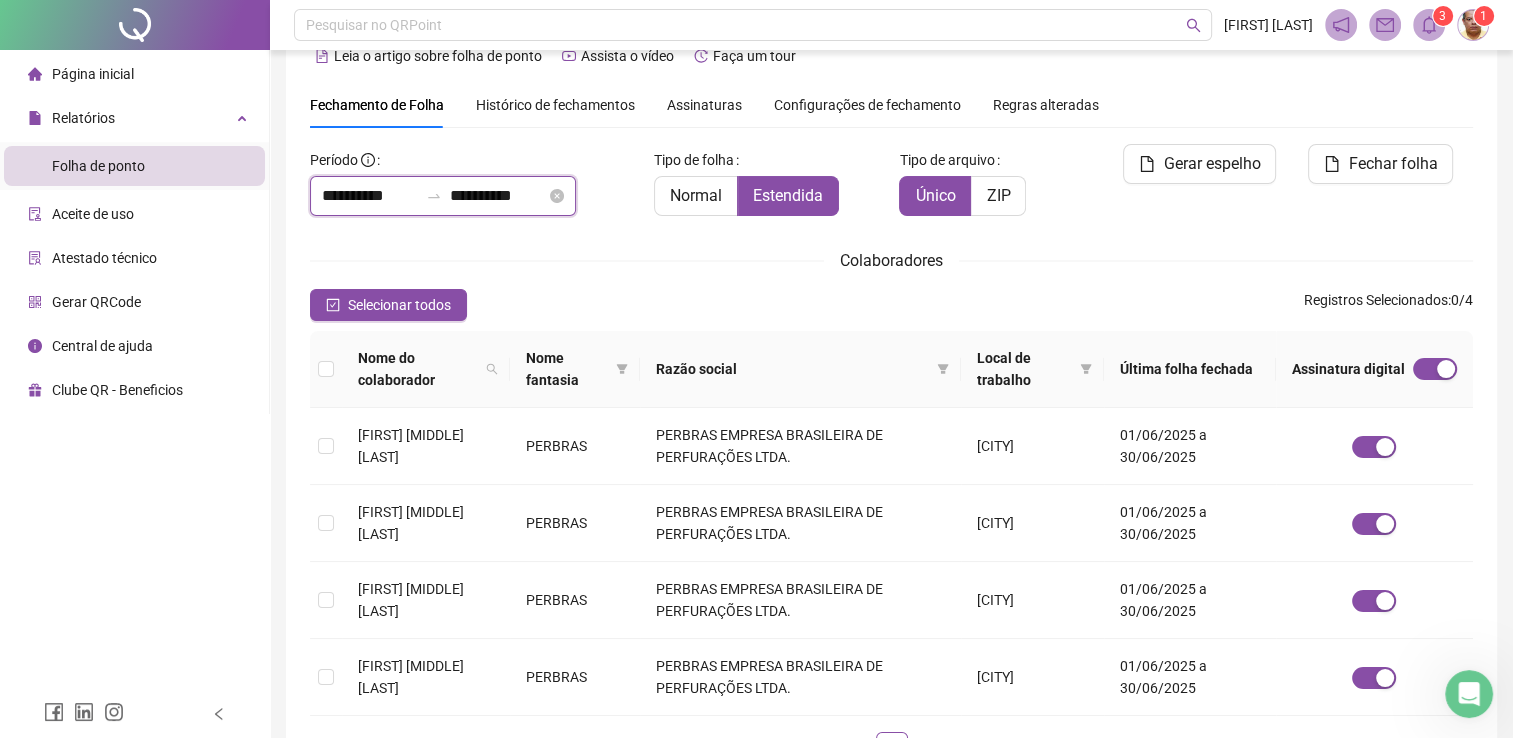 click on "**********" at bounding box center (370, 196) 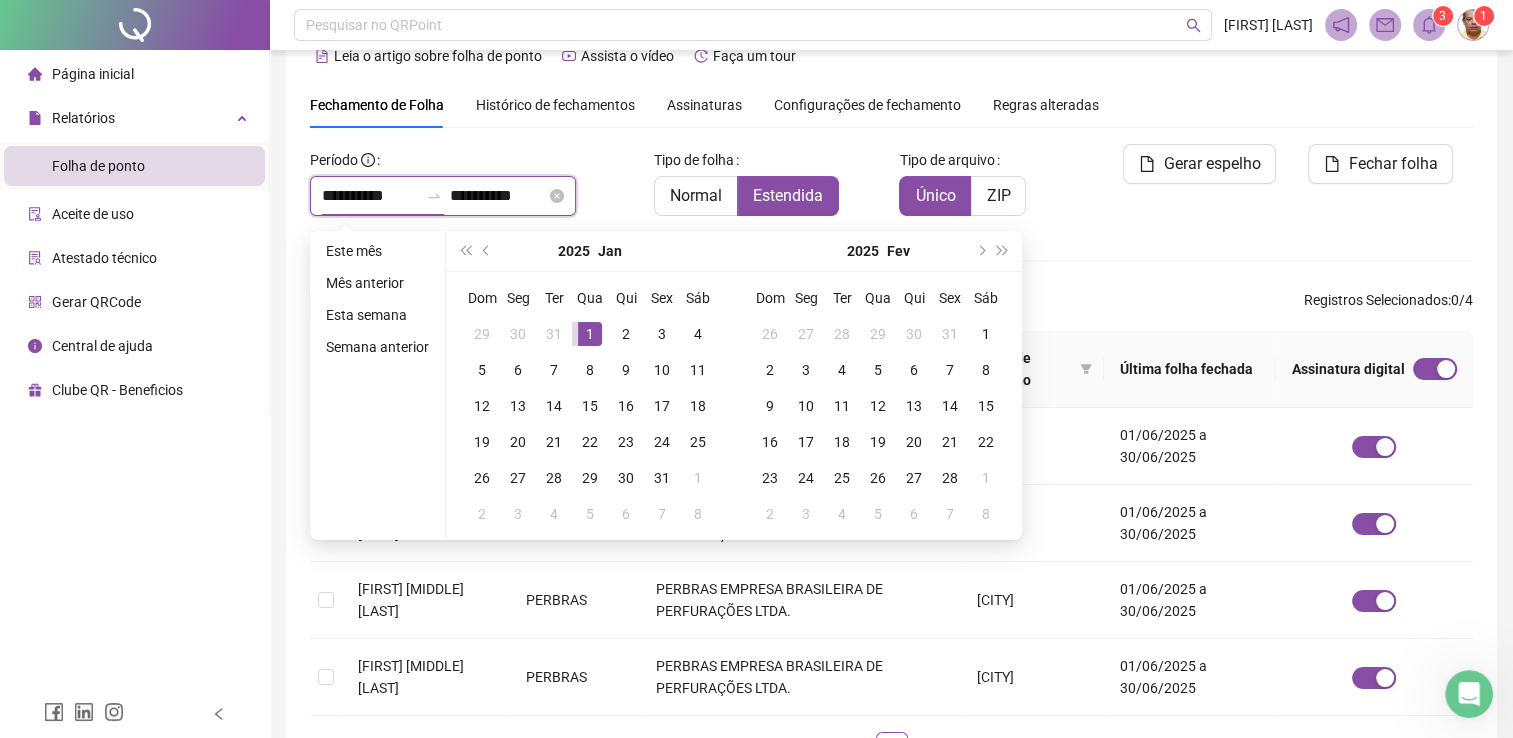type on "**********" 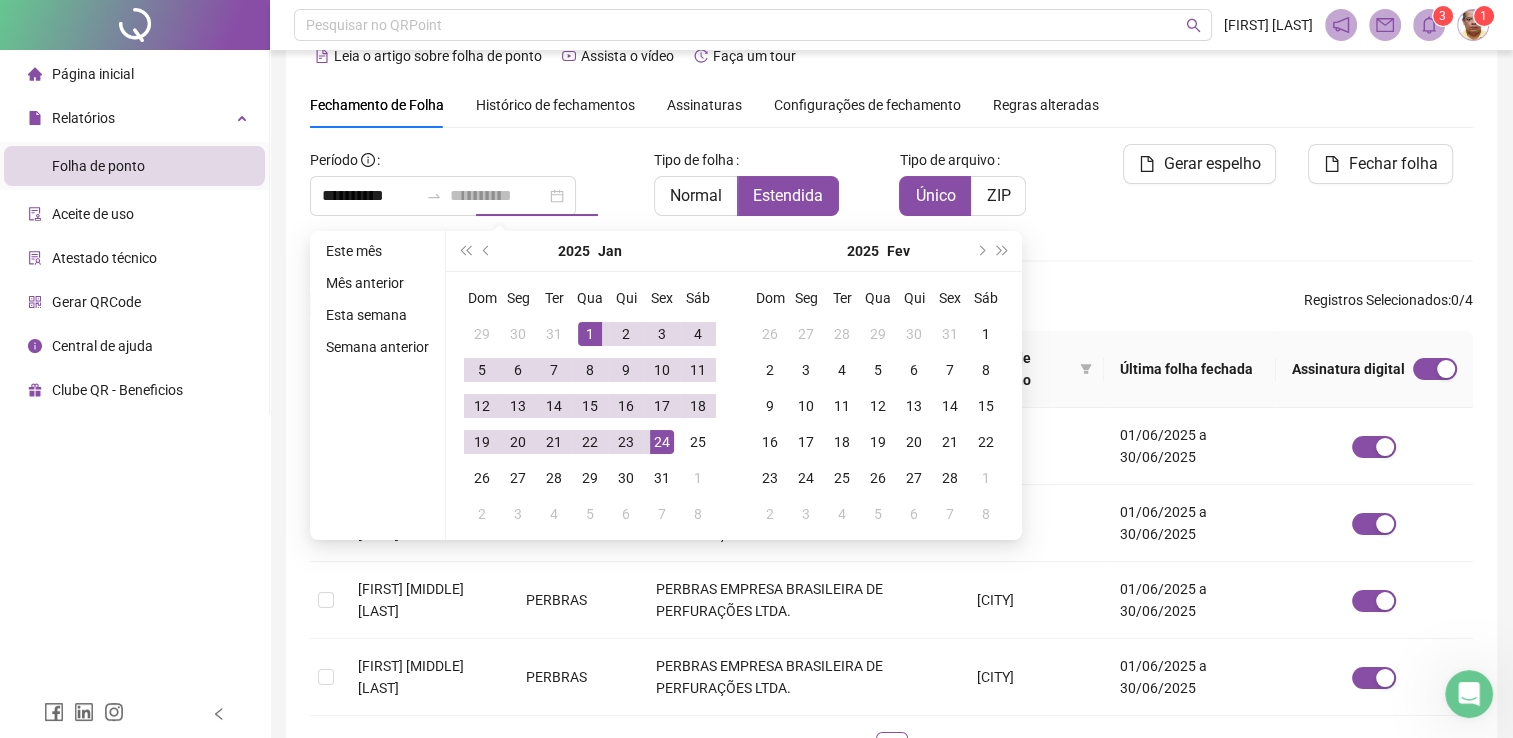 click on "24" at bounding box center (662, 442) 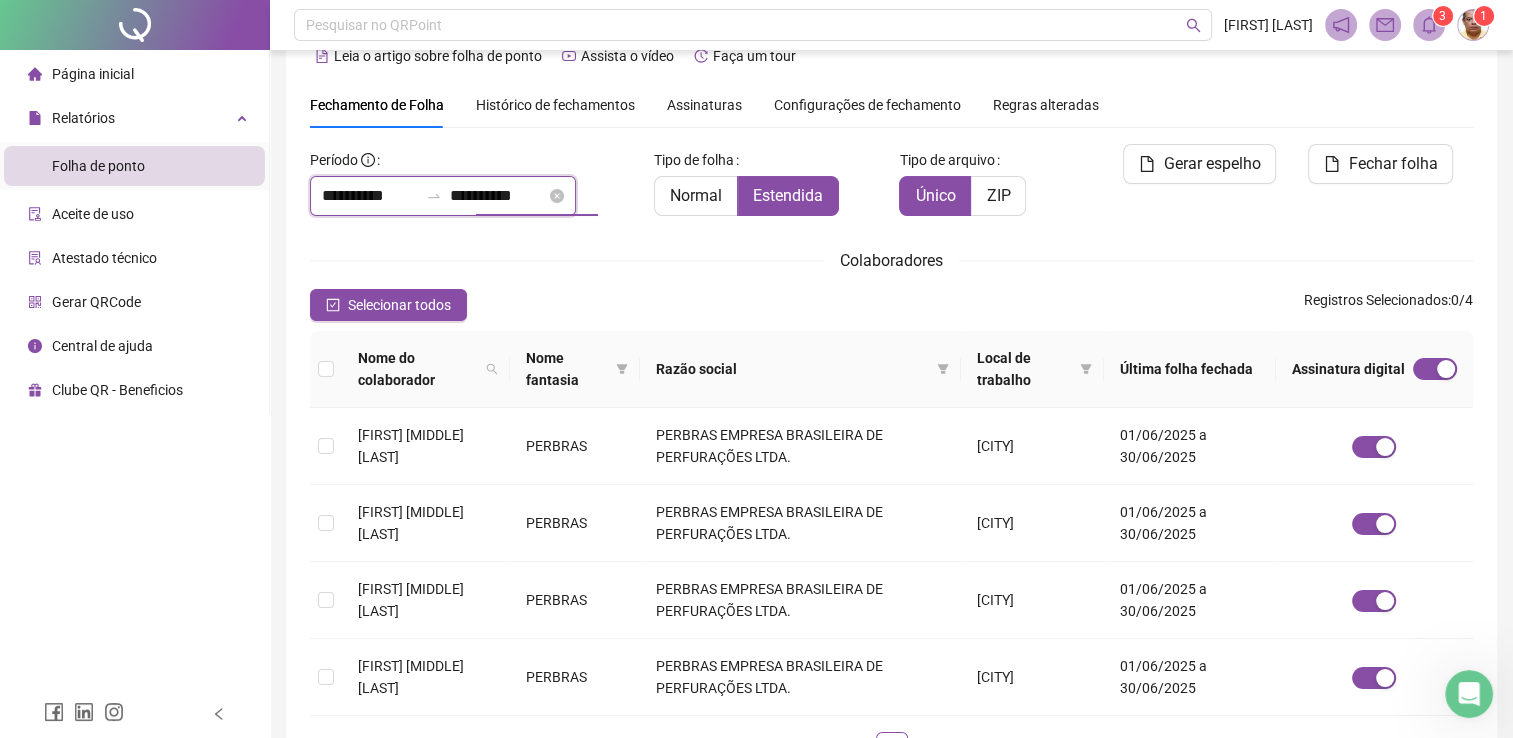 click on "**********" at bounding box center (498, 196) 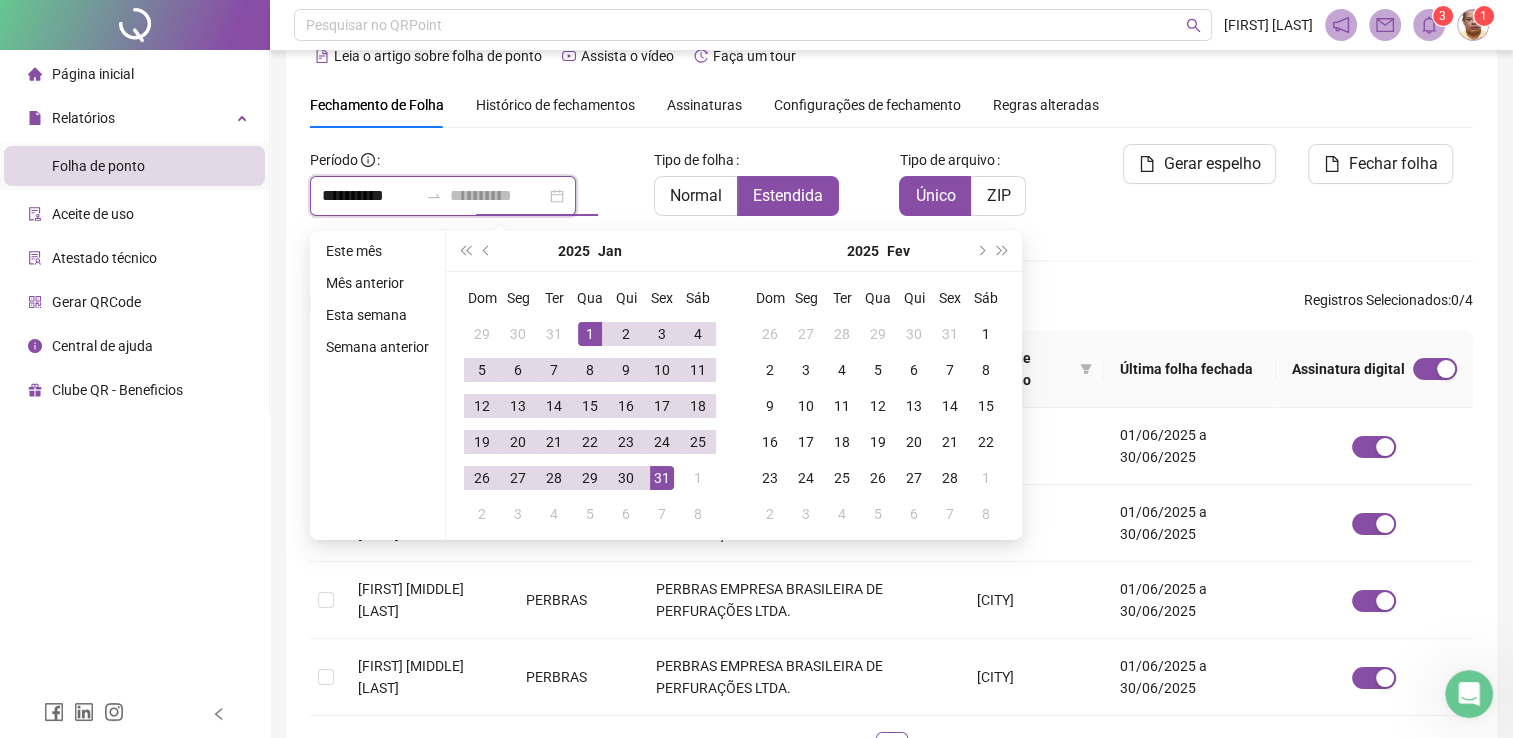 type on "**********" 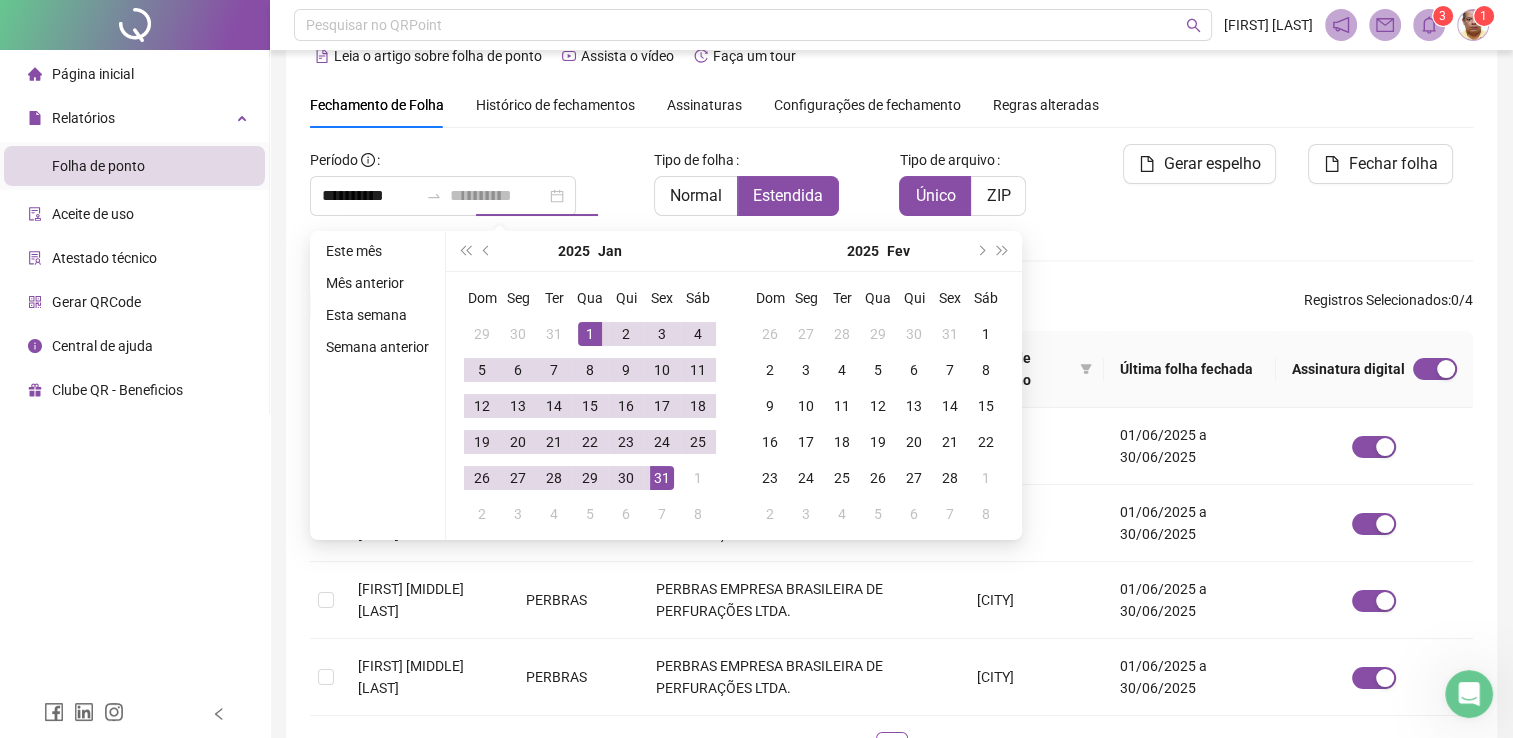 click on "31" at bounding box center [662, 478] 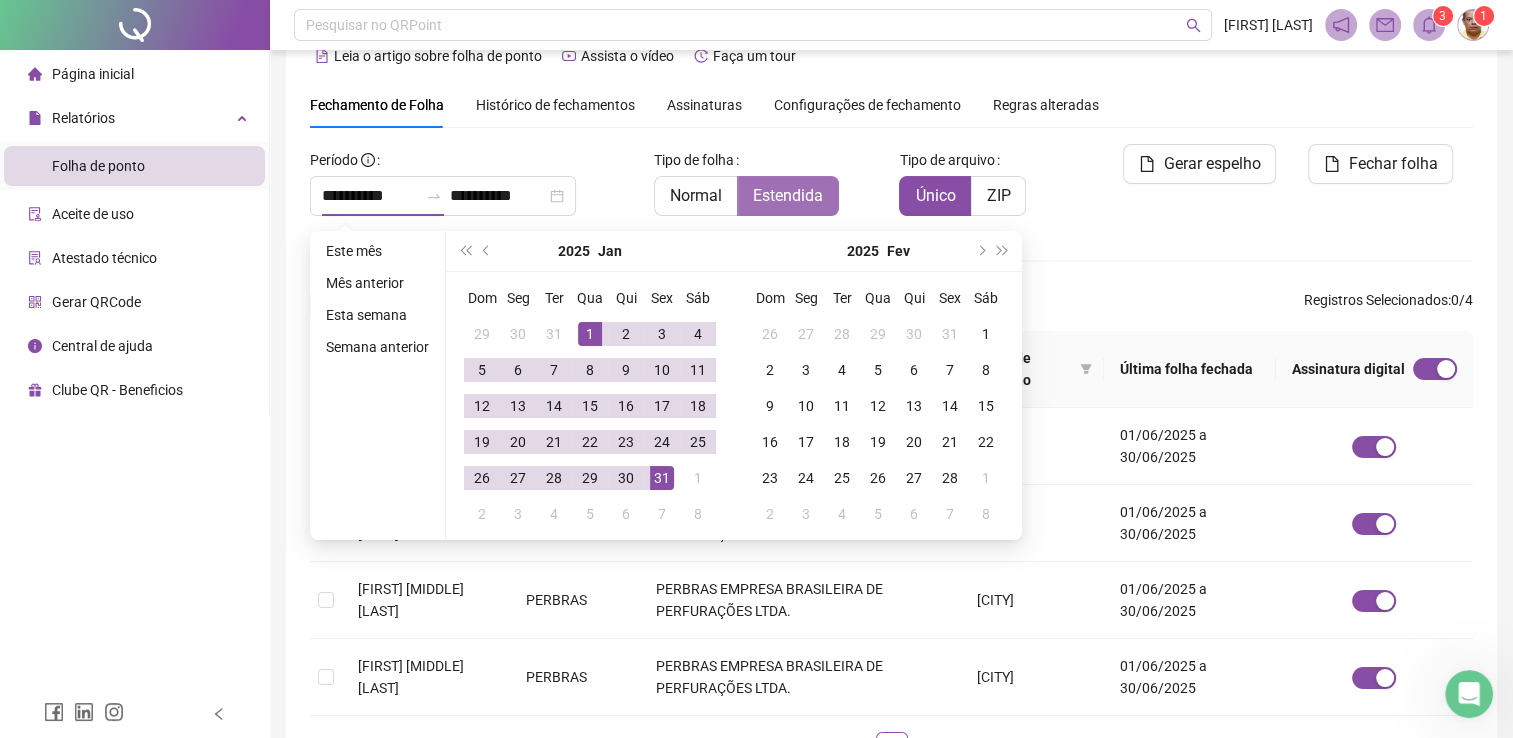 click on "Estendida" at bounding box center (788, 195) 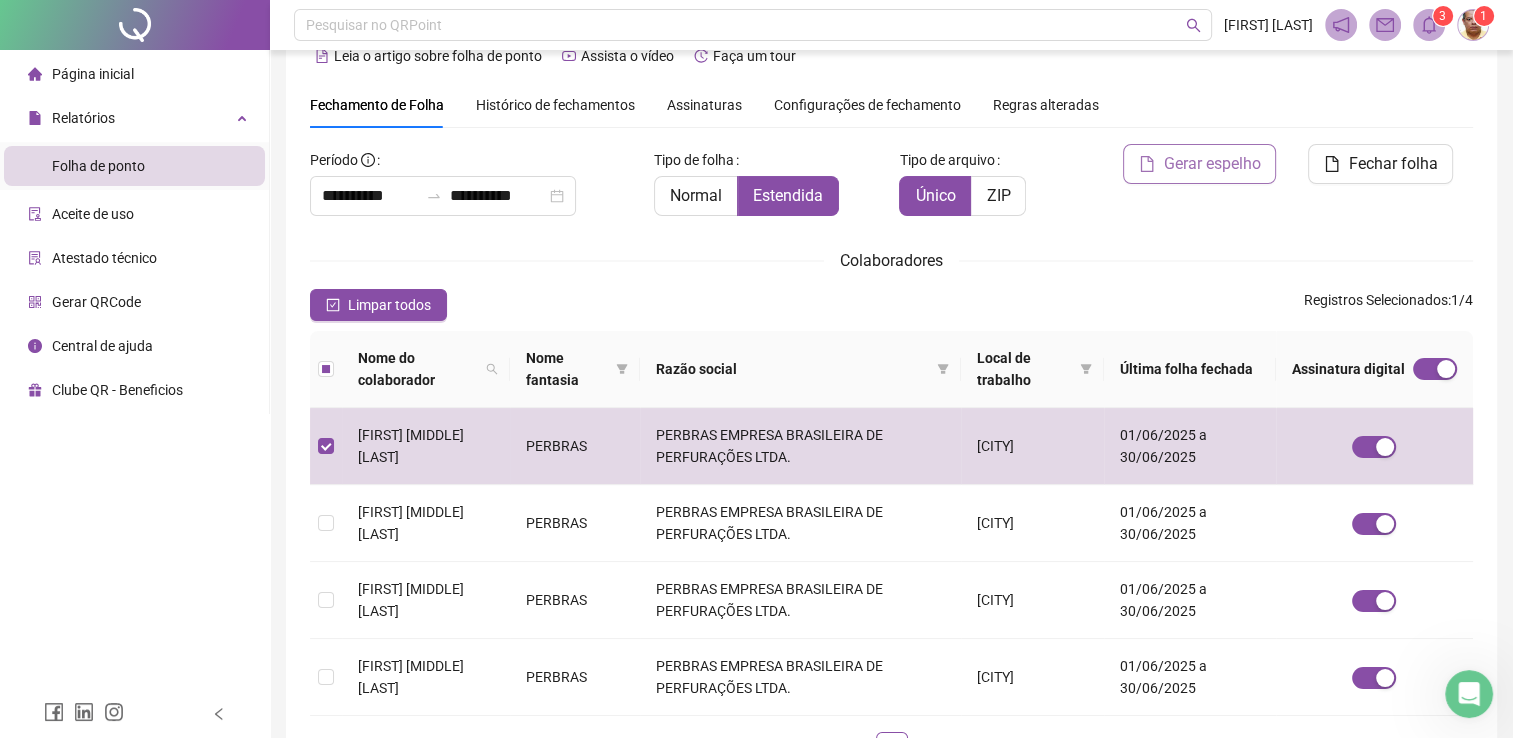 click on "Gerar espelho" at bounding box center [1211, 164] 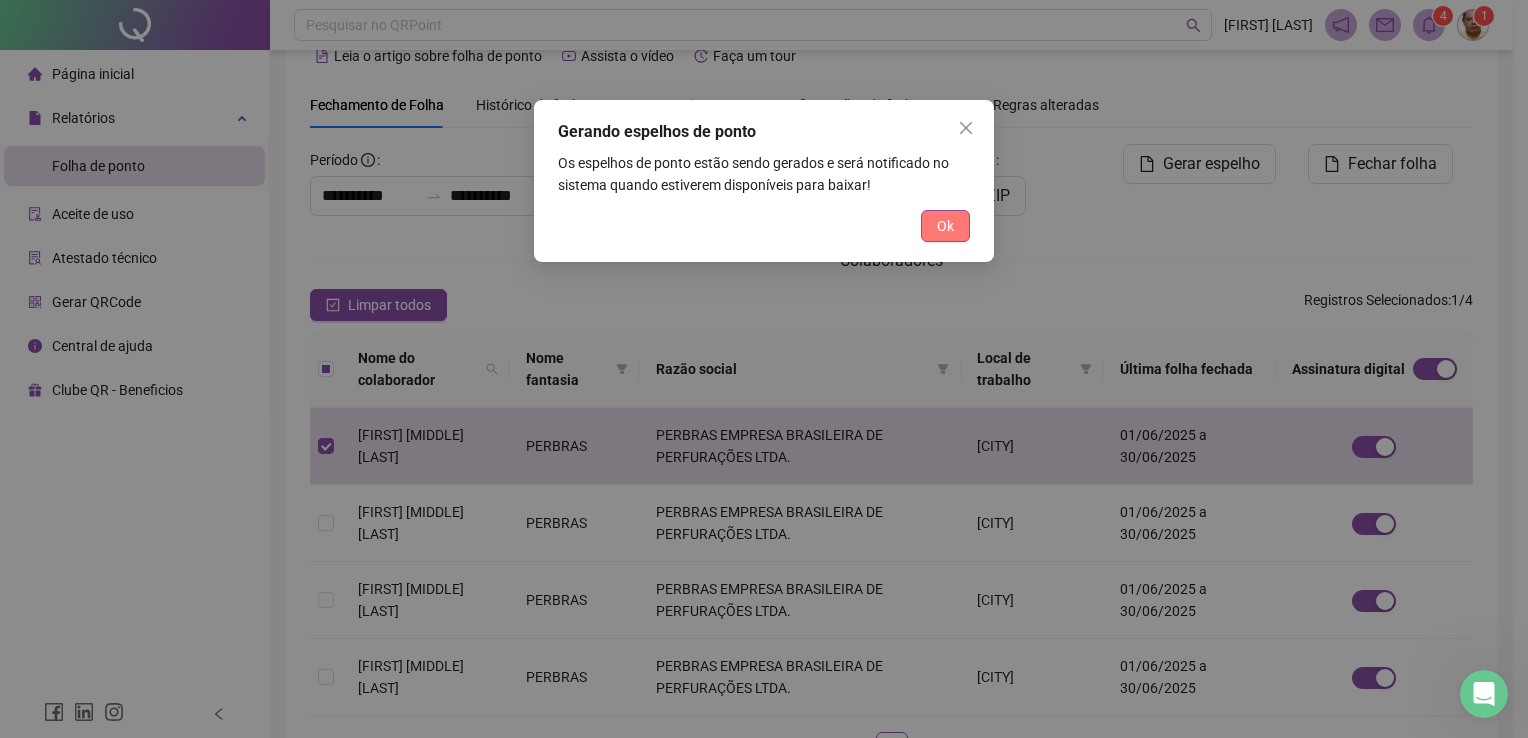 click on "Ok" at bounding box center (945, 226) 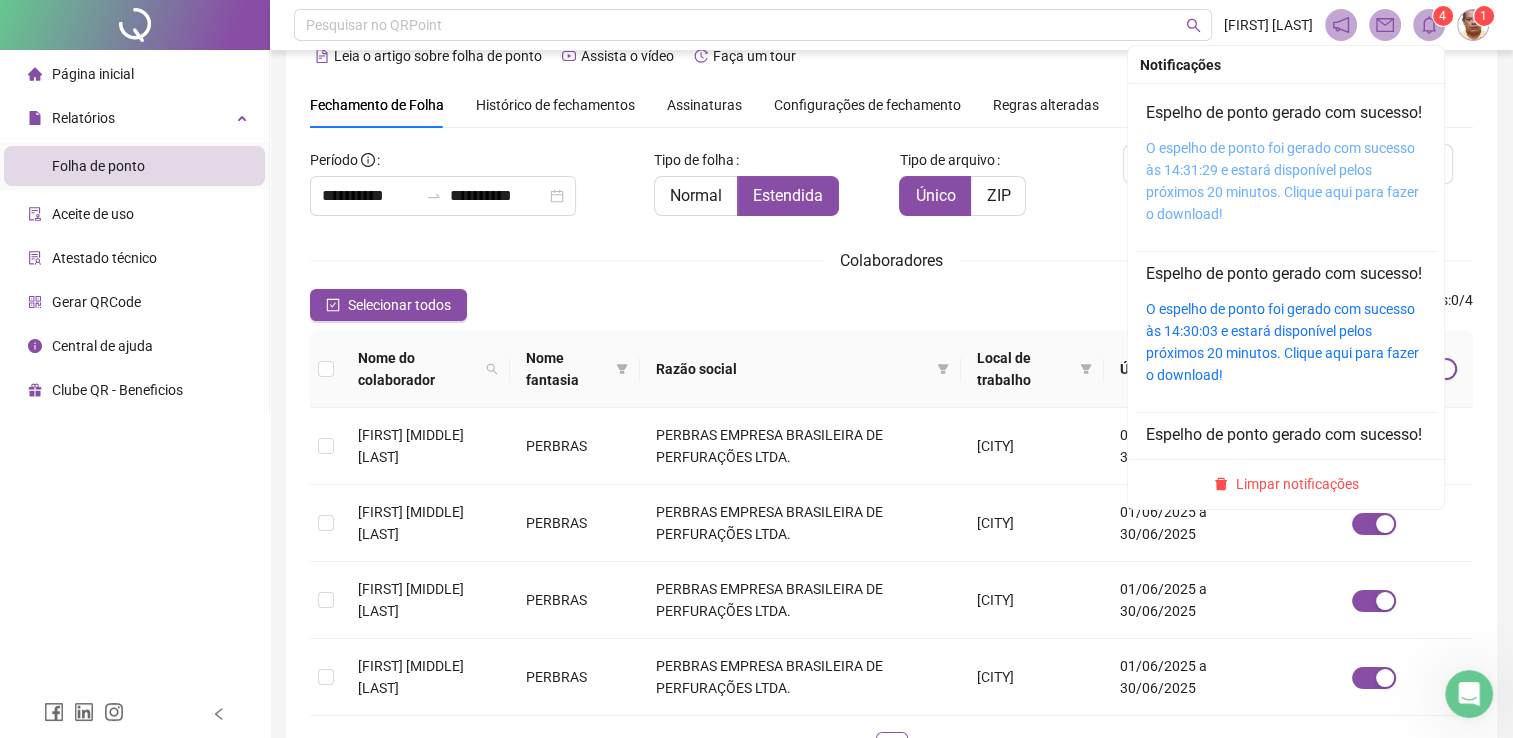 click on "O espelho de ponto foi gerado com sucesso às 14:31:29 e estará disponível pelos próximos 20 minutos.
Clique aqui para fazer o download!" at bounding box center (1282, 181) 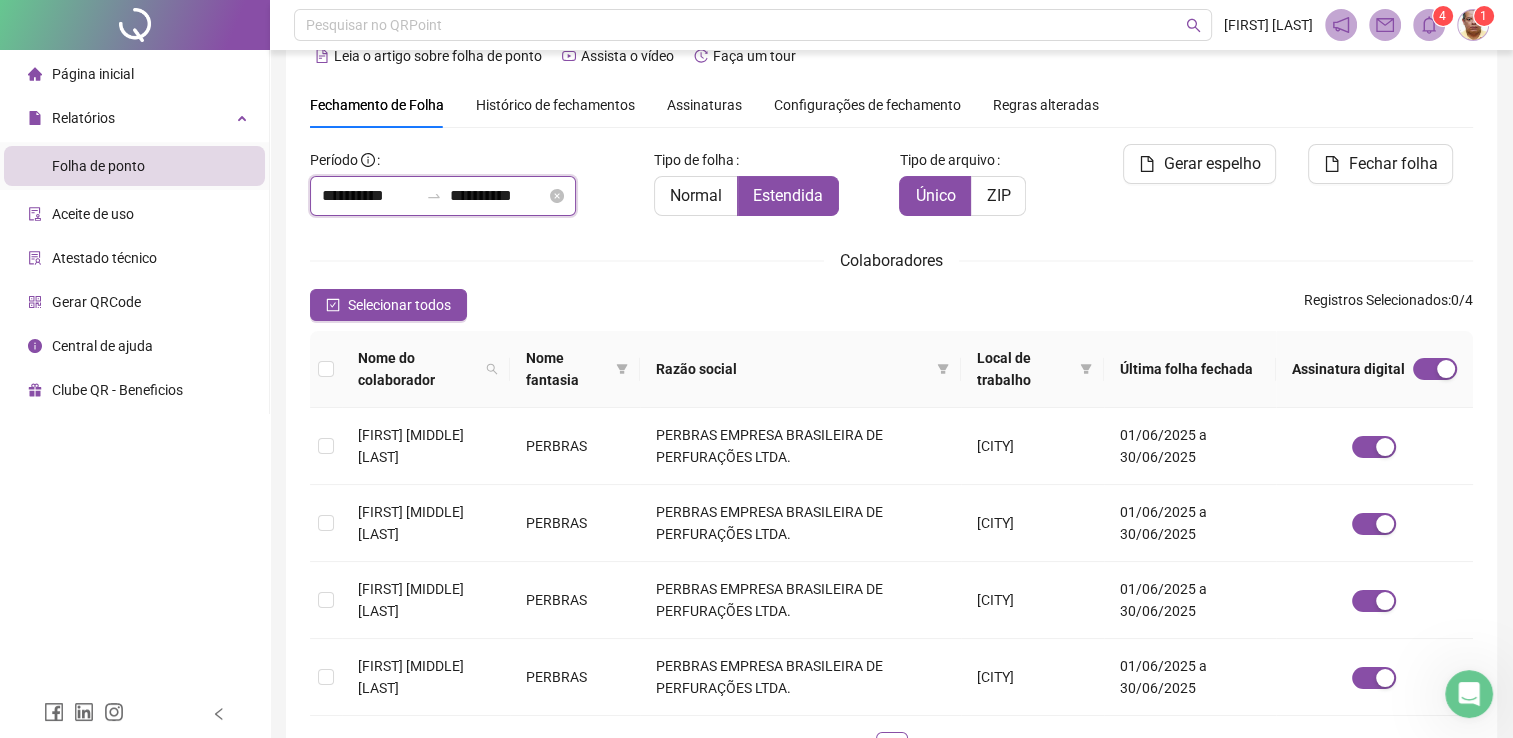 click on "**********" at bounding box center (370, 196) 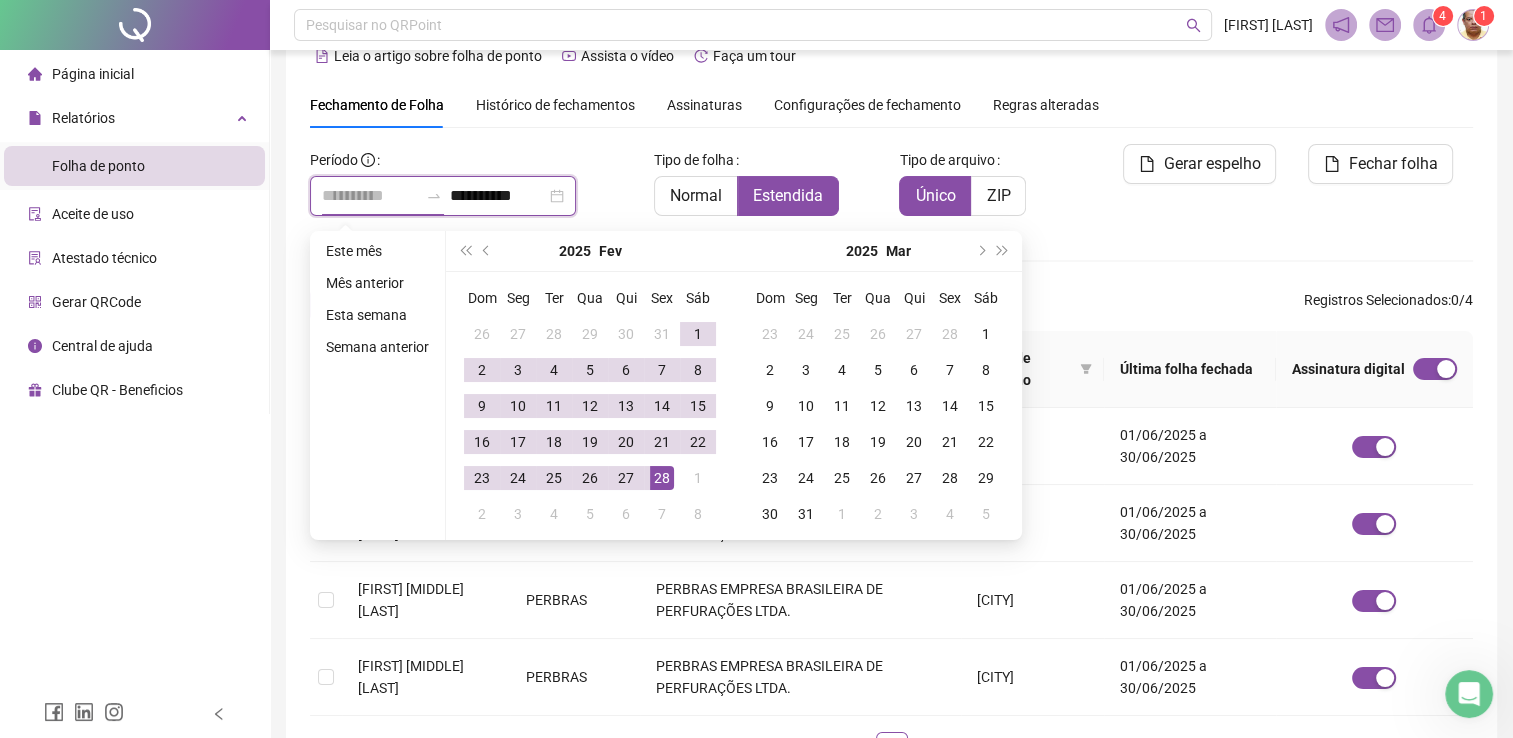type on "**********" 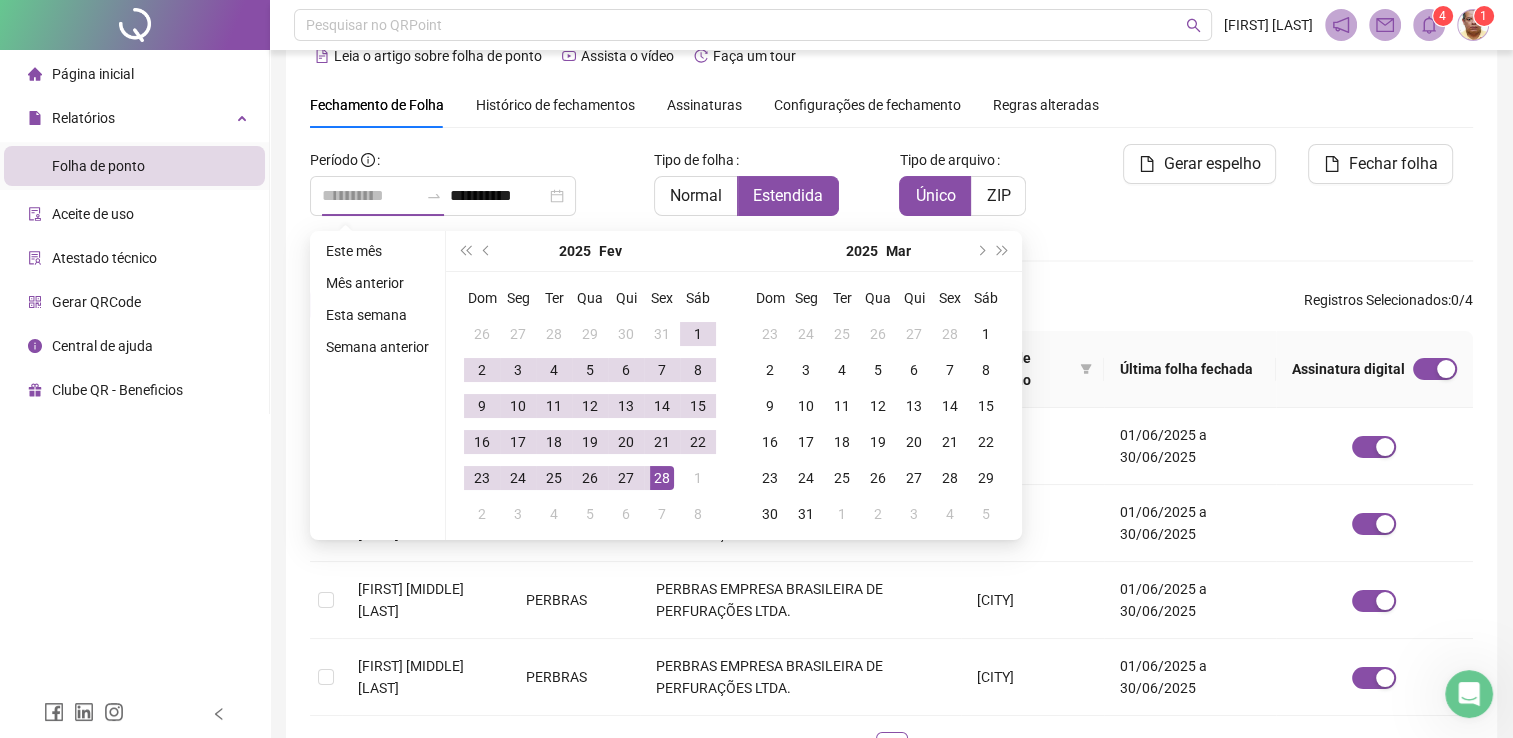 click on "28" at bounding box center (662, 478) 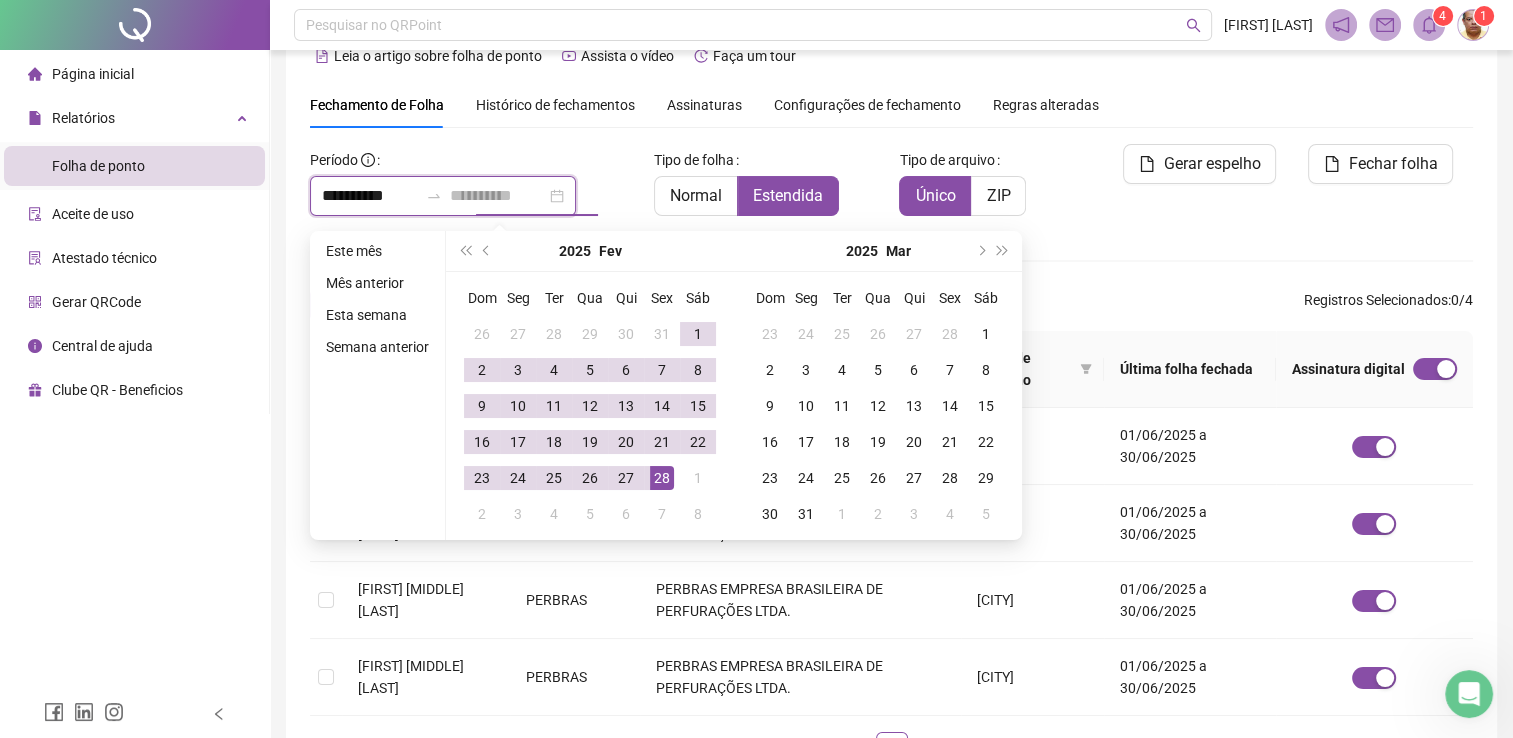 type on "**********" 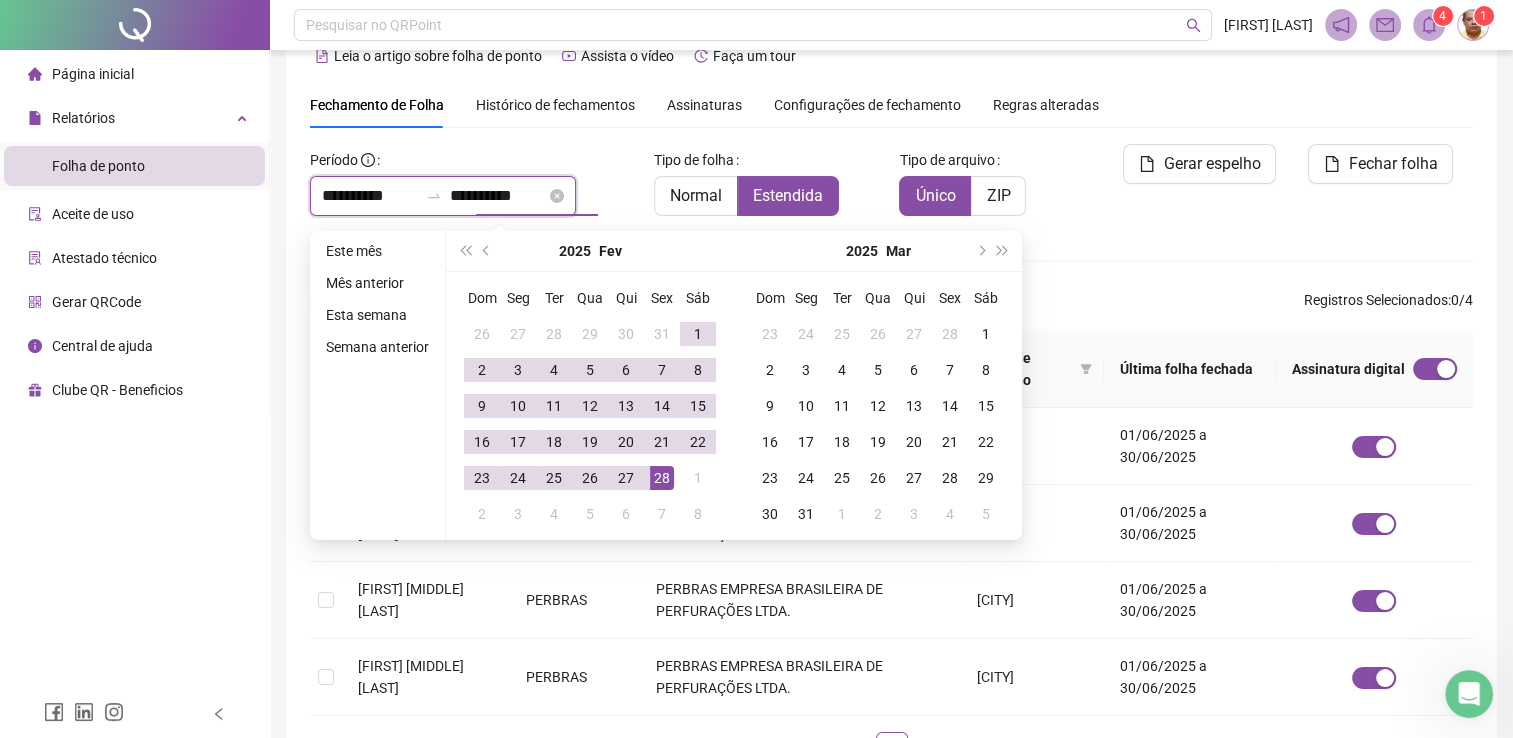 click on "**********" at bounding box center (370, 196) 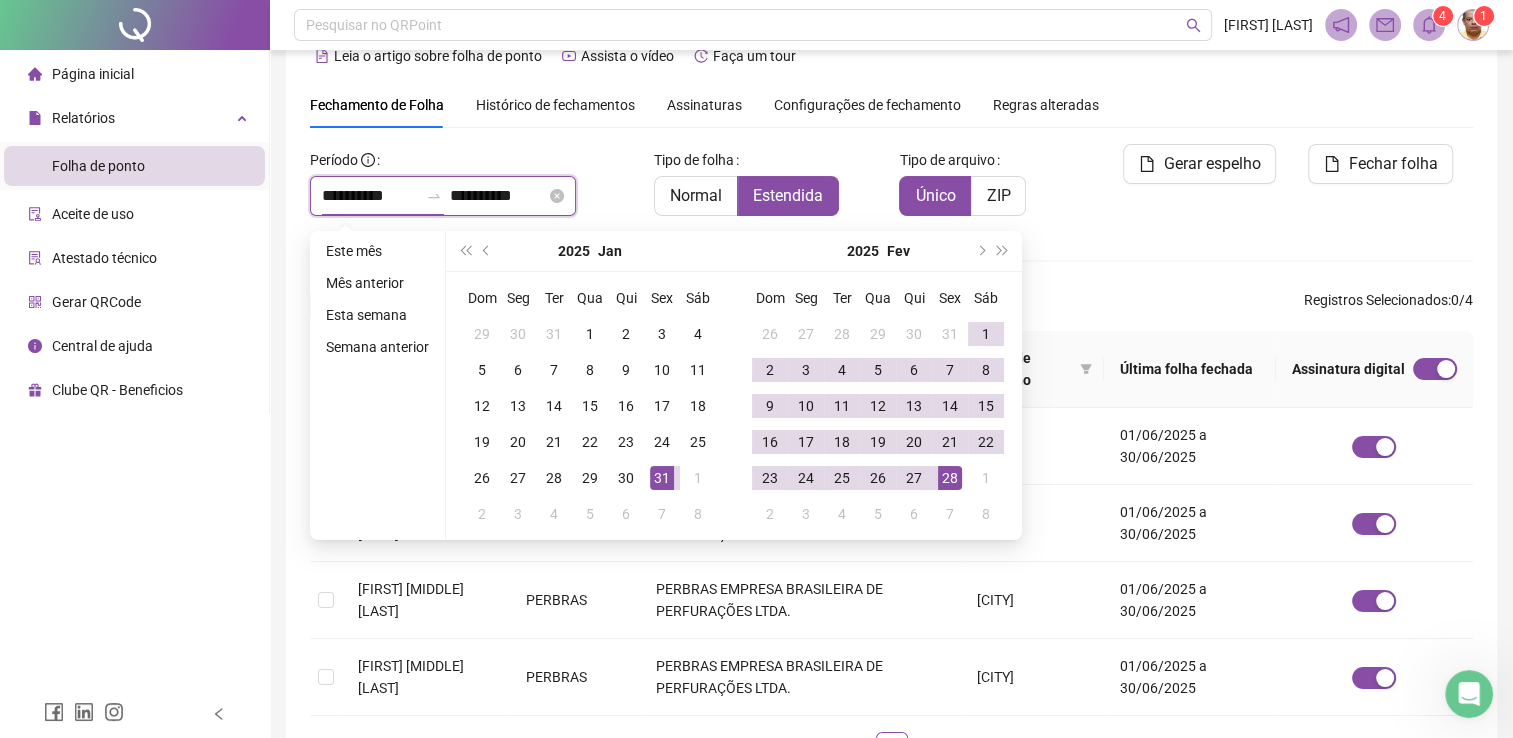 type on "**********" 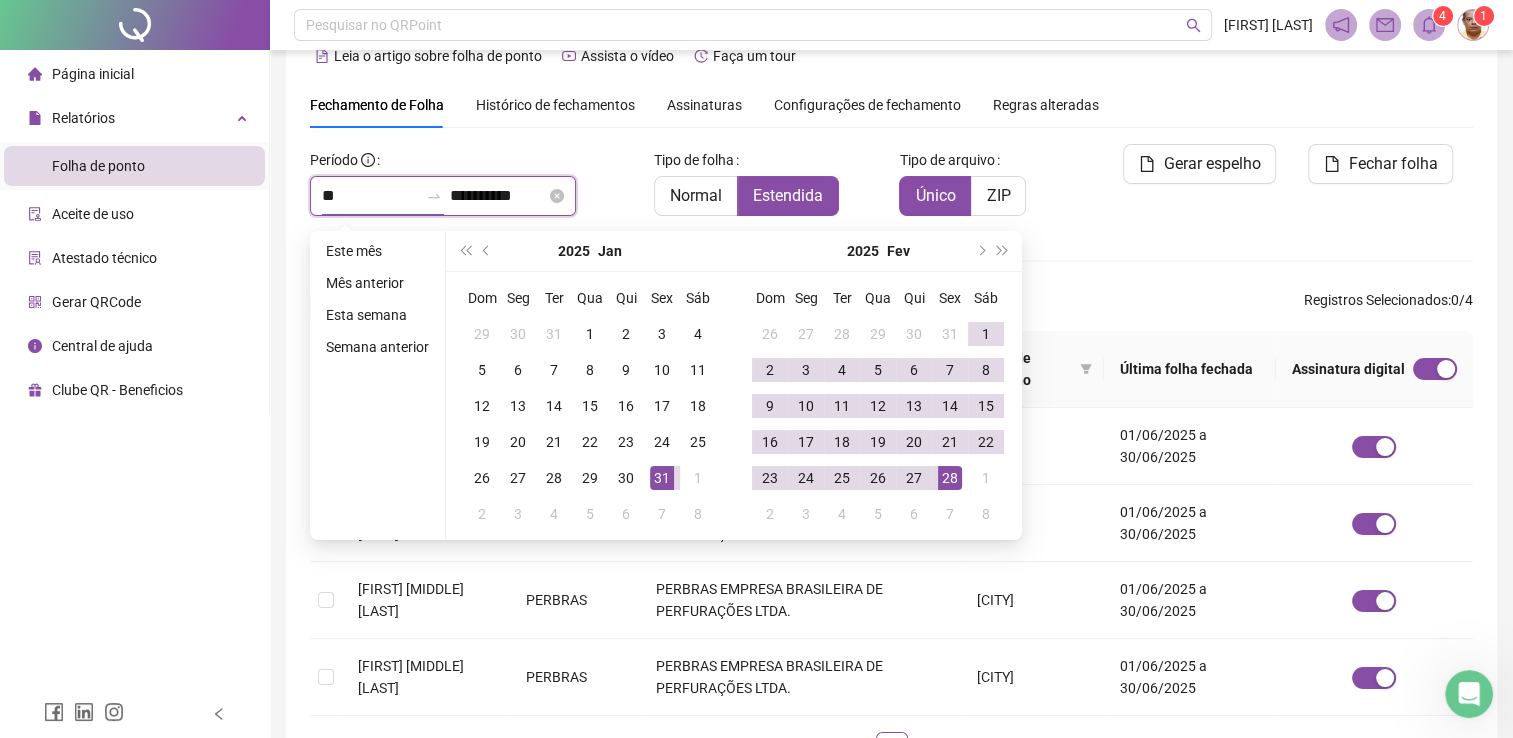 type on "*" 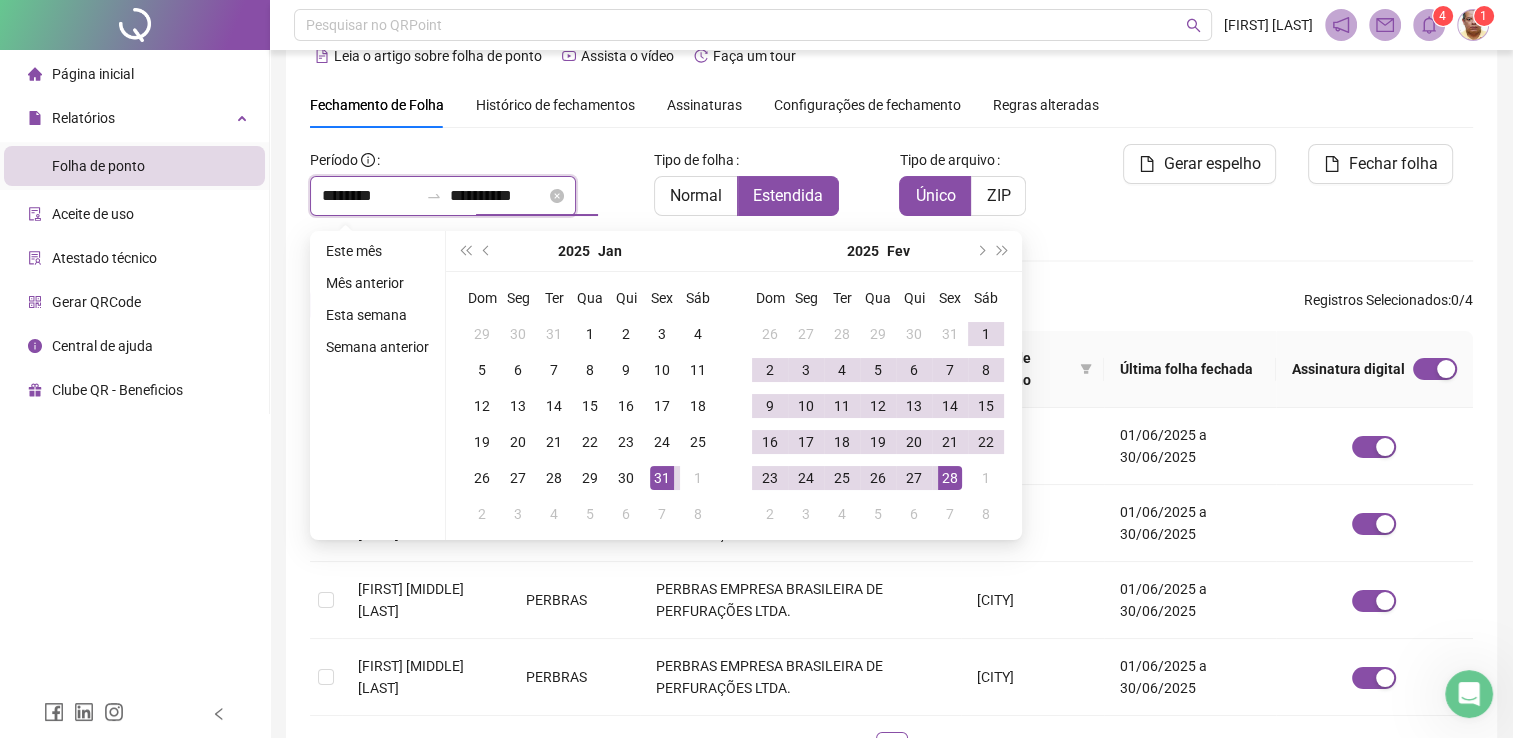 type on "**********" 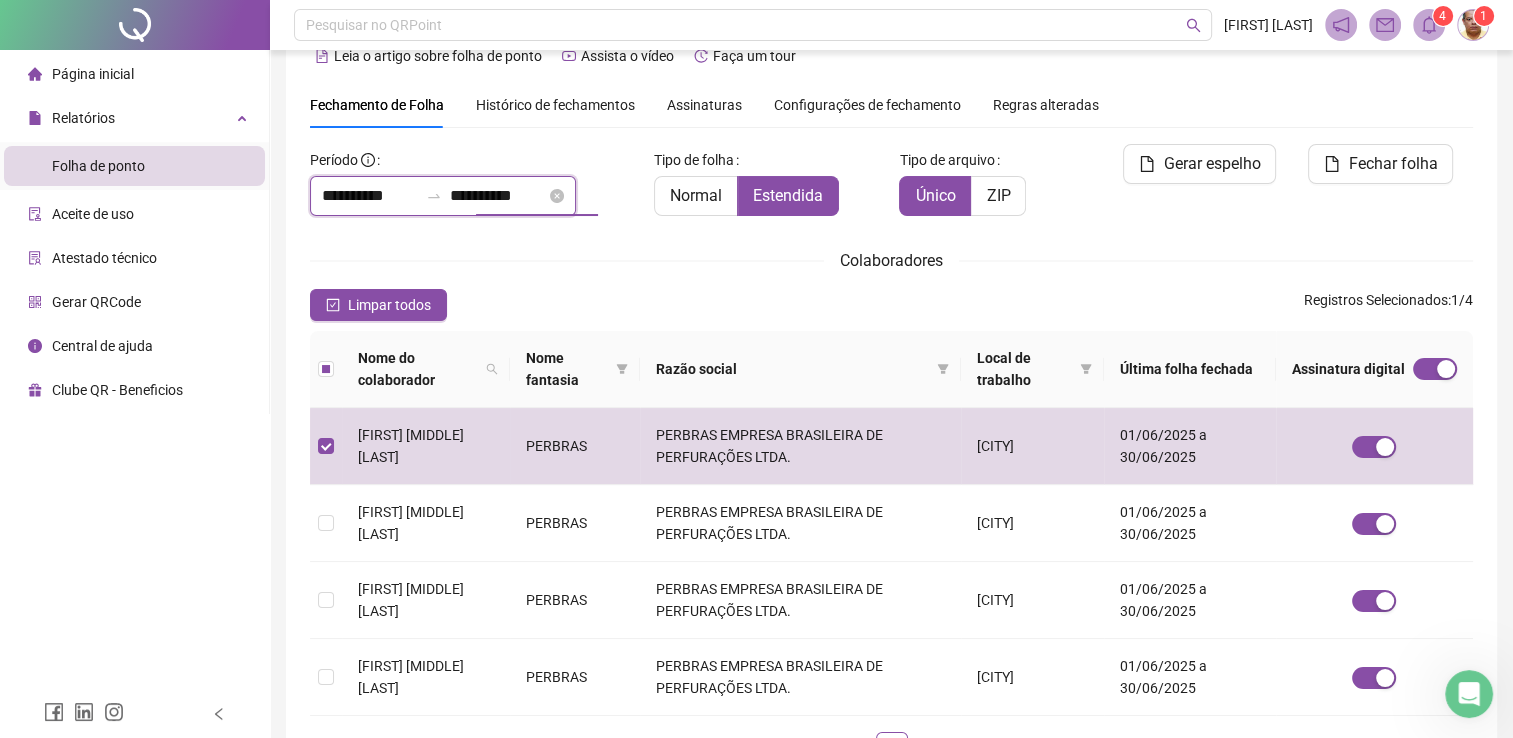 click on "**********" at bounding box center (498, 196) 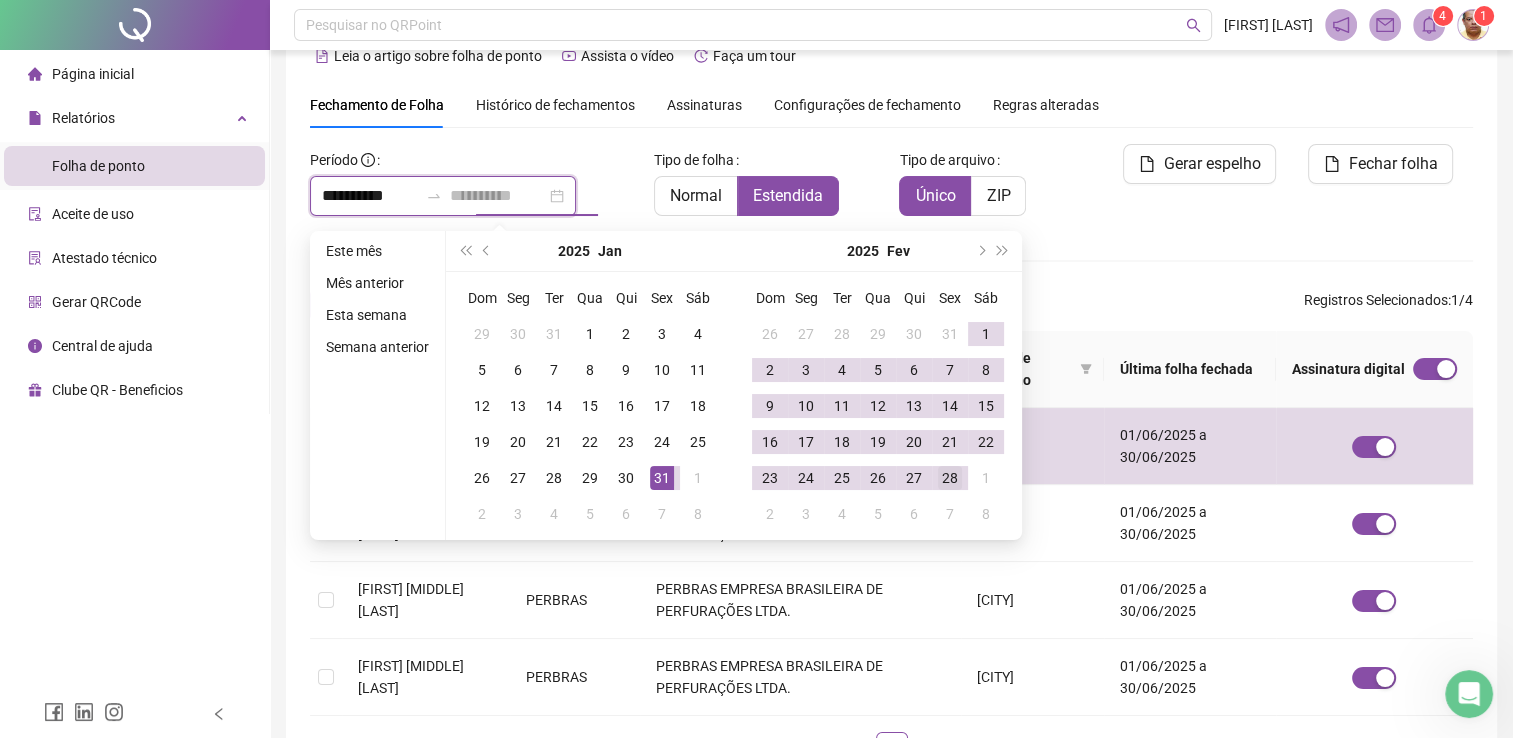 type on "**********" 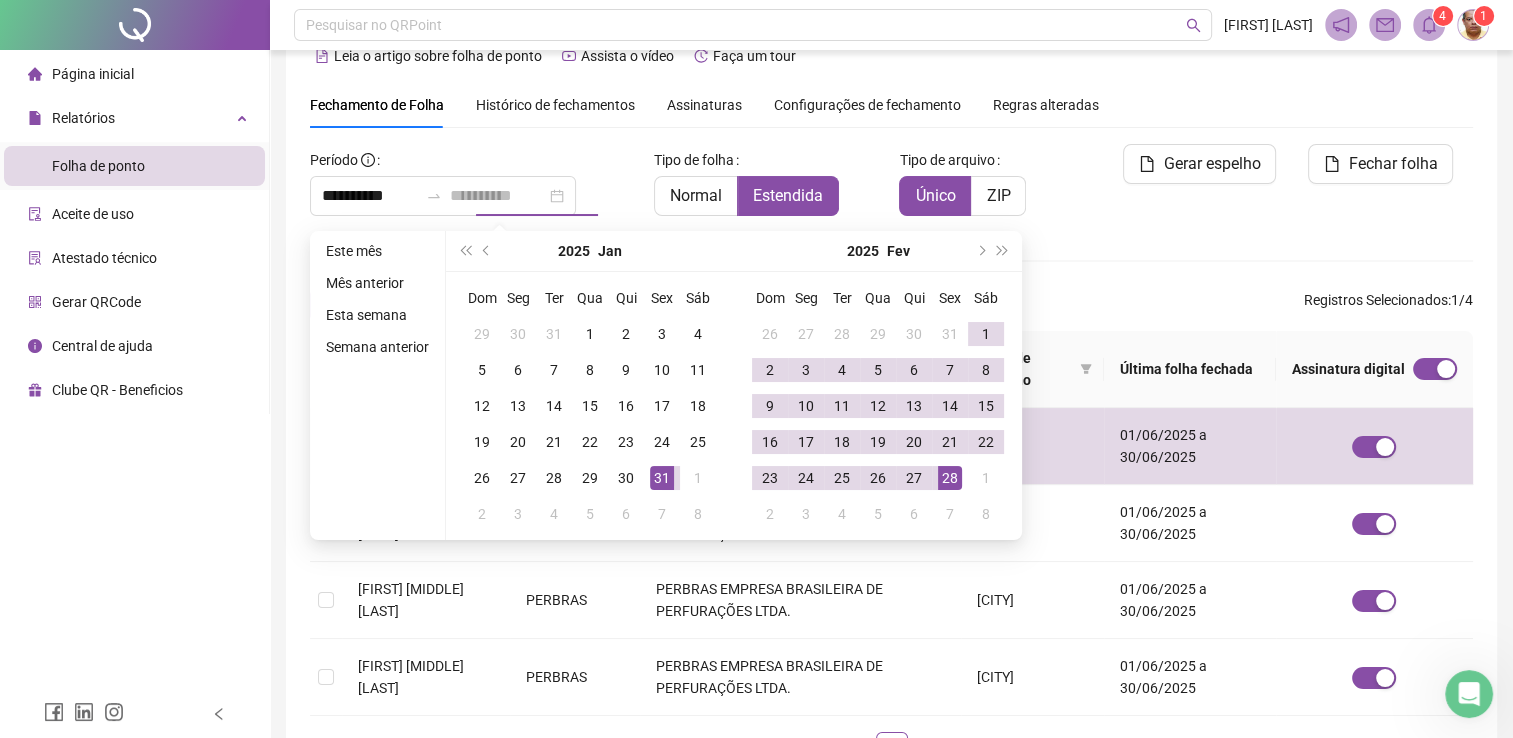click on "28" at bounding box center [950, 478] 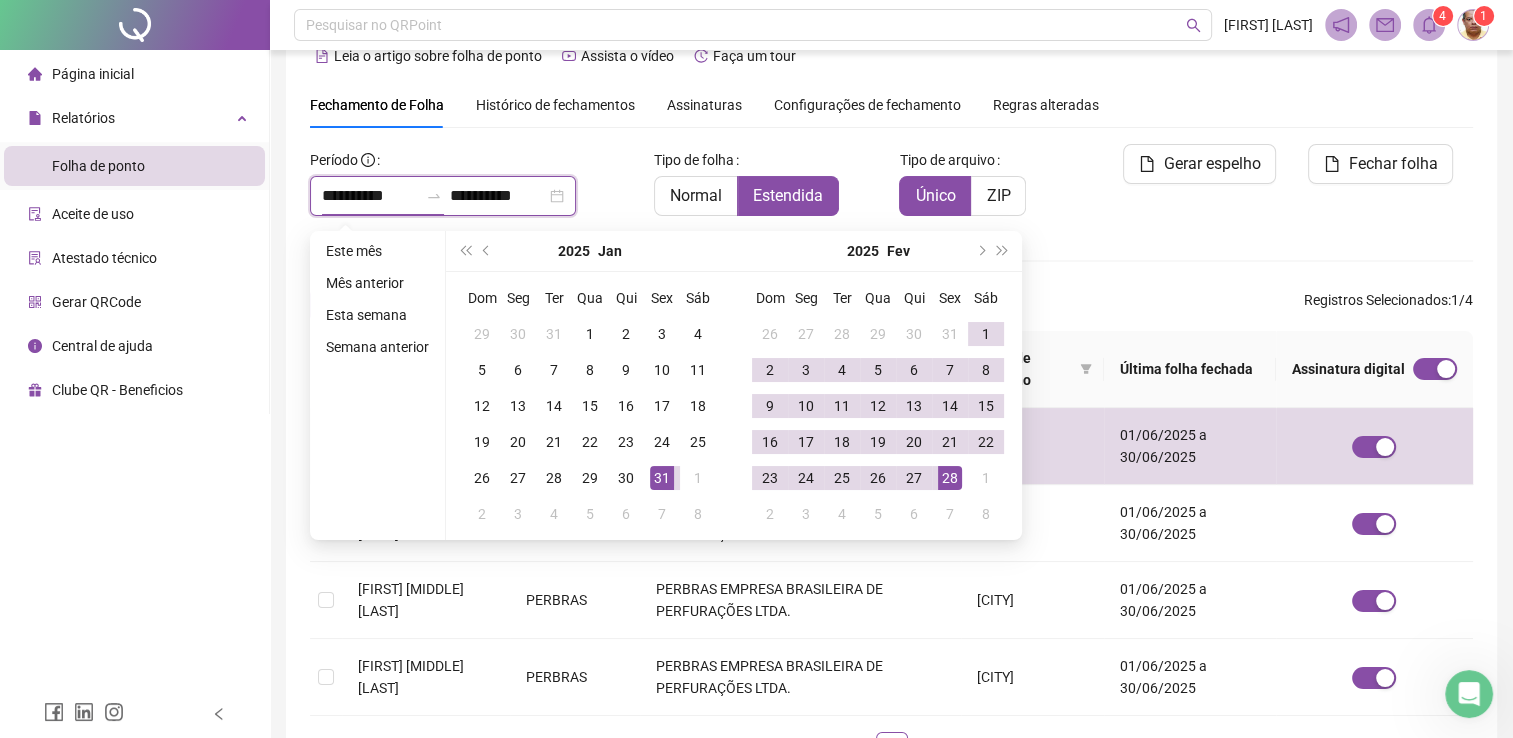 drag, startPoint x: 420, startPoint y: 198, endPoint x: 213, endPoint y: 214, distance: 207.61743 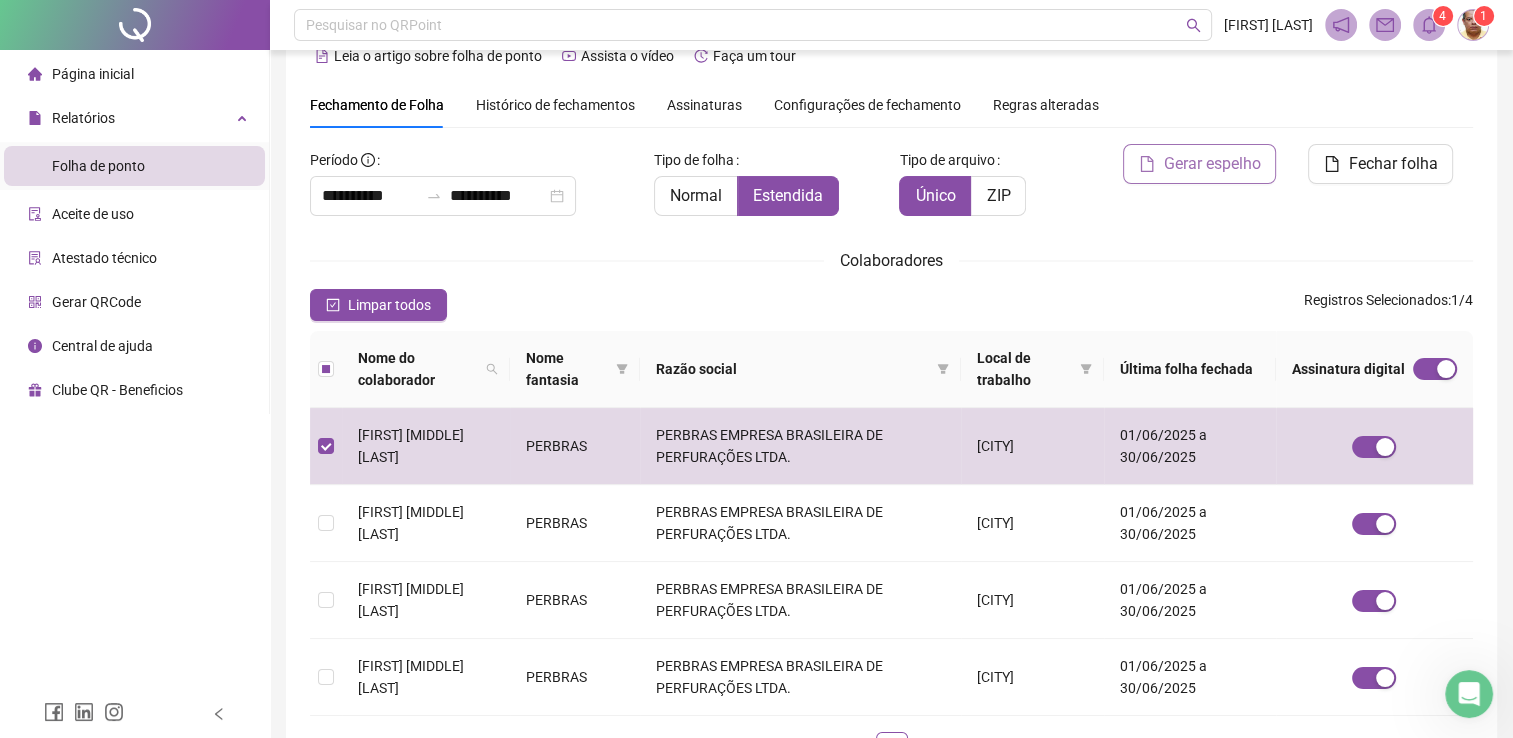 click on "Gerar espelho" at bounding box center (1211, 164) 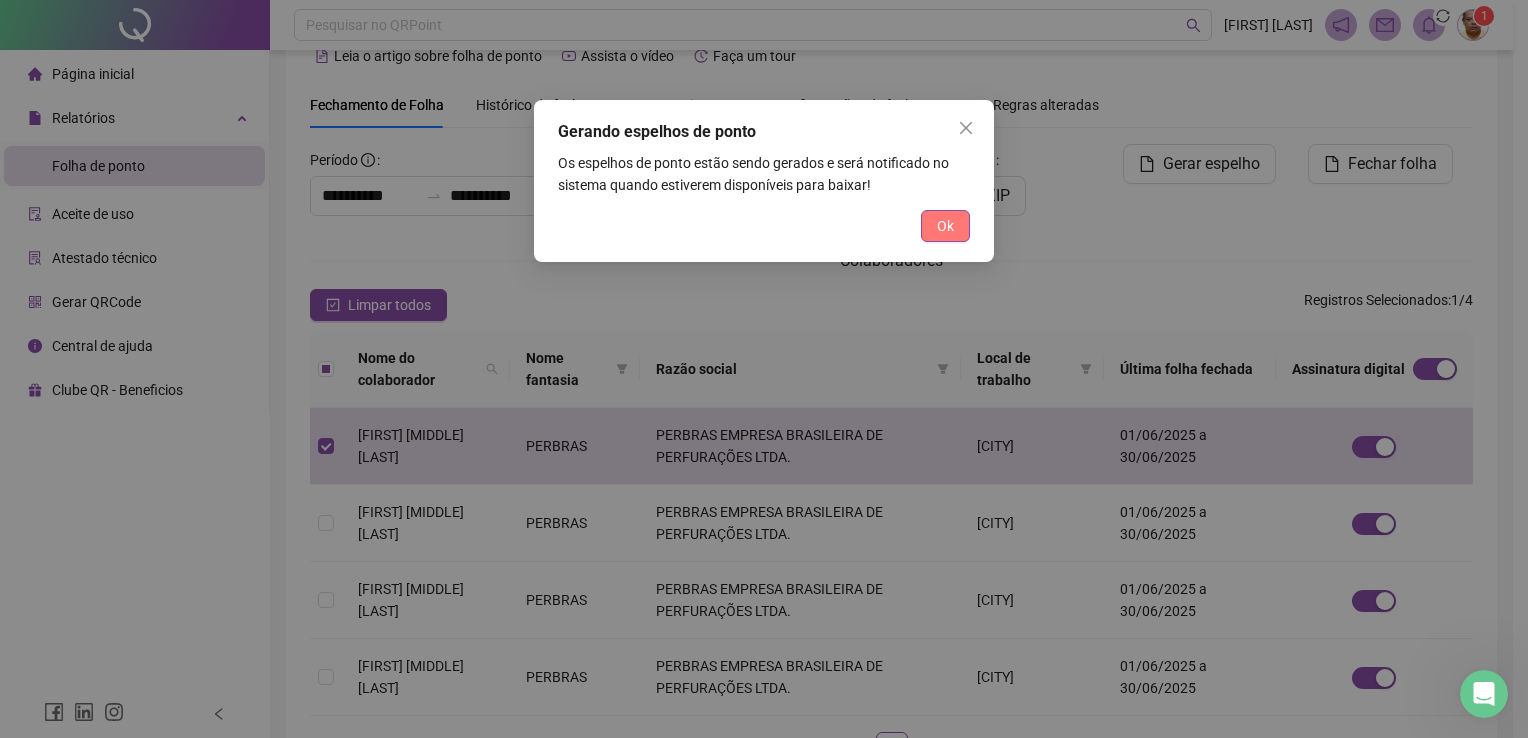 click on "Ok" at bounding box center [945, 226] 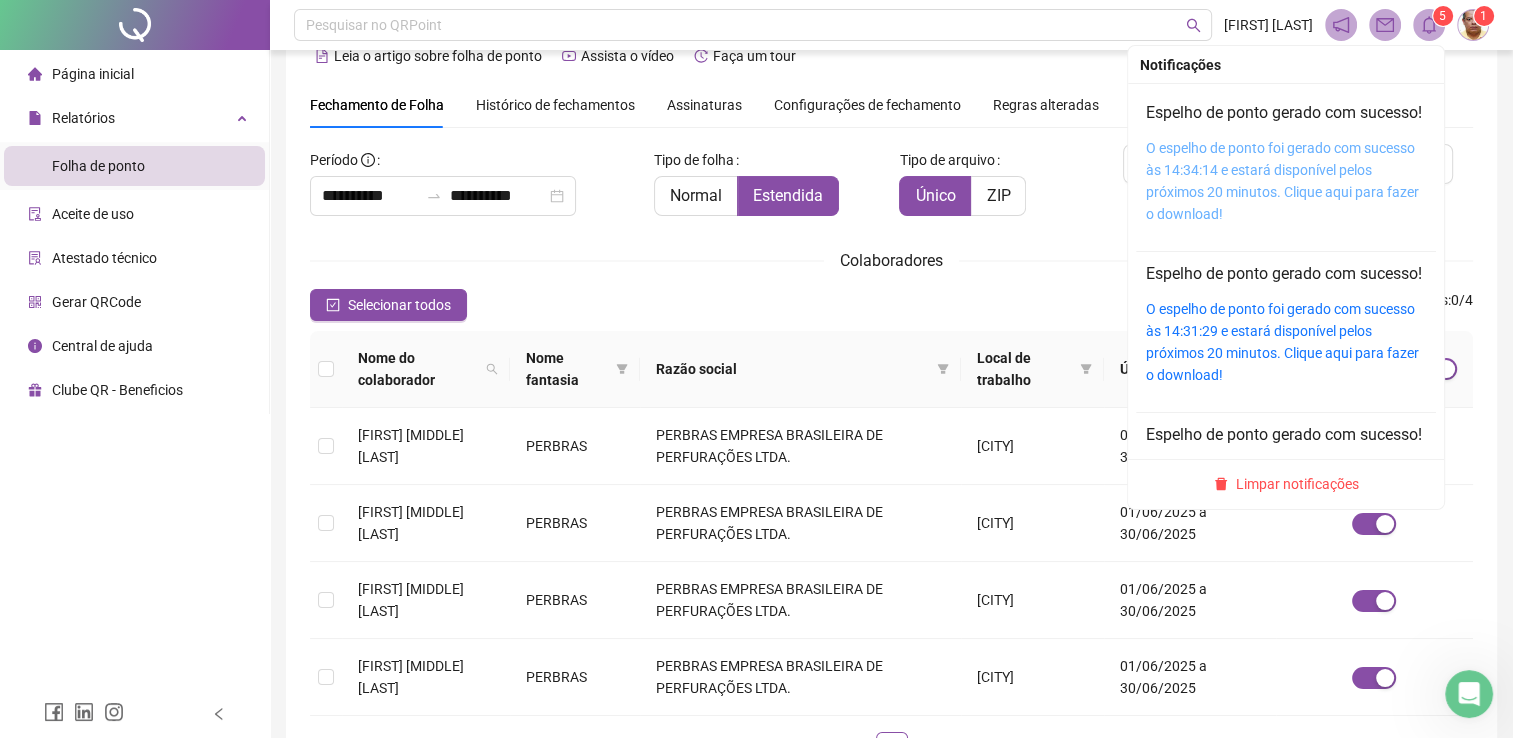 click on "O espelho de ponto foi gerado com sucesso às 14:34:14 e estará disponível pelos próximos 20 minutos.
Clique aqui para fazer o download!" at bounding box center (1282, 181) 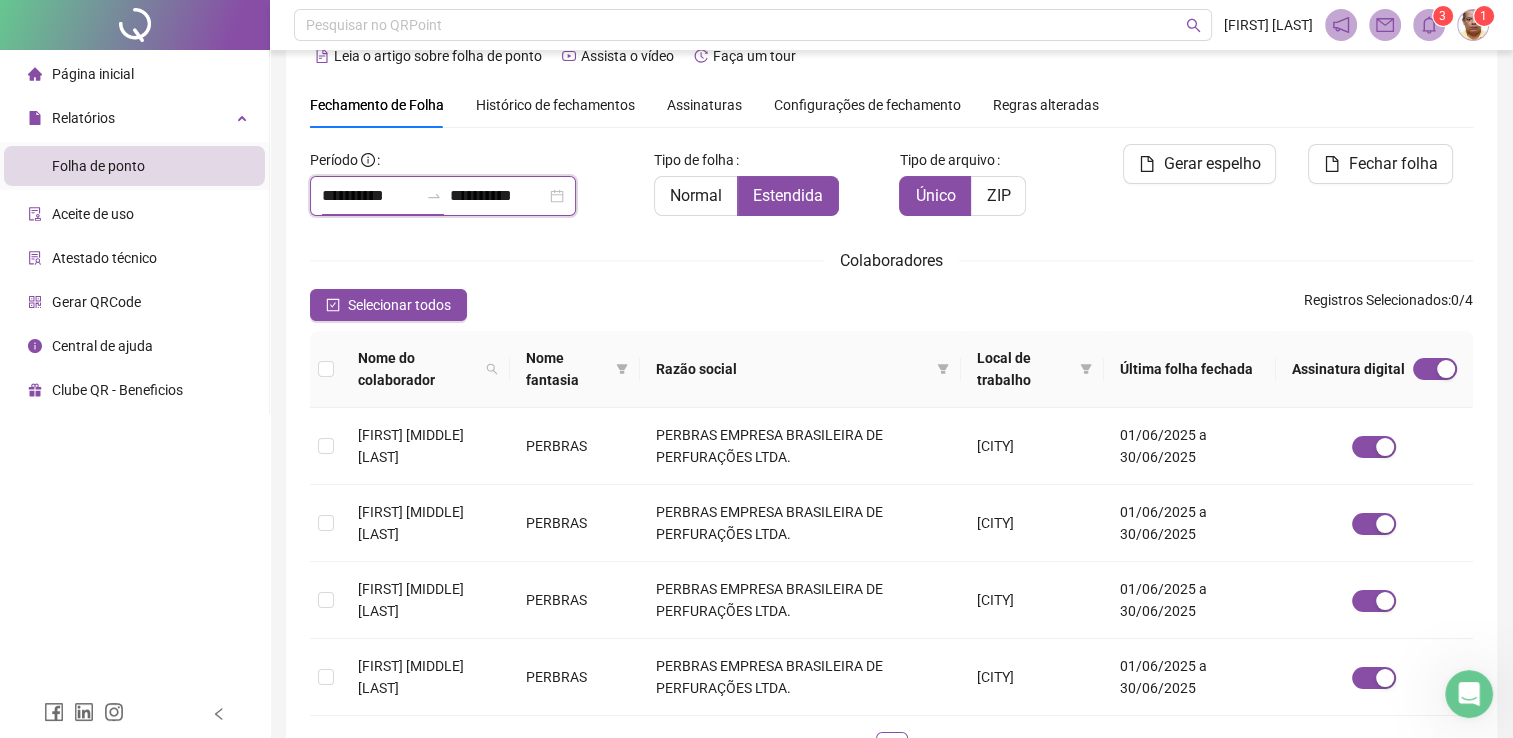 drag, startPoint x: 396, startPoint y: 195, endPoint x: 226, endPoint y: 208, distance: 170.49634 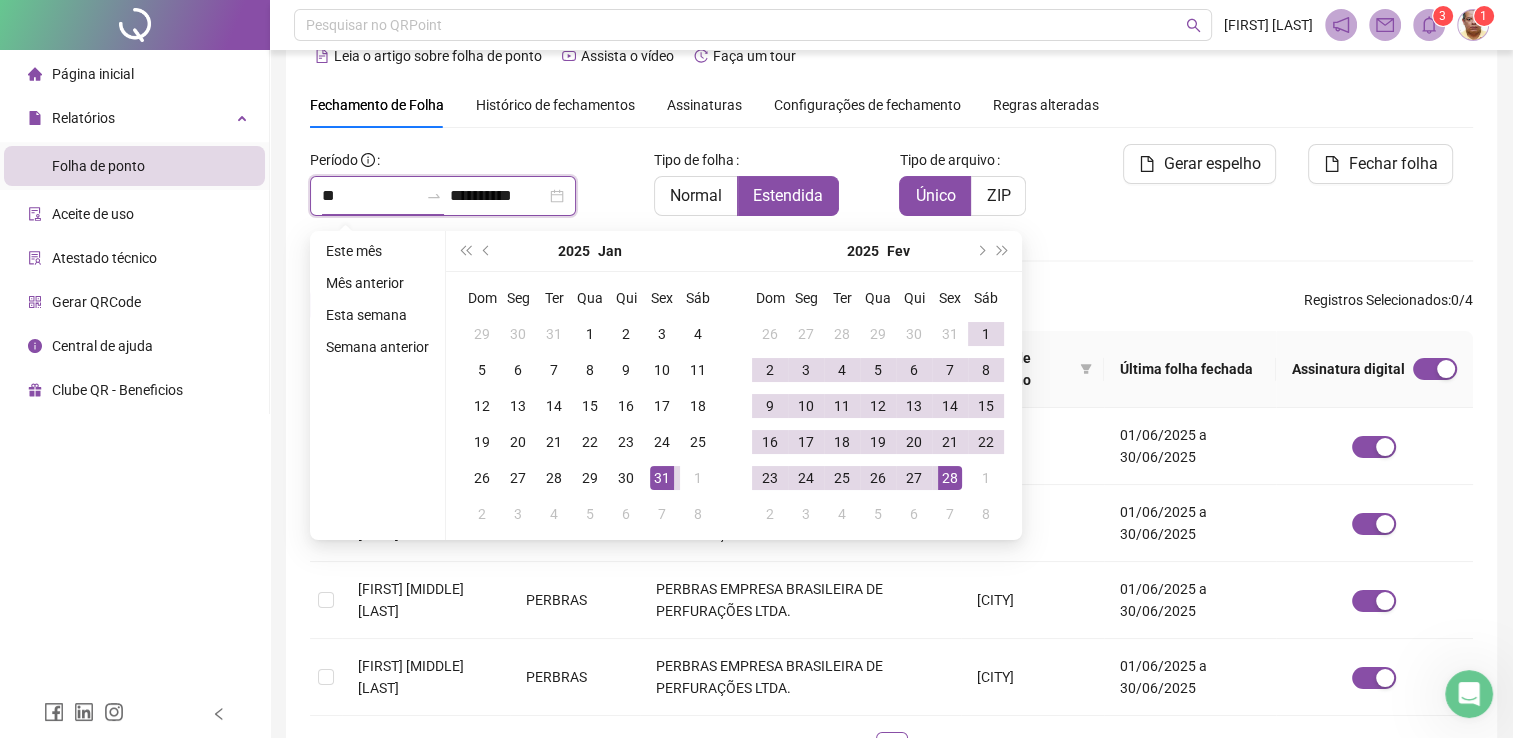 type on "*" 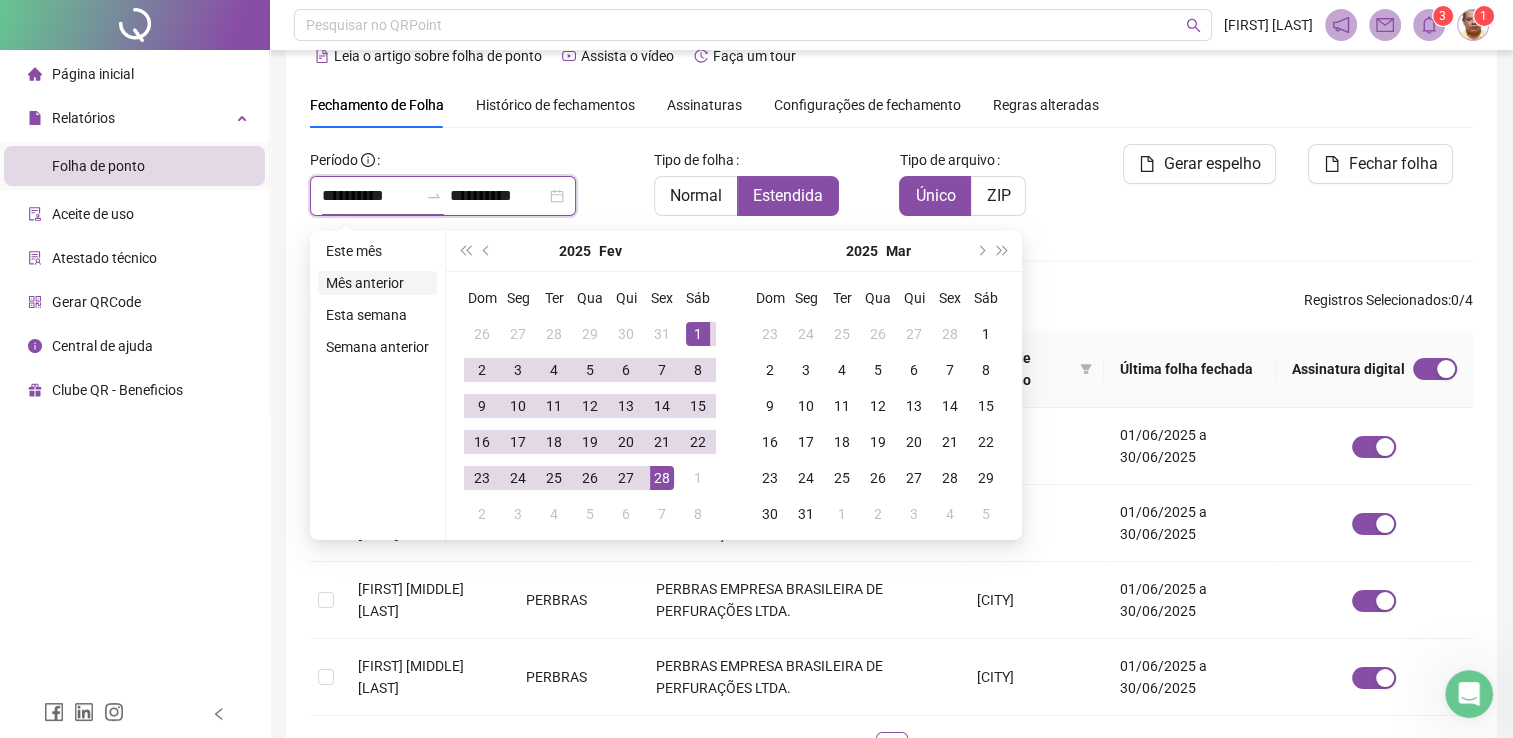 type on "**********" 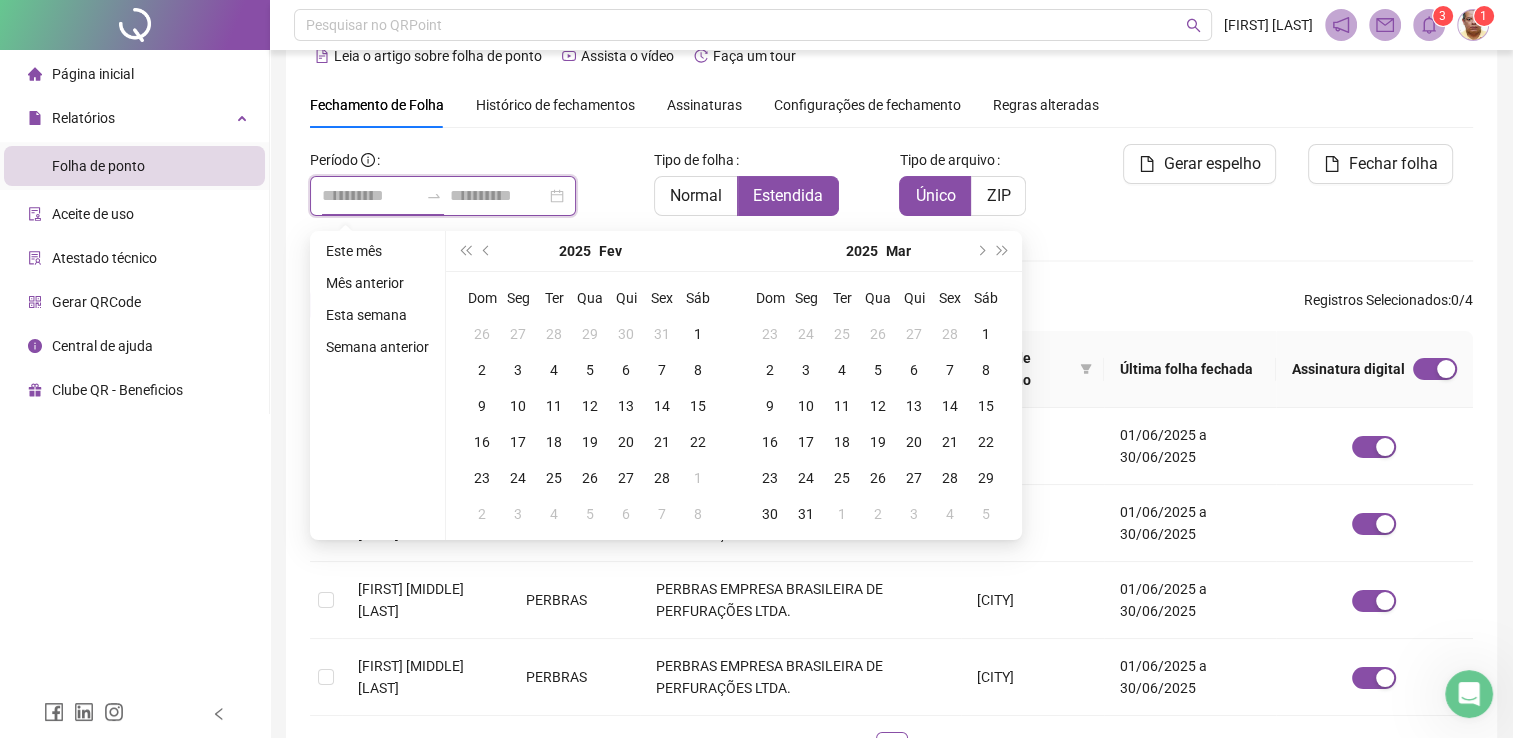 type on "**********" 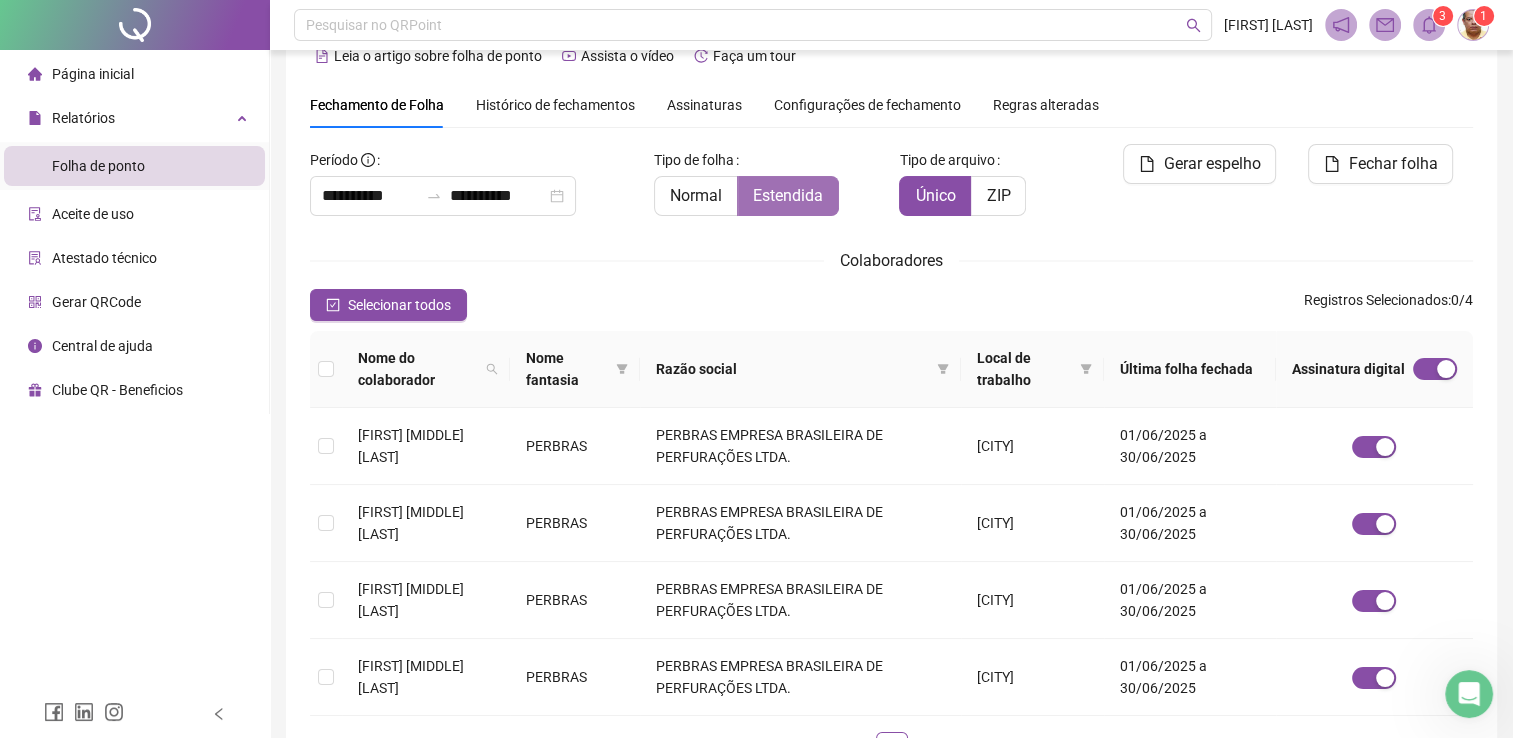 click on "Estendida" at bounding box center [788, 195] 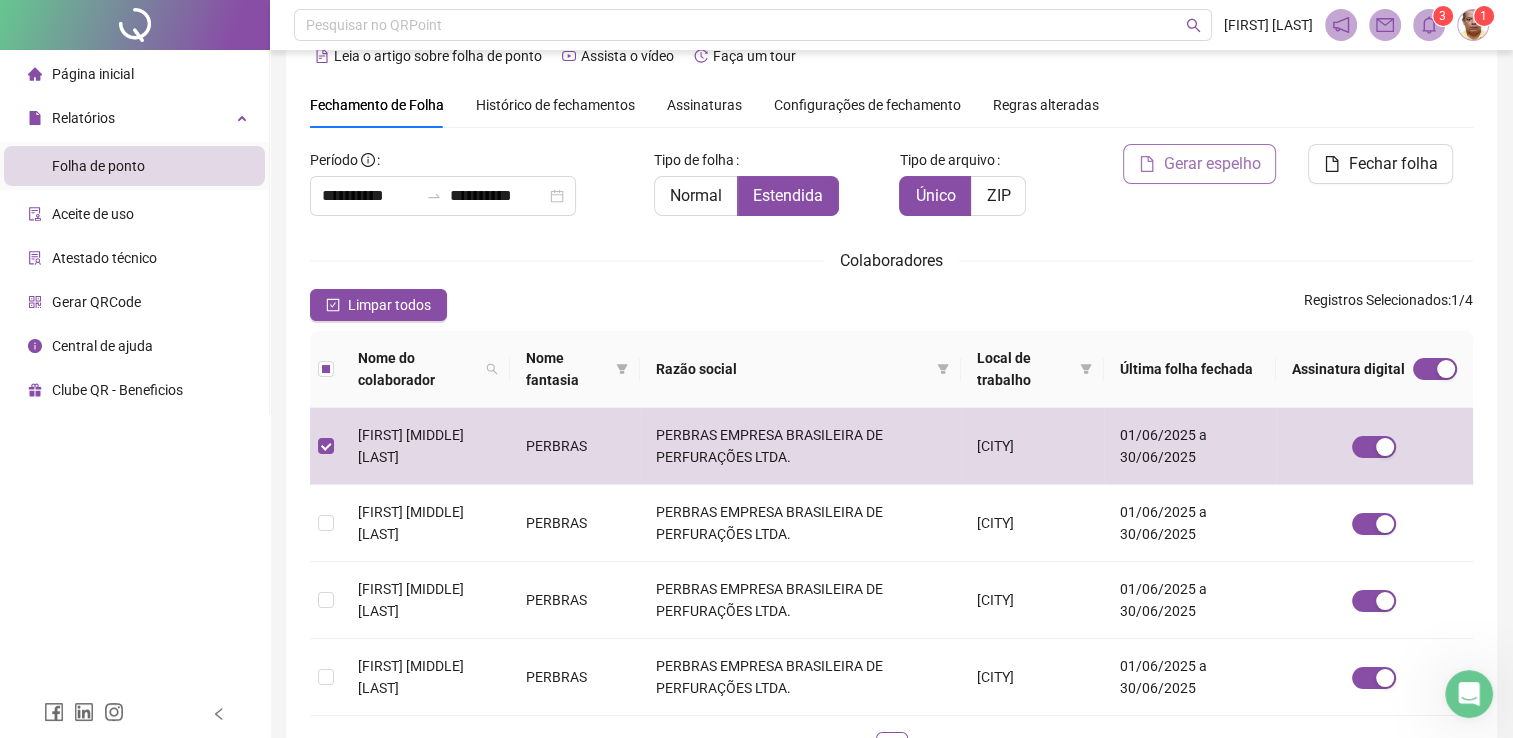 click on "Gerar espelho" at bounding box center [1211, 164] 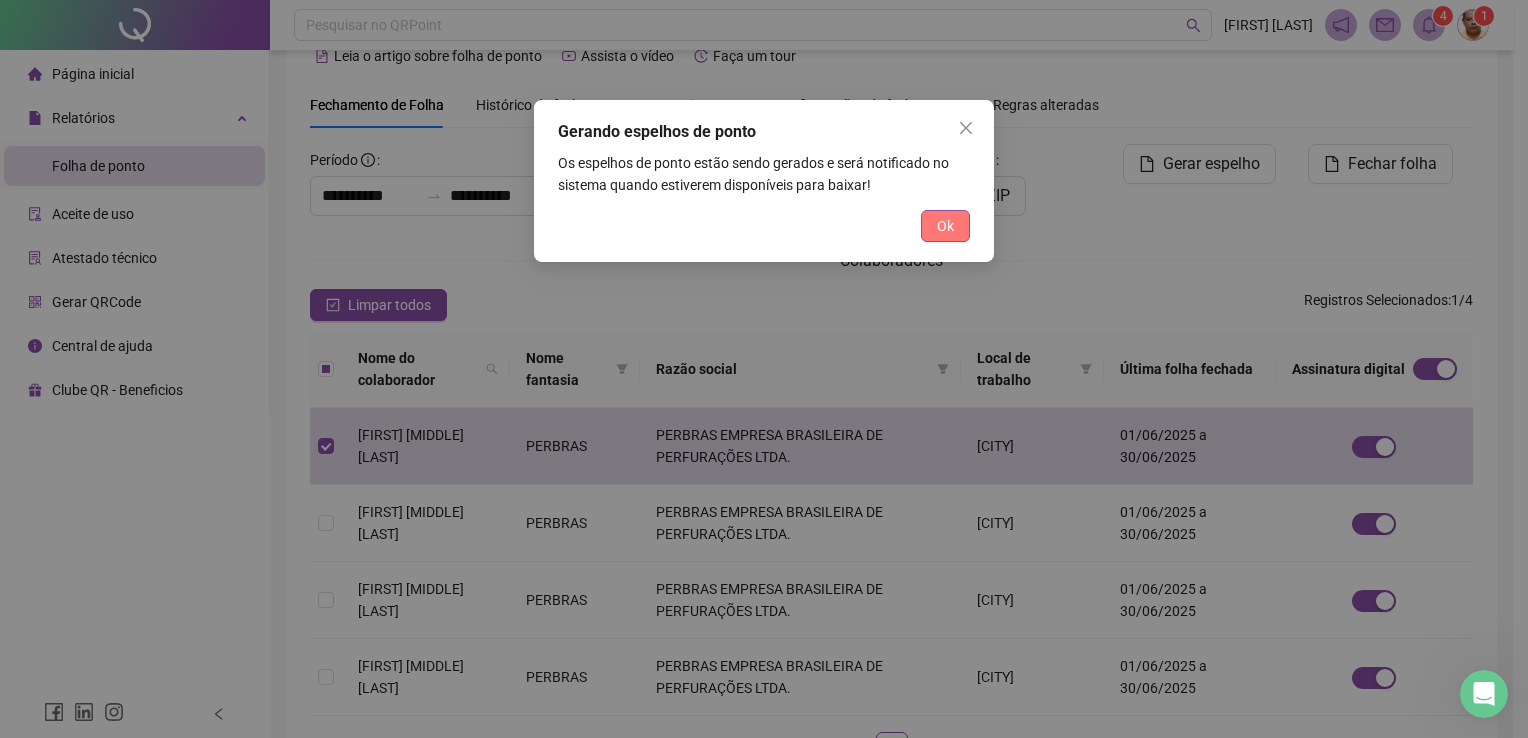 click on "Ok" at bounding box center [945, 226] 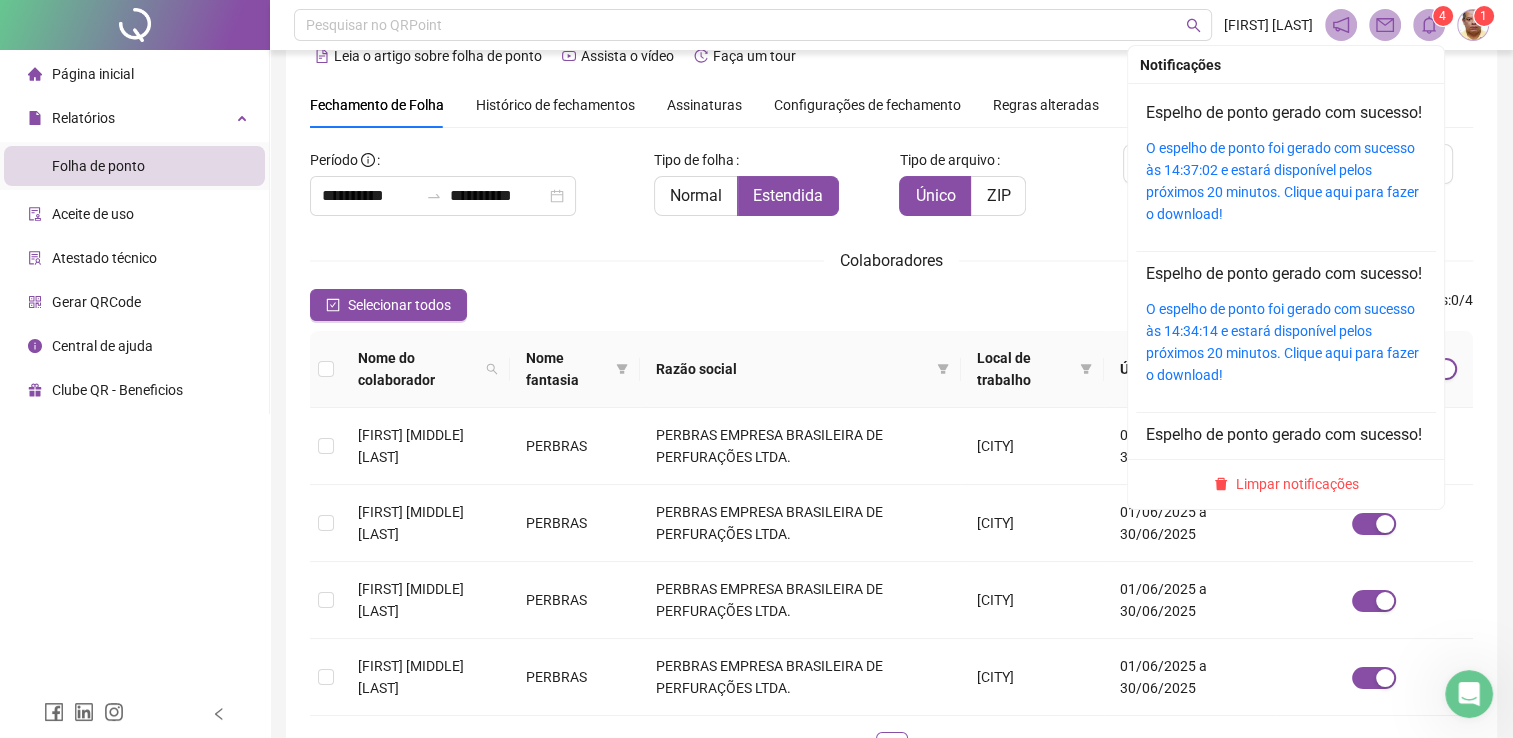 click on "4" at bounding box center [1443, 16] 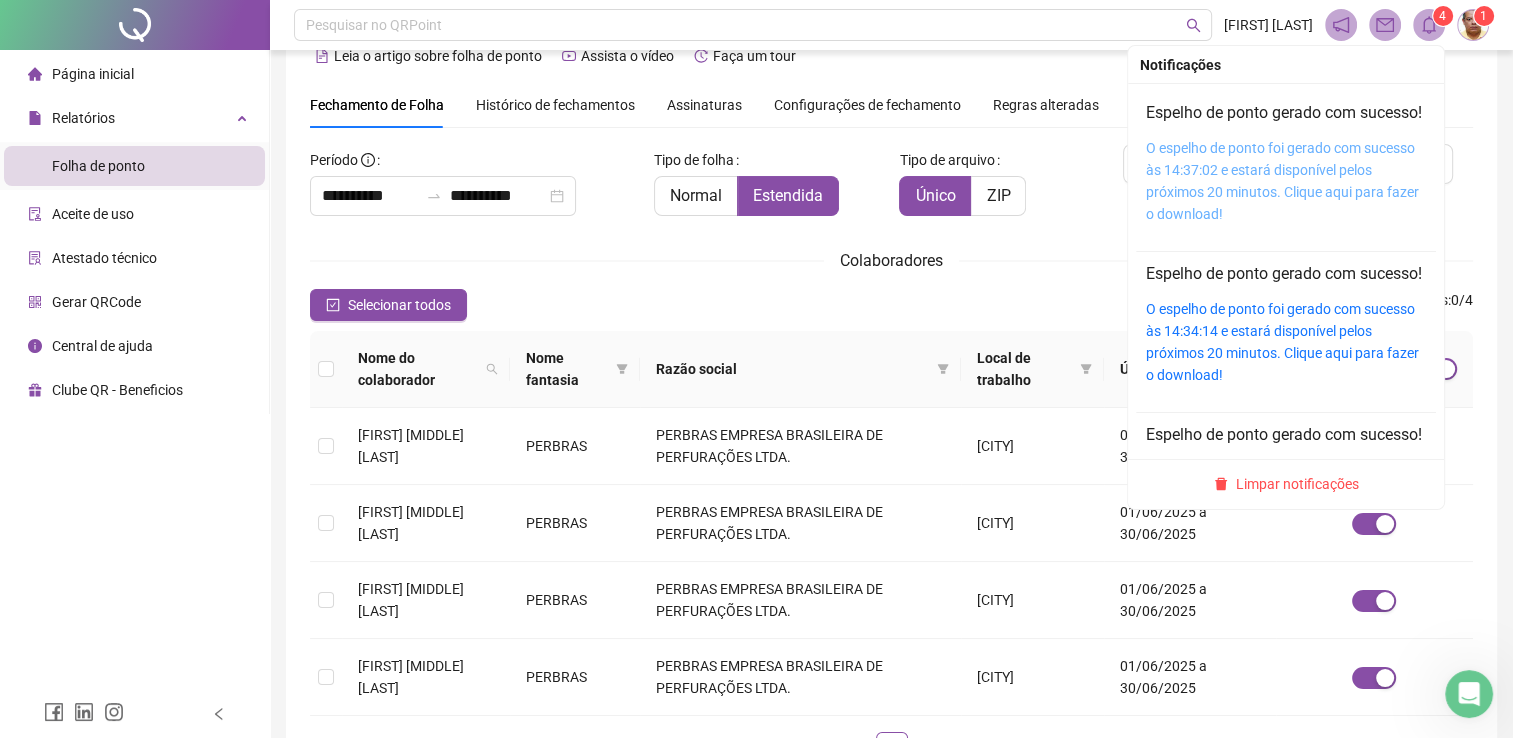click on "O espelho de ponto foi gerado com sucesso às 14:37:02 e estará disponível pelos próximos 20 minutos.
Clique aqui para fazer o download!" at bounding box center [1282, 181] 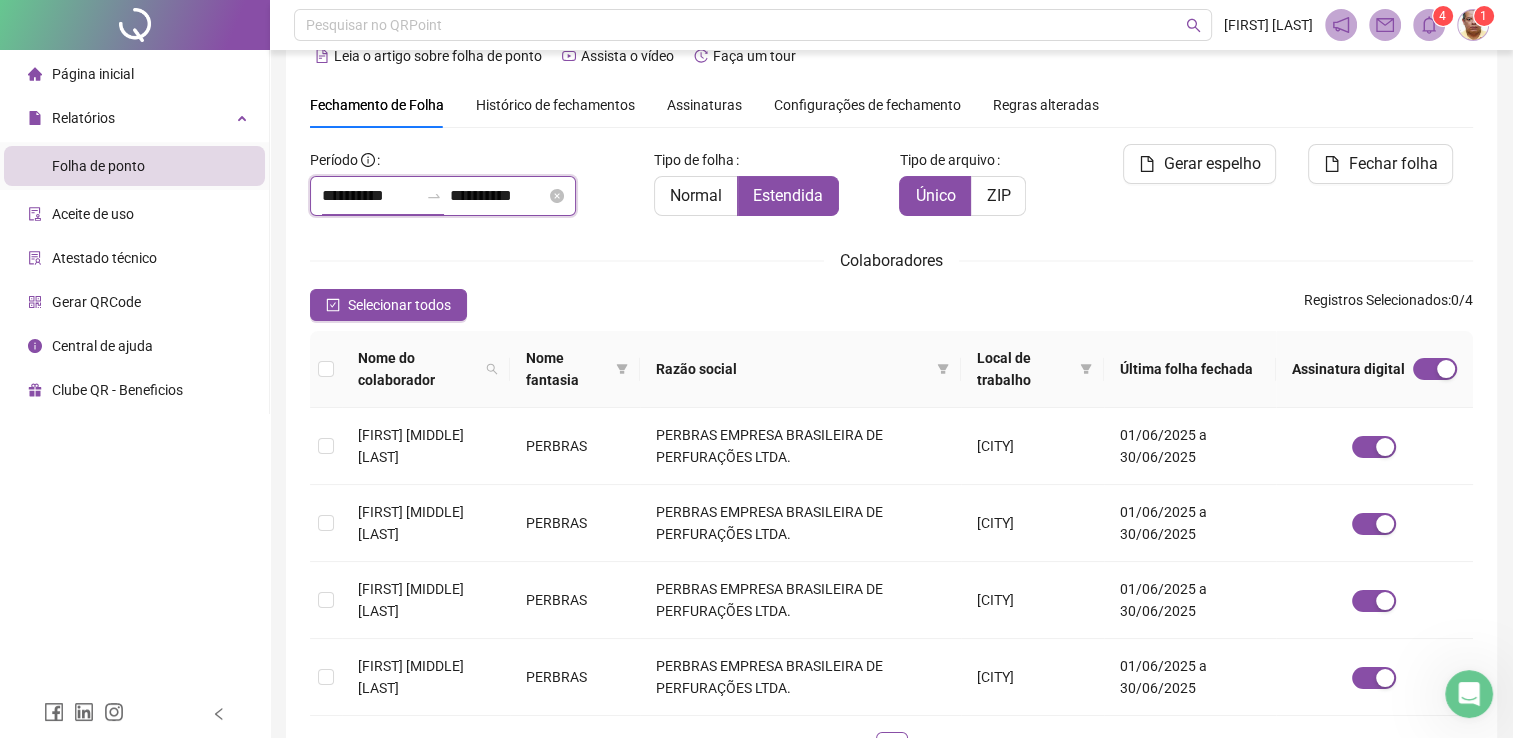 click on "**********" at bounding box center [370, 196] 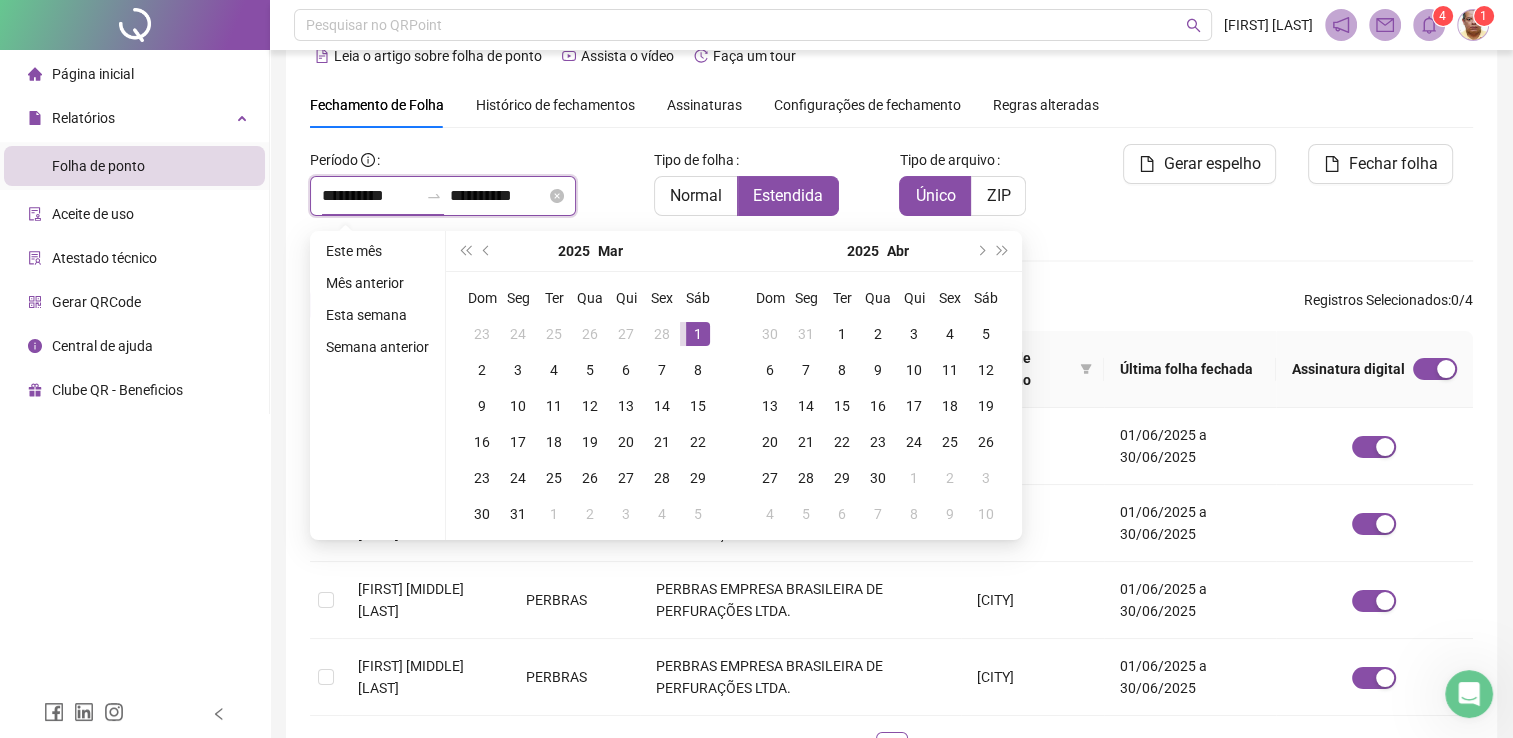 type on "**********" 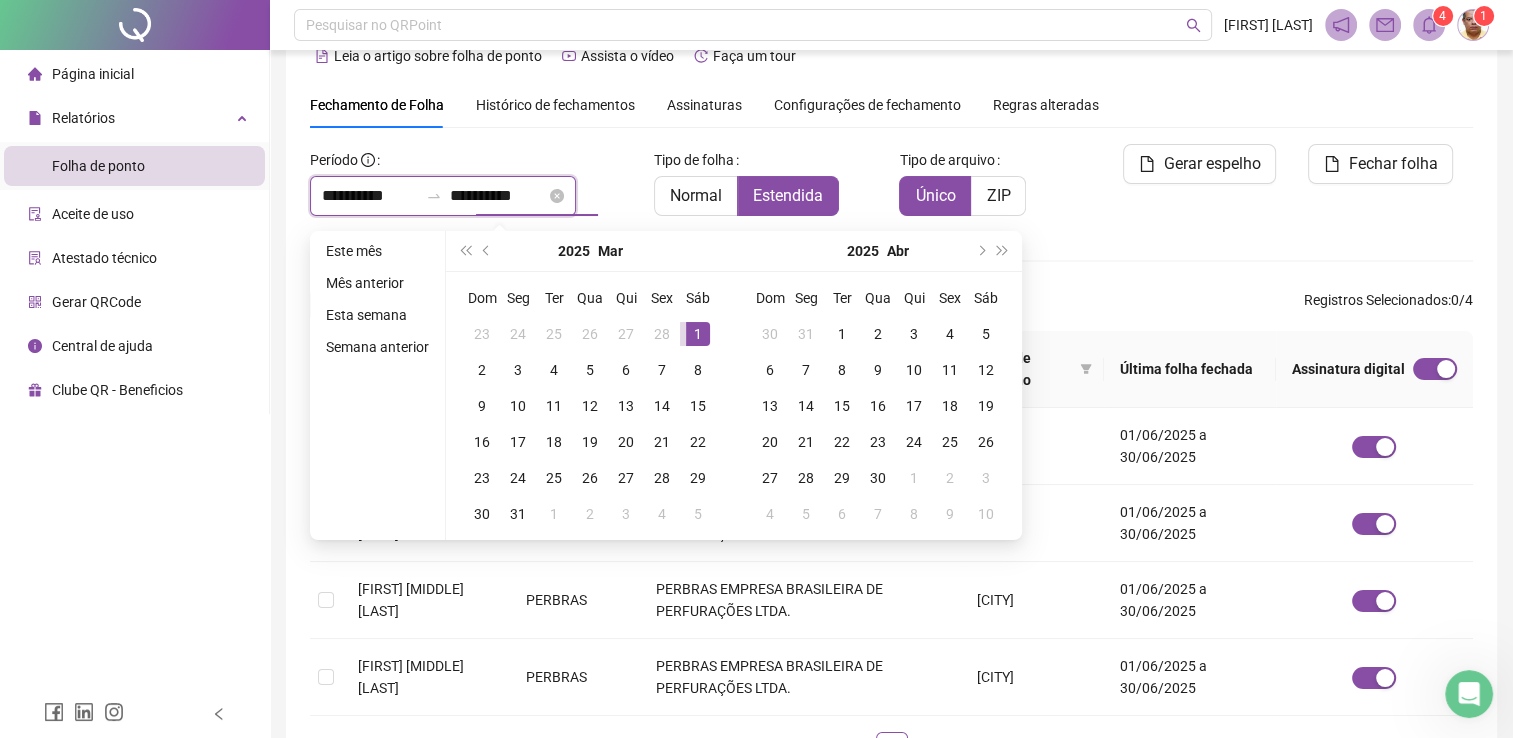 click on "**********" at bounding box center (498, 196) 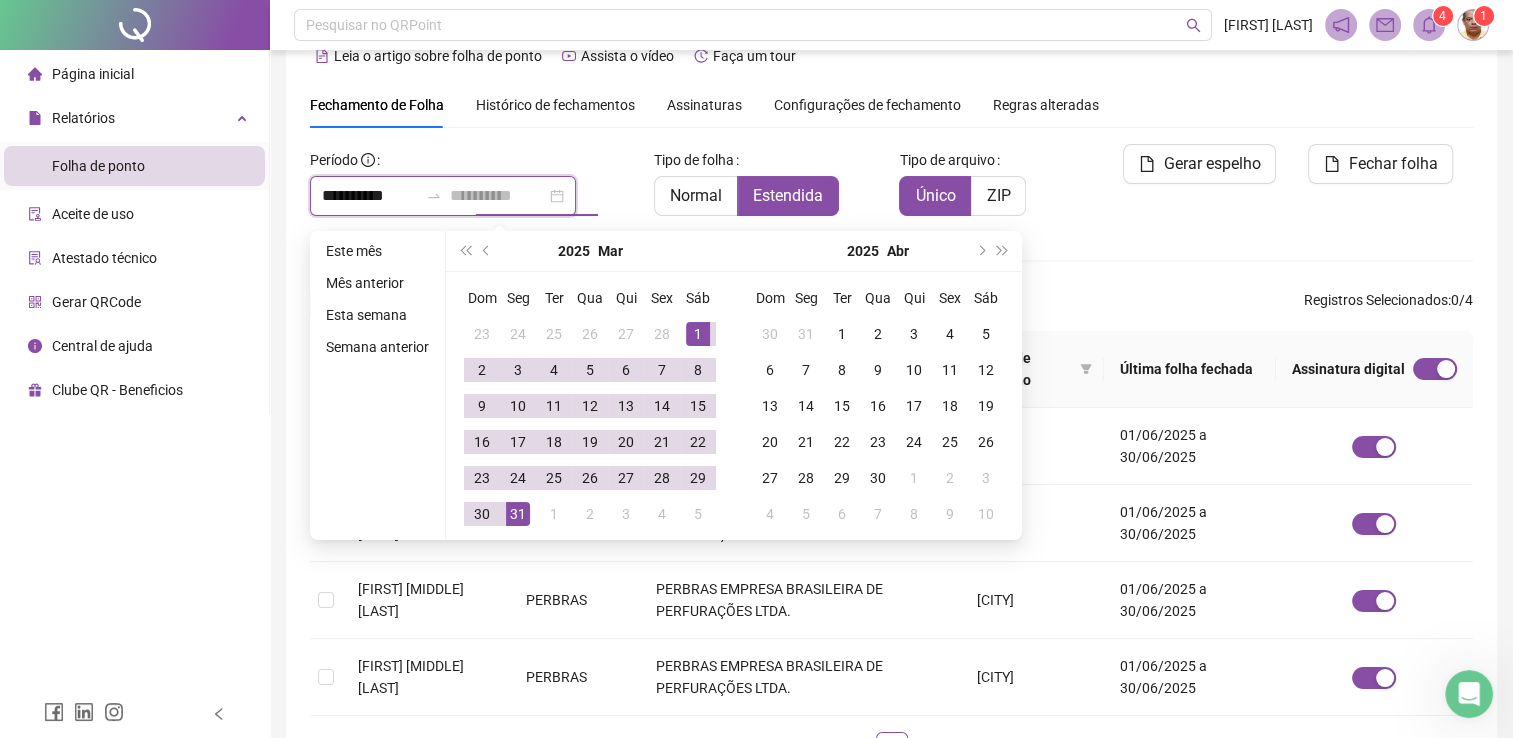 type on "**********" 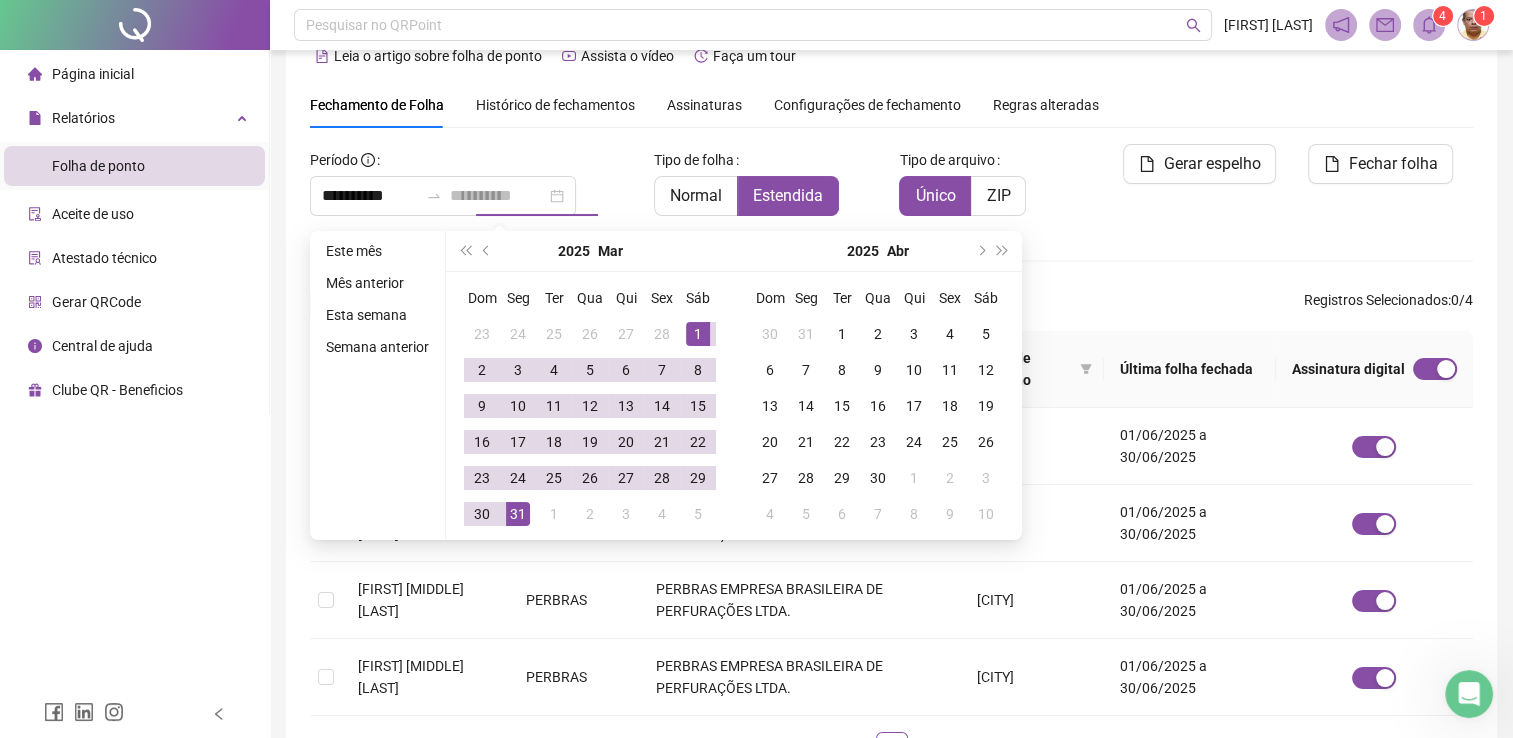 click on "31" at bounding box center (518, 514) 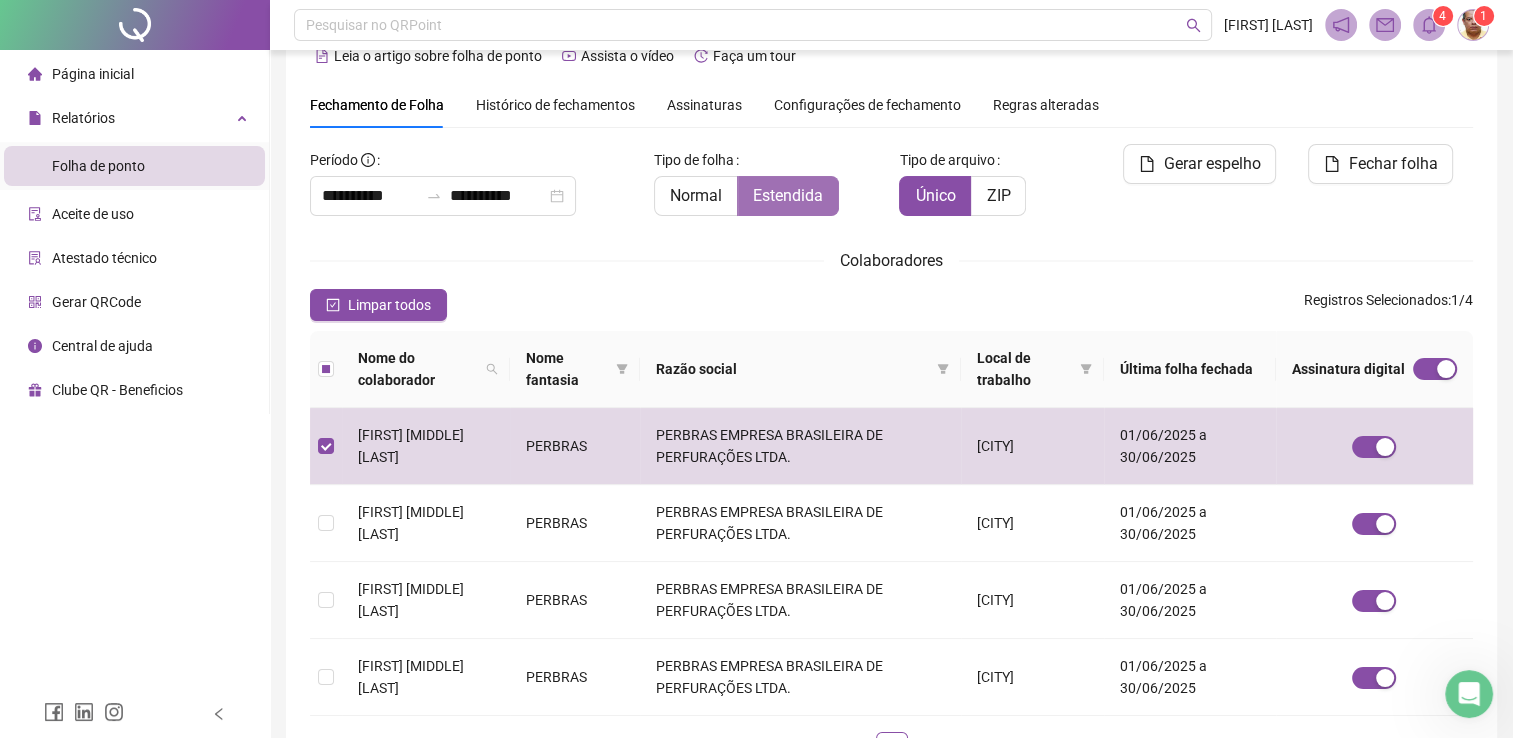 click on "Estendida" at bounding box center (788, 195) 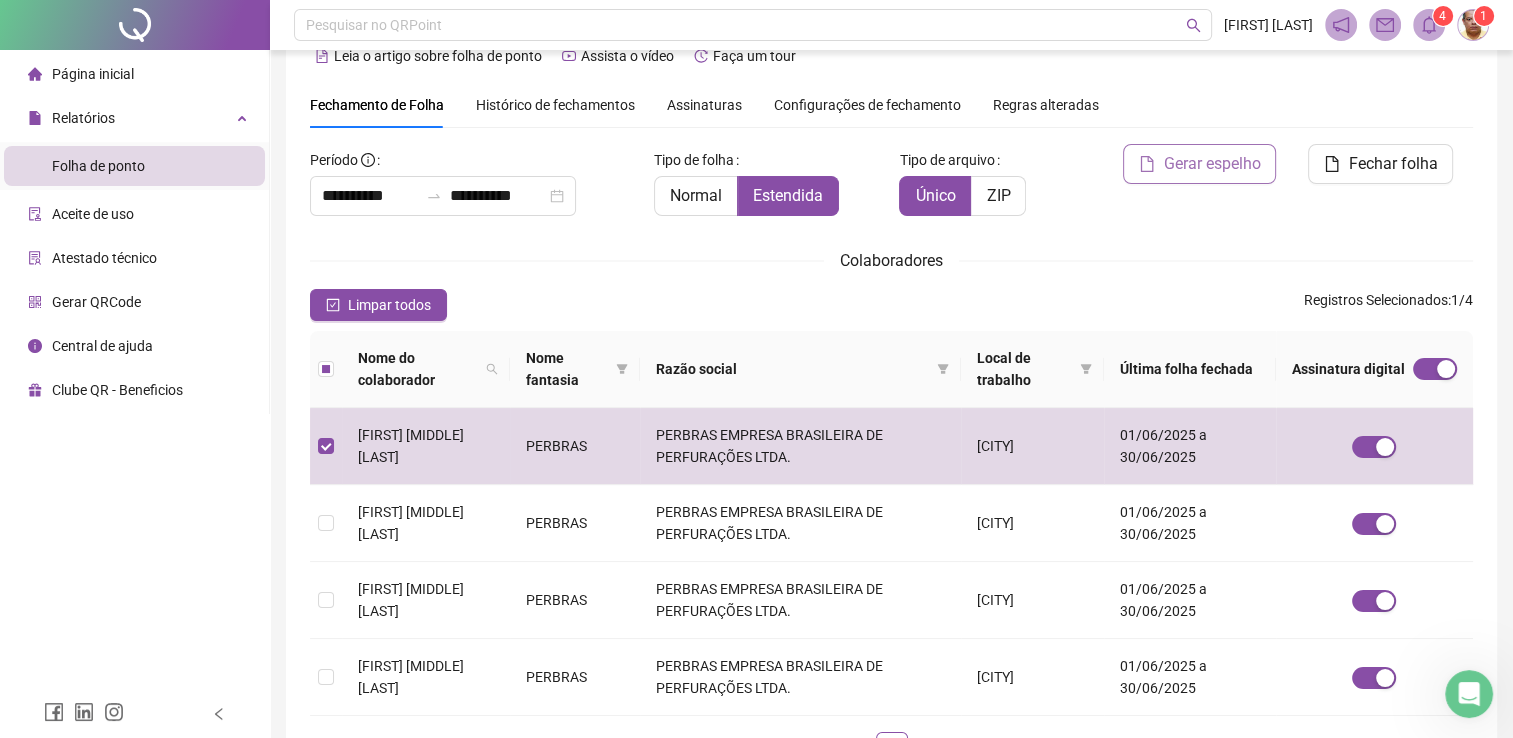 click on "Gerar espelho" at bounding box center [1211, 164] 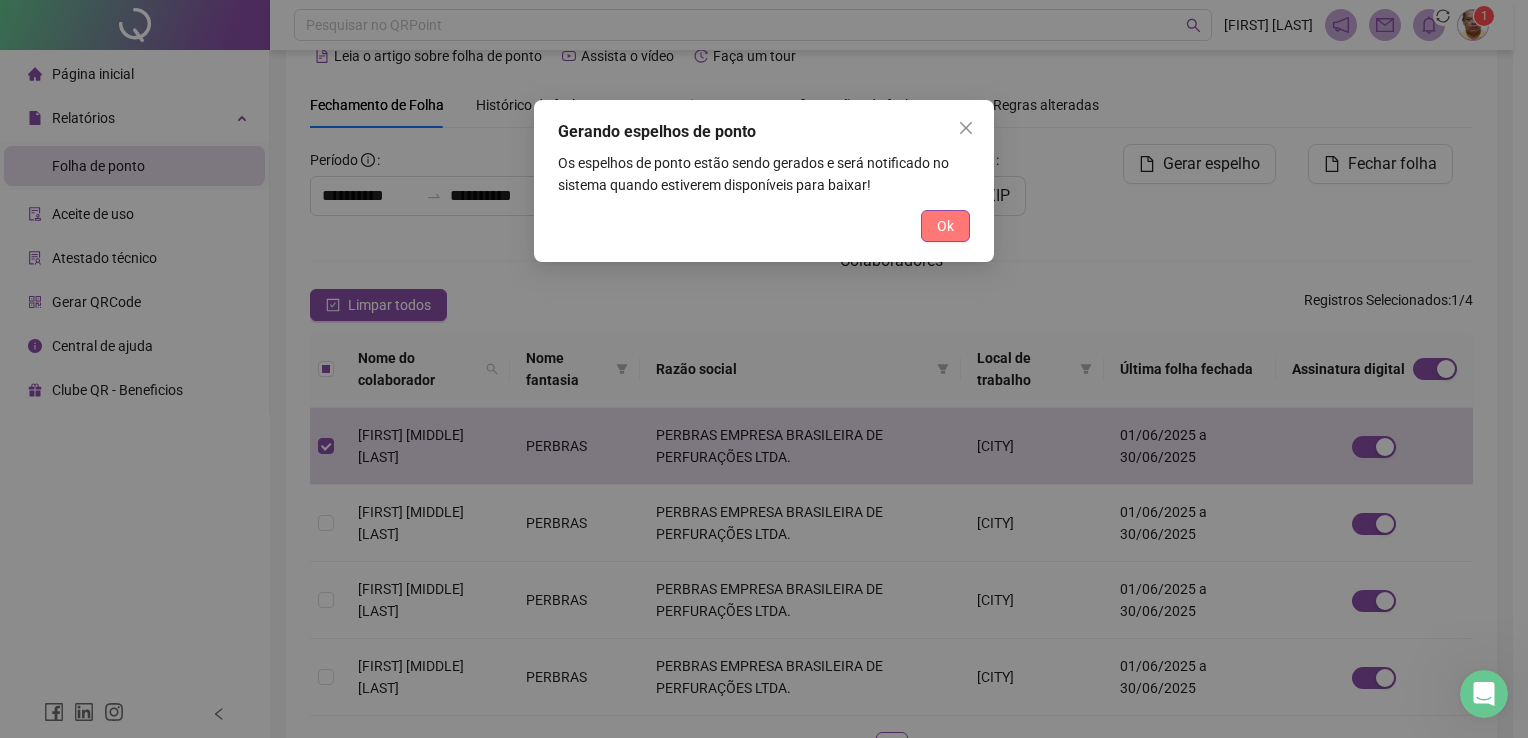 click on "Ok" at bounding box center (945, 226) 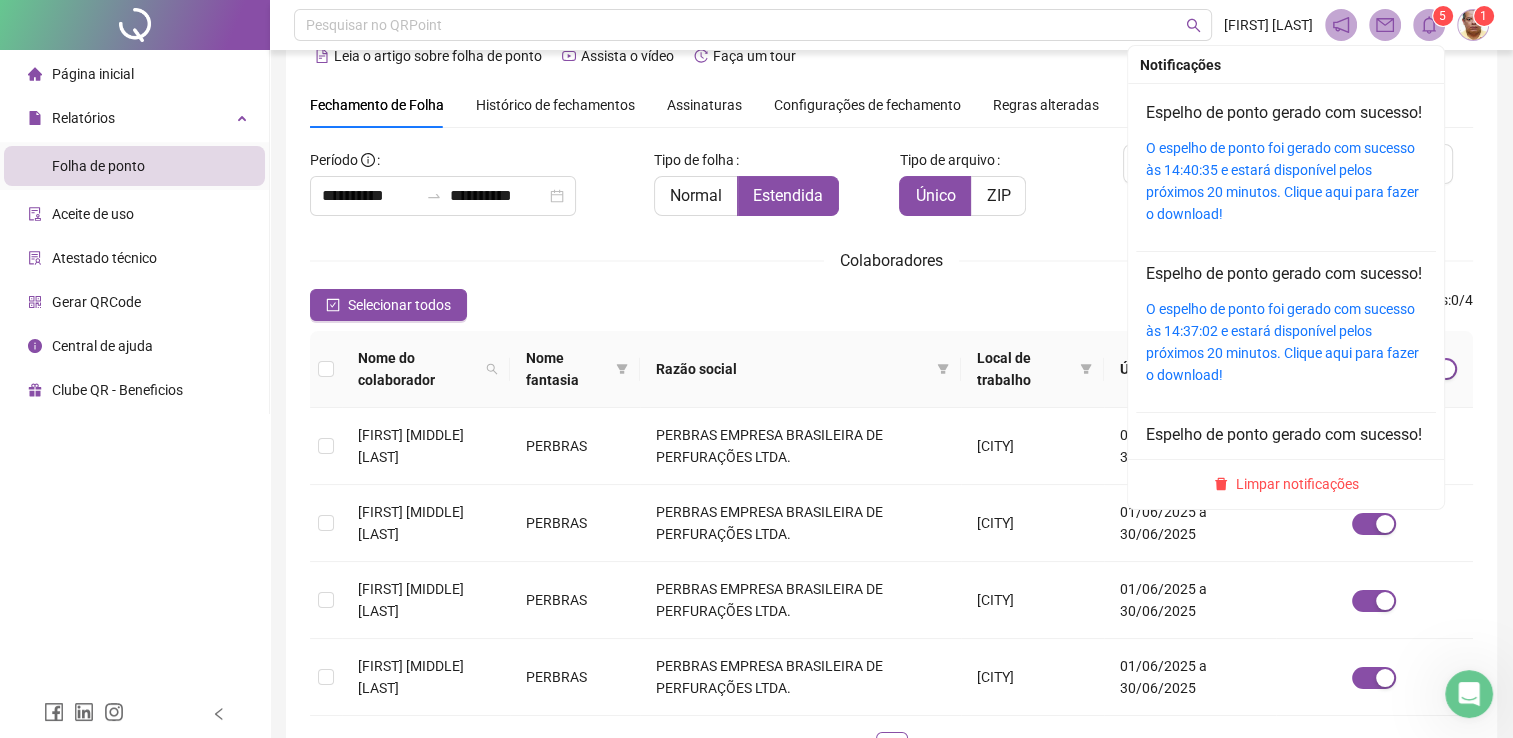 click 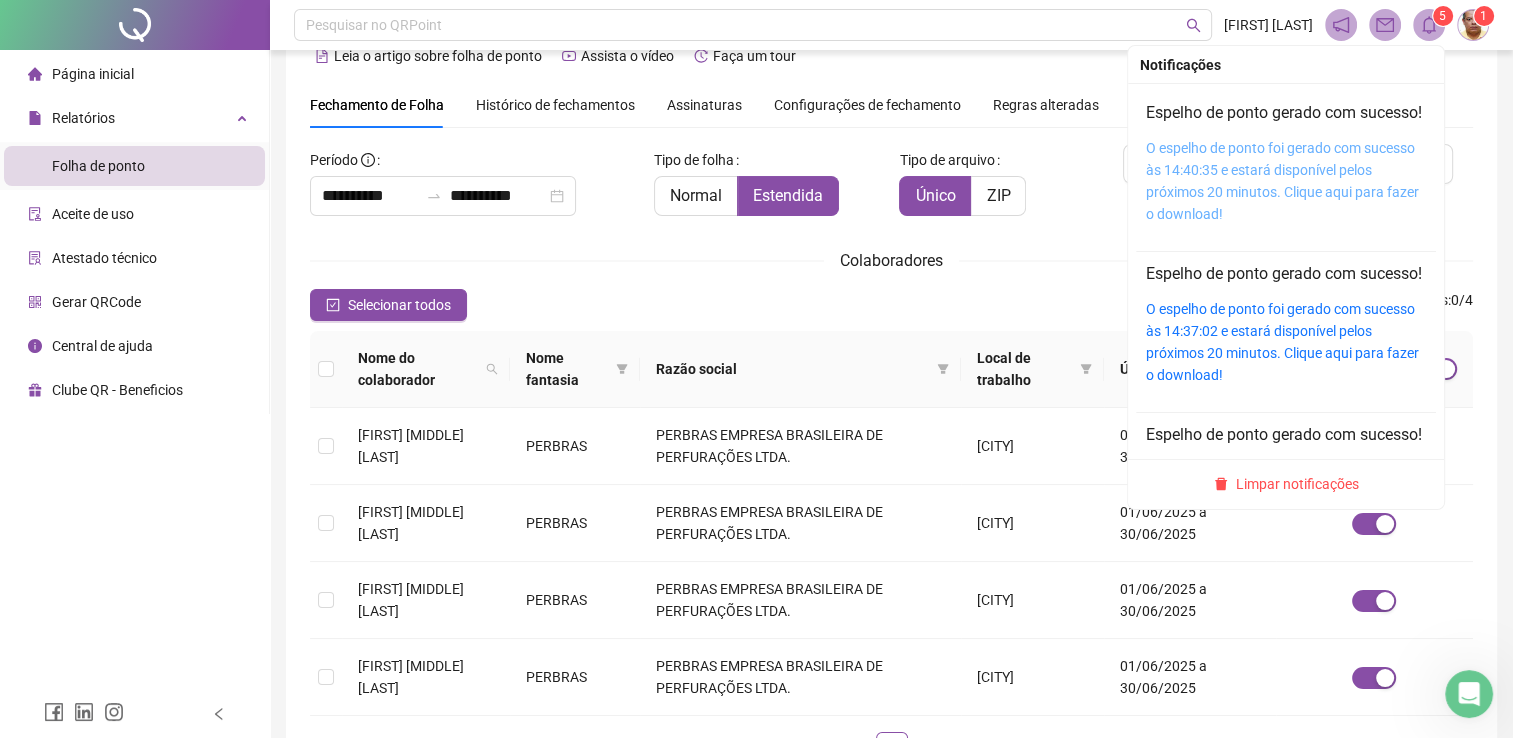 click on "O espelho de ponto foi gerado com sucesso às 14:40:35 e estará disponível pelos próximos 20 minutos.
Clique aqui para fazer o download!" at bounding box center [1282, 181] 